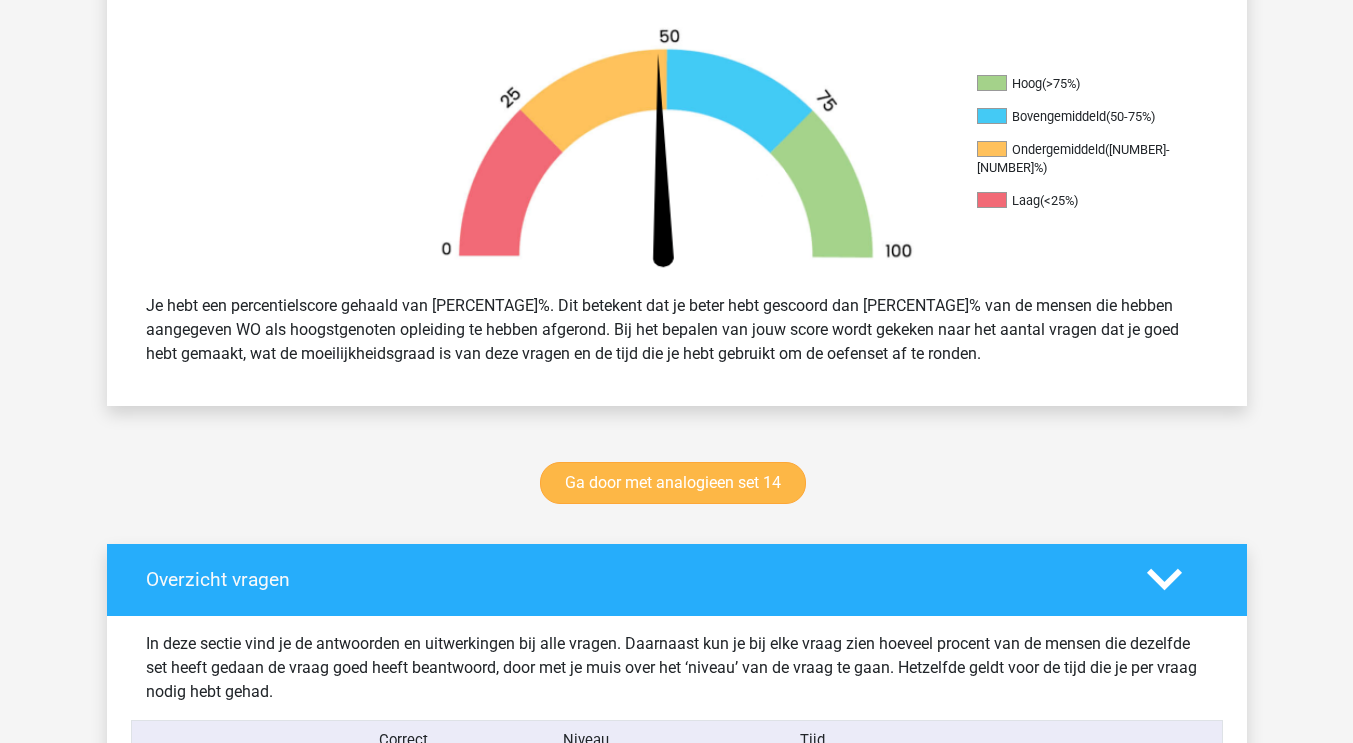 scroll, scrollTop: 588, scrollLeft: 0, axis: vertical 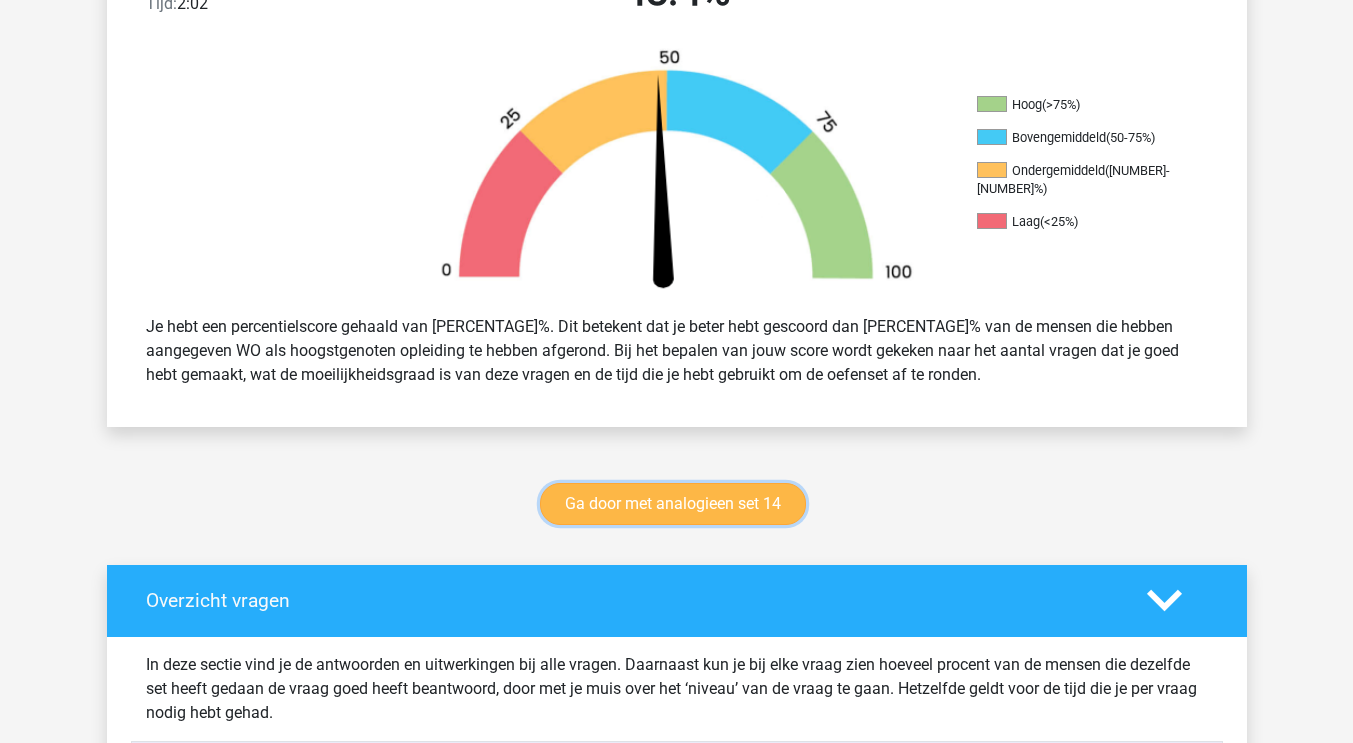 click on "Ga door met analogieen set 14" at bounding box center [673, 504] 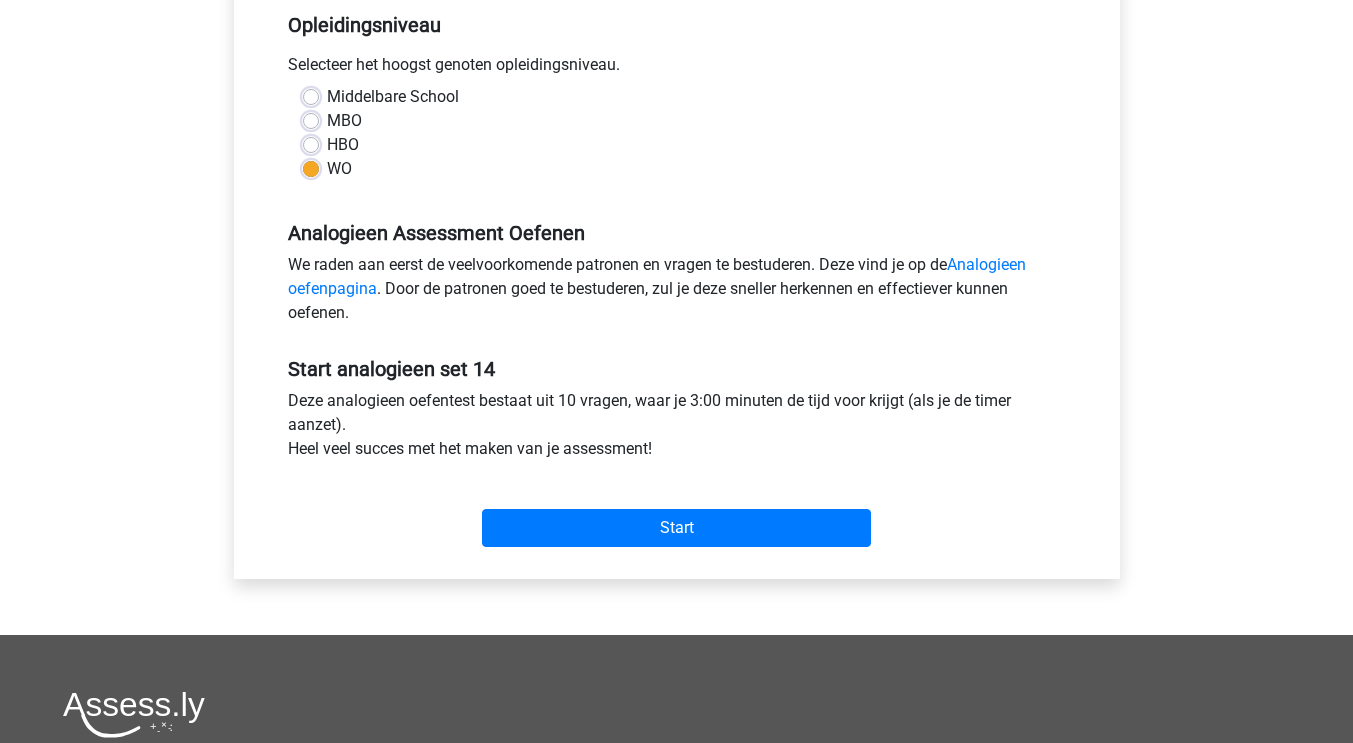 scroll, scrollTop: 396, scrollLeft: 0, axis: vertical 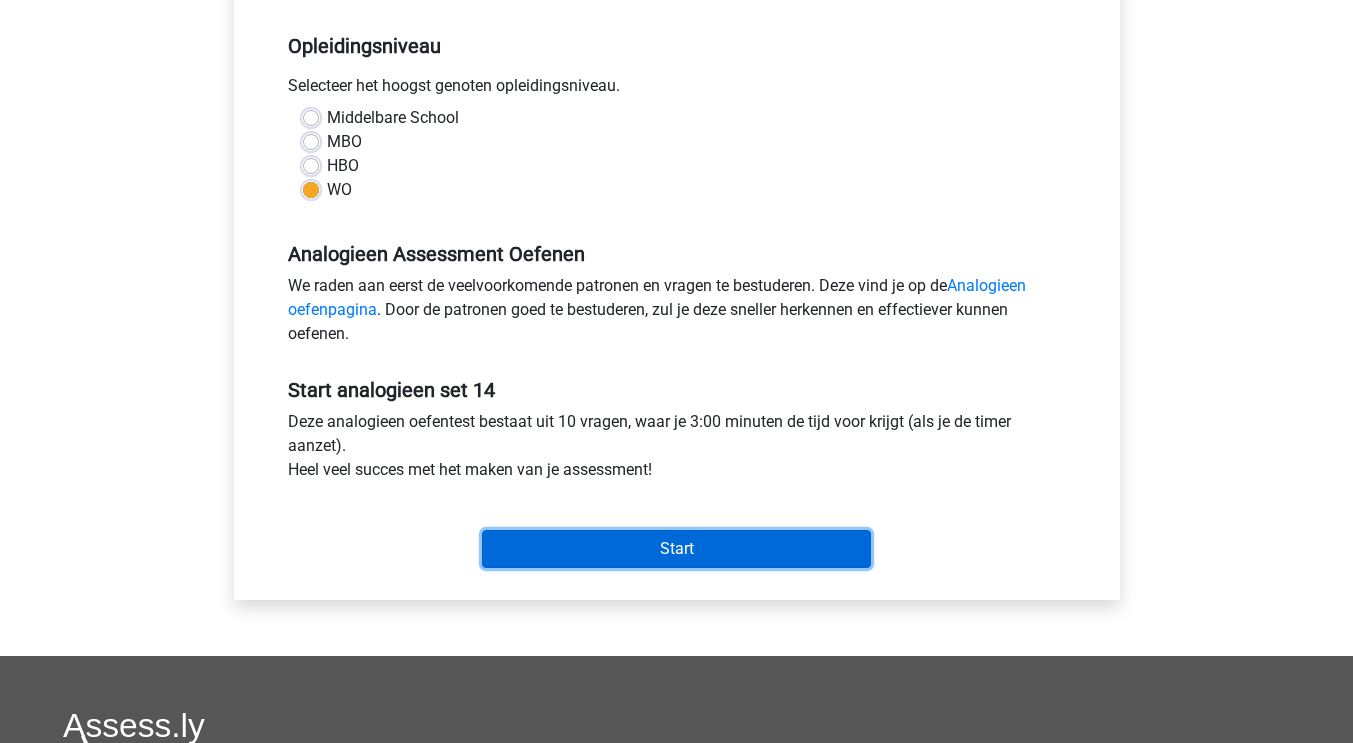 click on "Start" at bounding box center (676, 549) 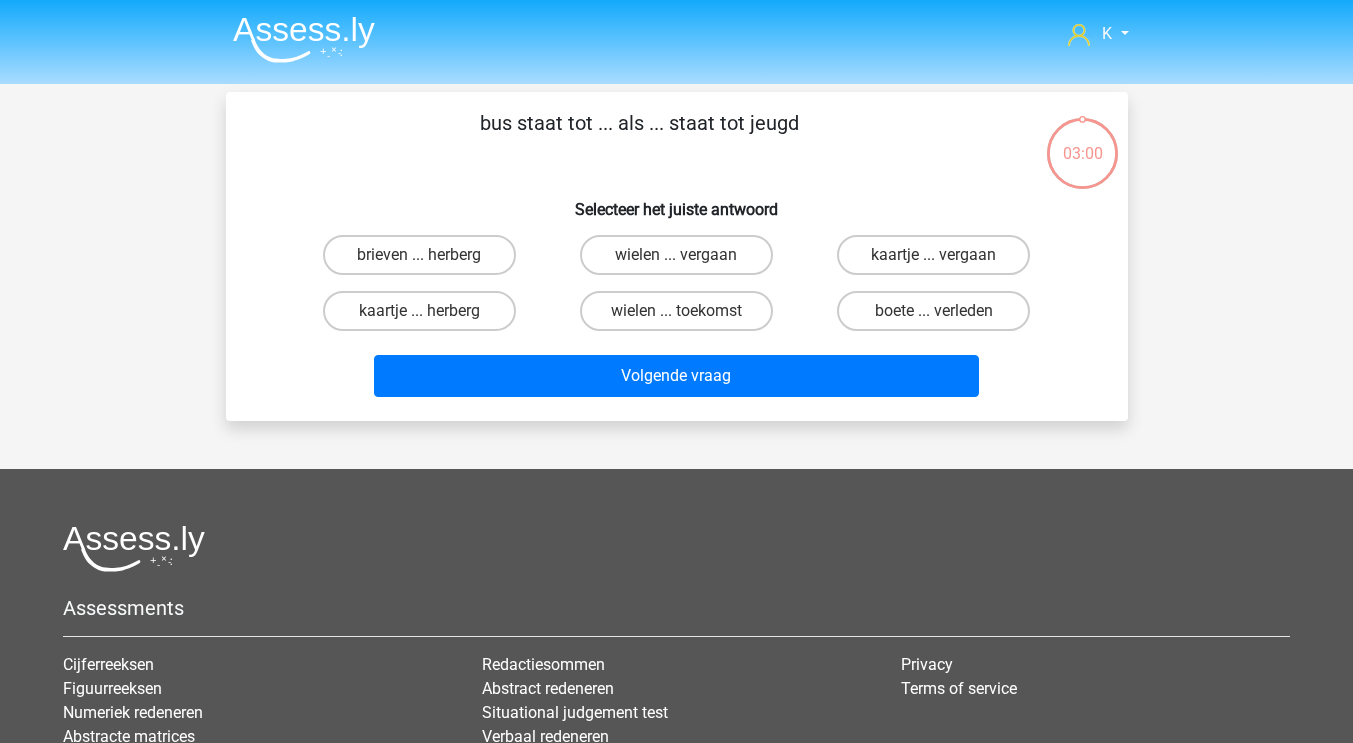 scroll, scrollTop: 0, scrollLeft: 0, axis: both 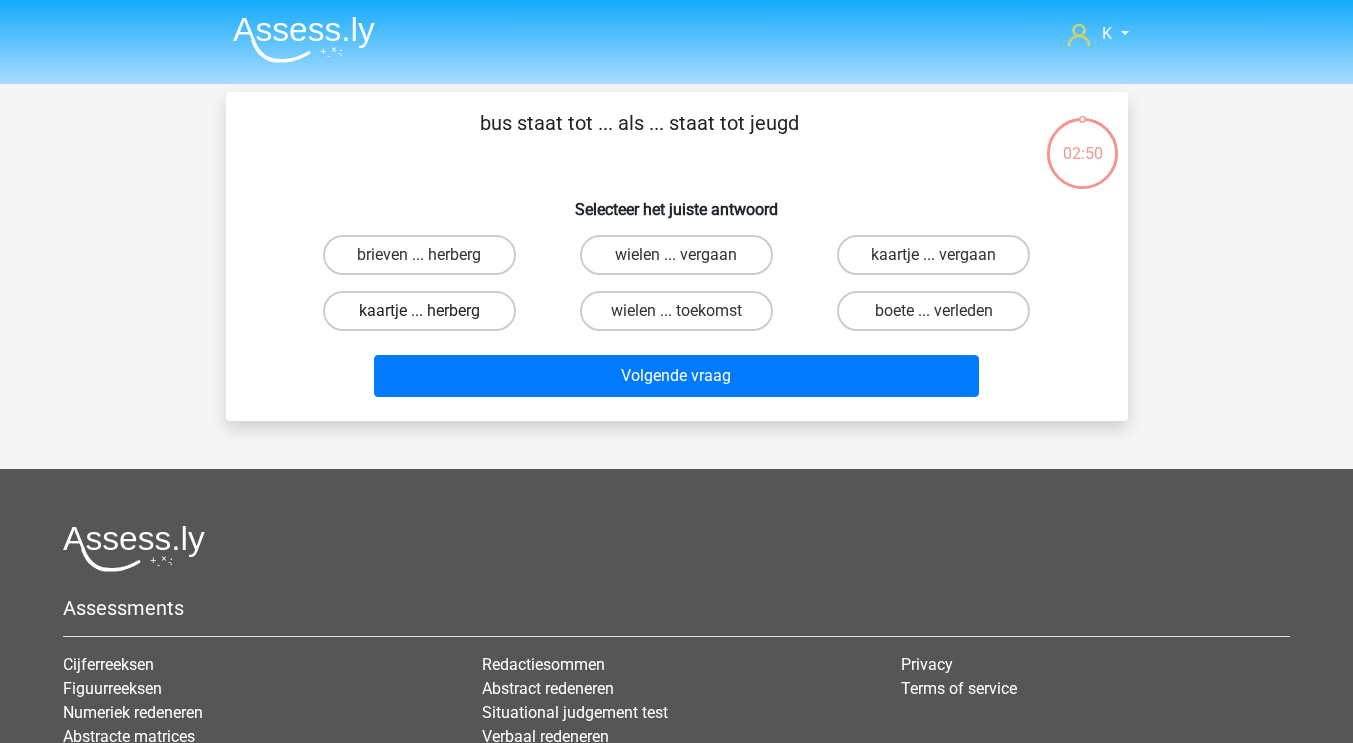 click on "kaartje ... herberg" at bounding box center [419, 311] 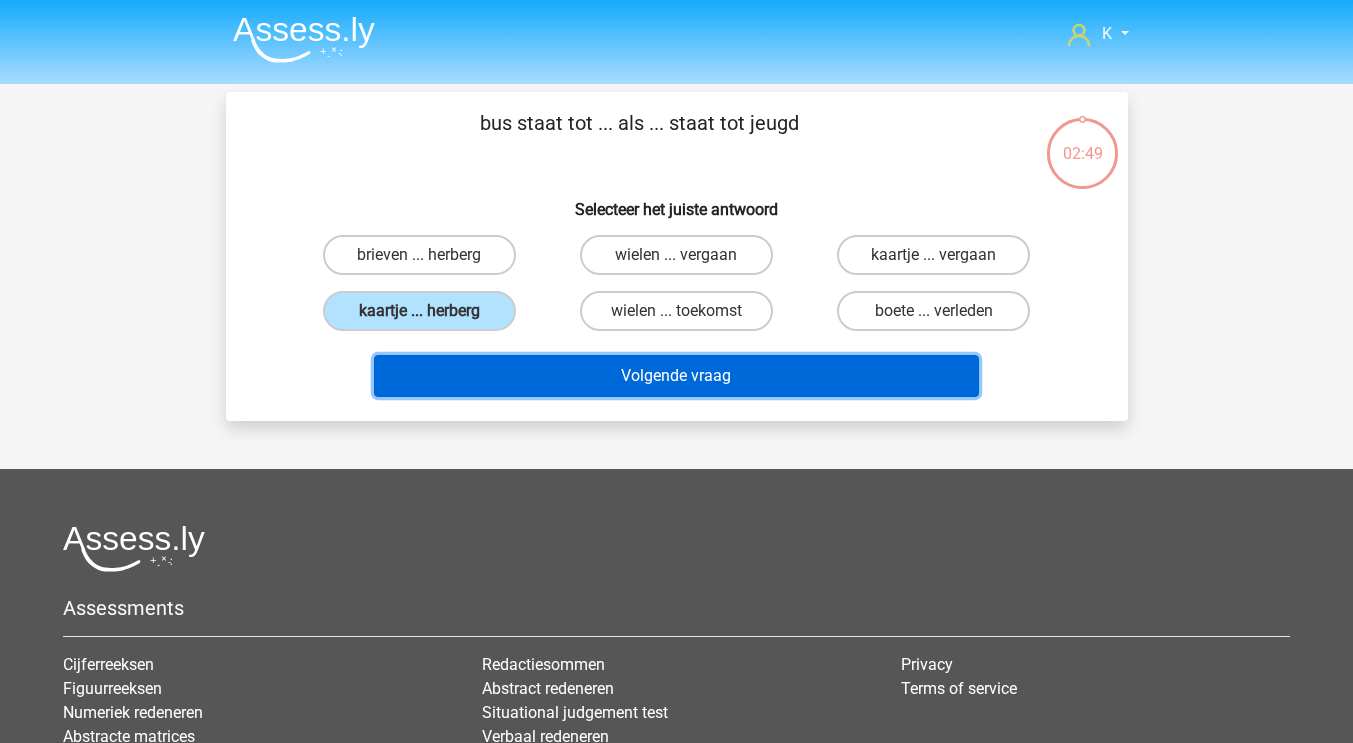 click on "Volgende vraag" at bounding box center (676, 376) 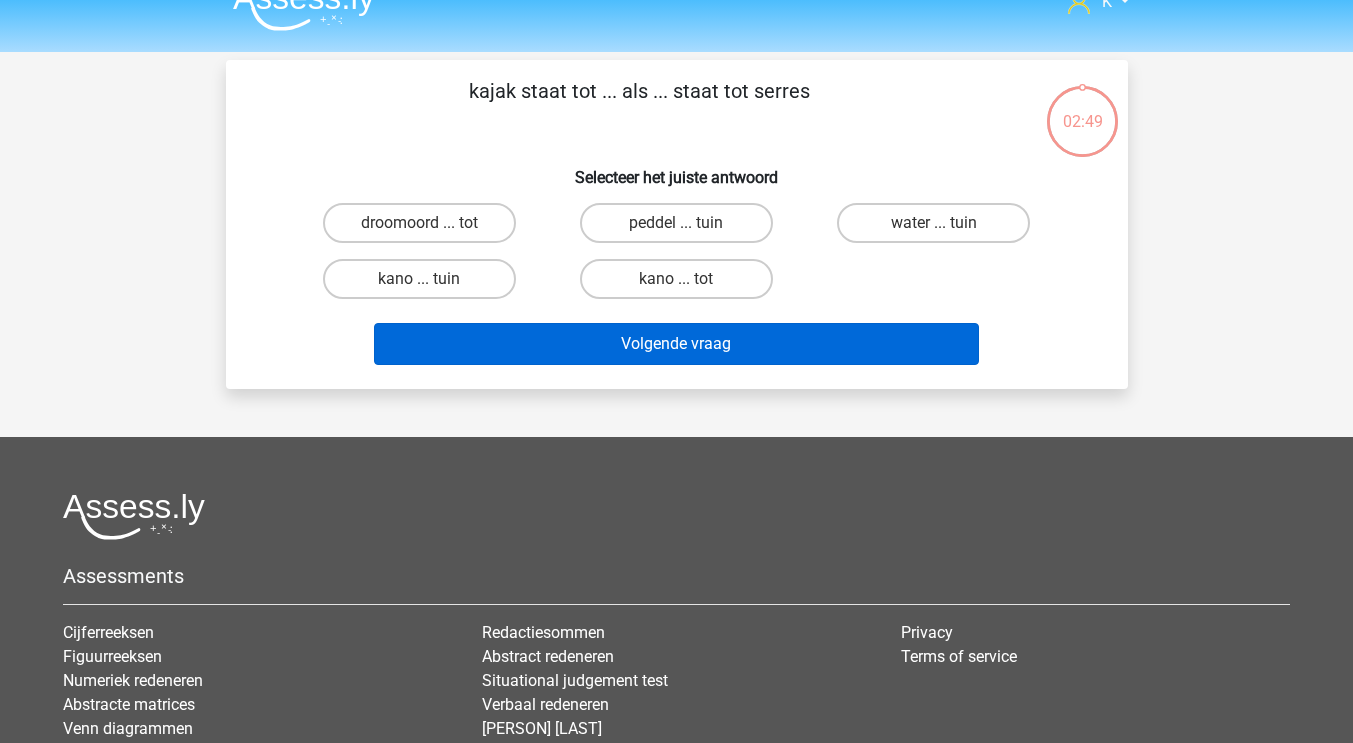 scroll, scrollTop: 0, scrollLeft: 0, axis: both 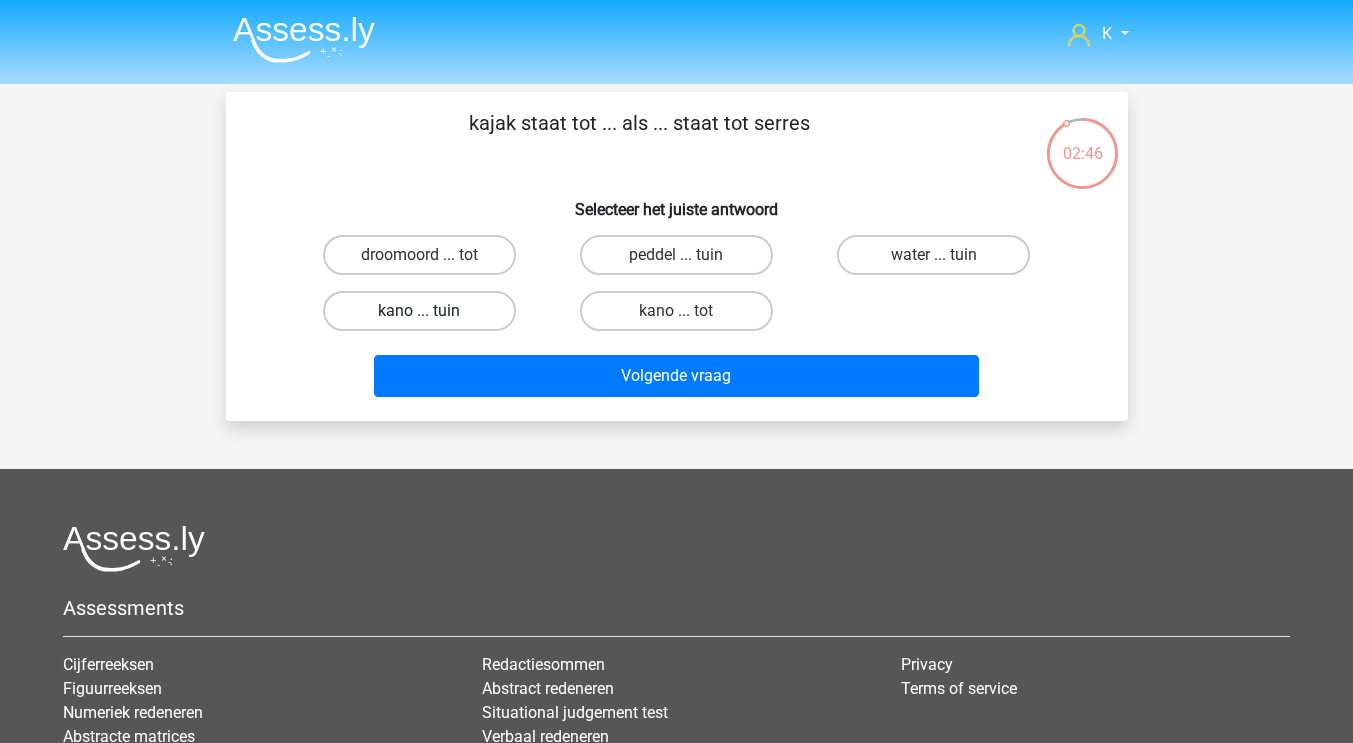 click on "kano ... tuin" at bounding box center [419, 311] 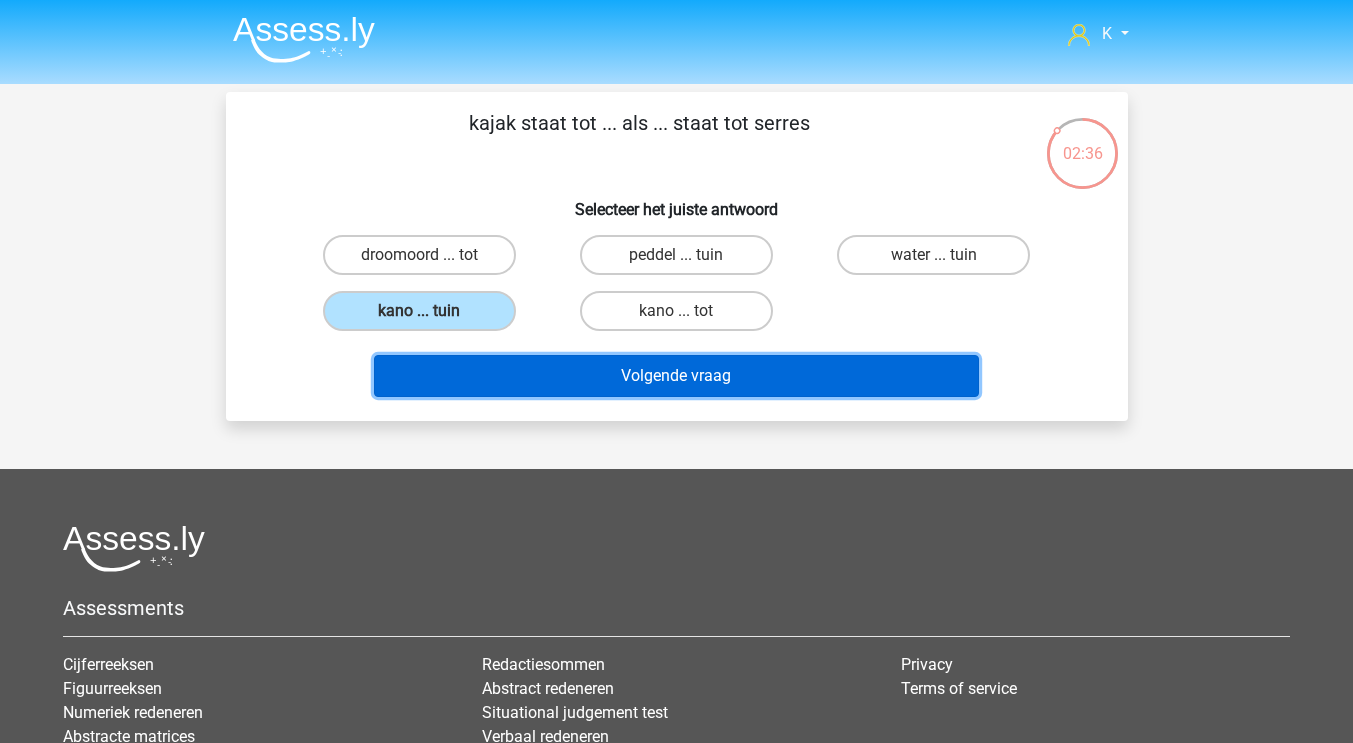 click on "Volgende vraag" at bounding box center [676, 376] 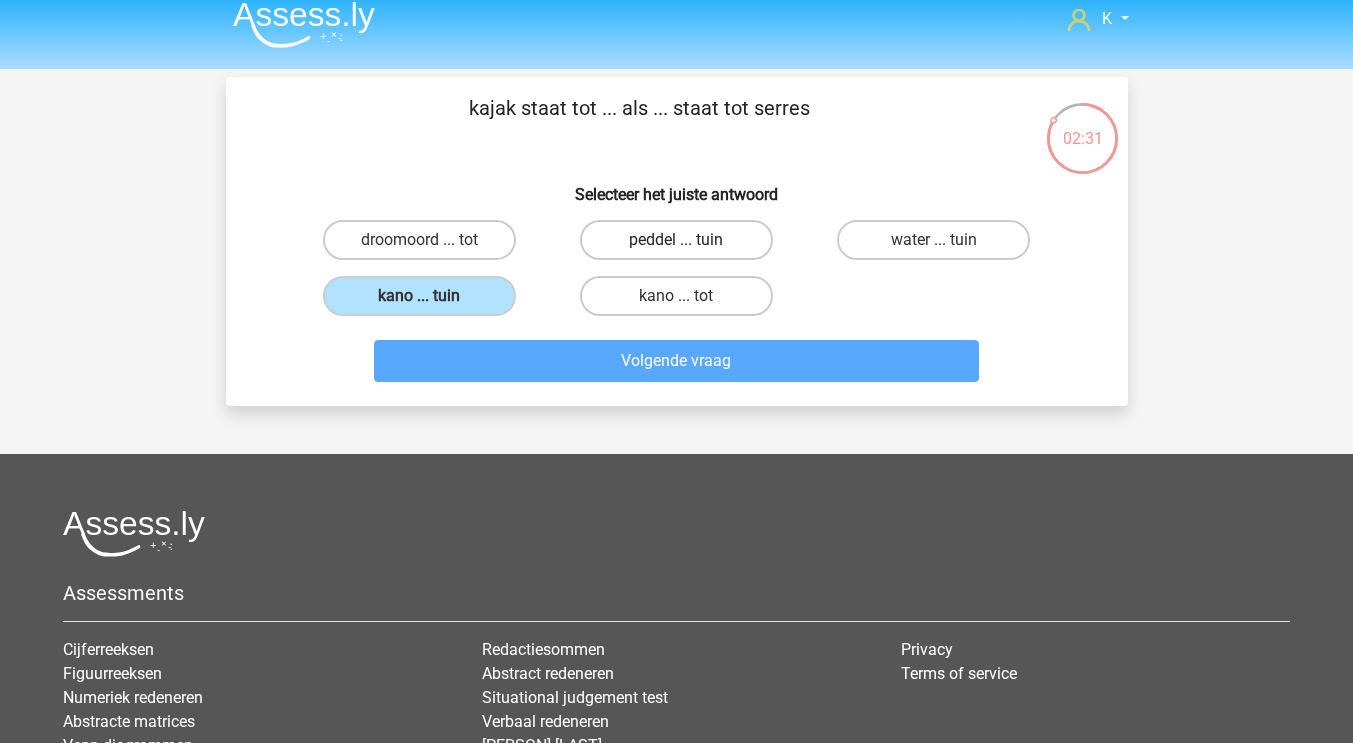 scroll, scrollTop: 0, scrollLeft: 0, axis: both 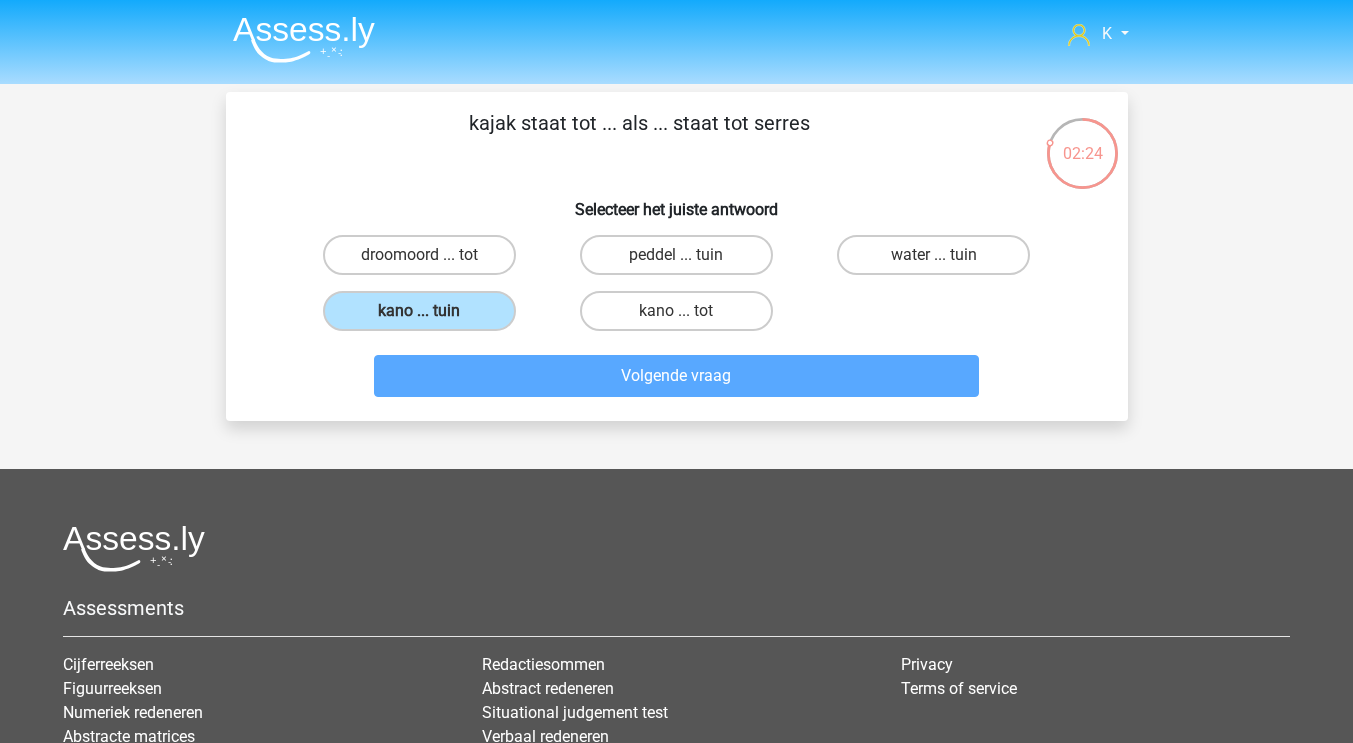 click on "kano ... tuin" at bounding box center [419, 311] 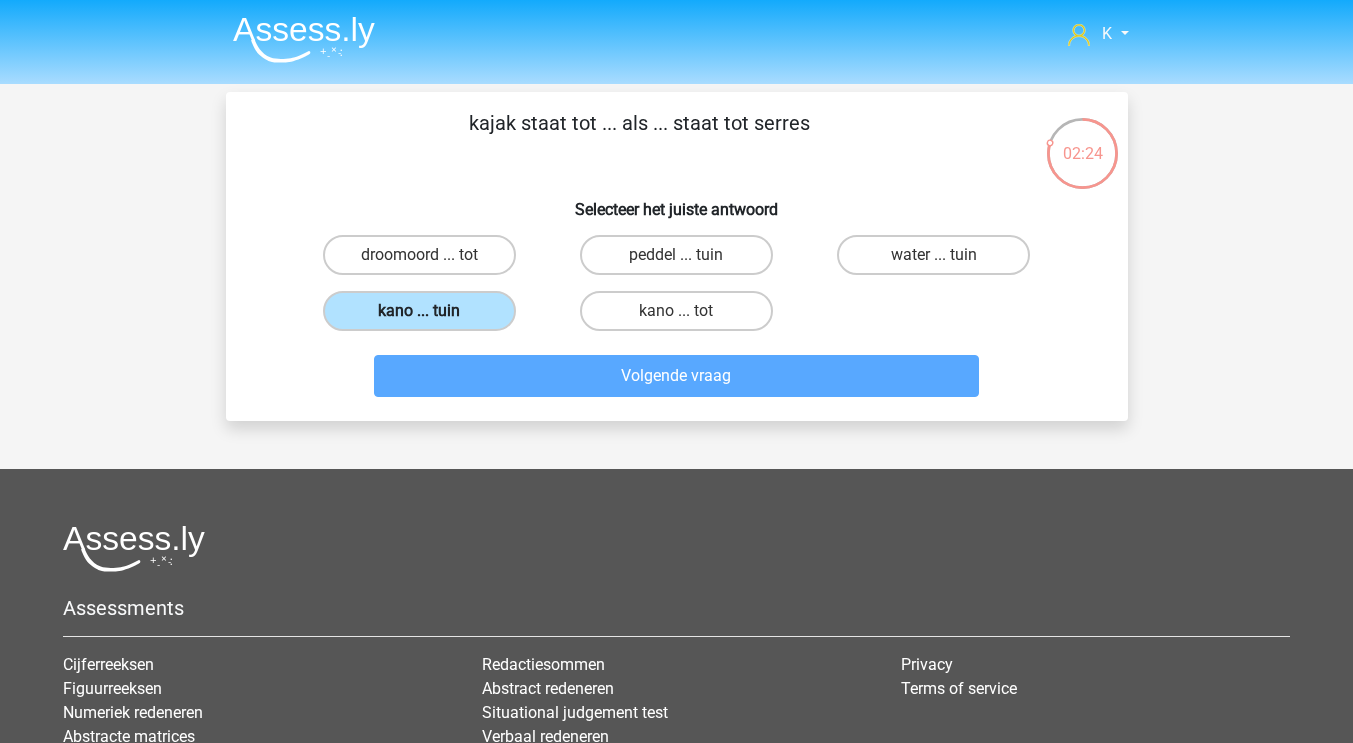 click on "kano ... tuin" at bounding box center (425, 317) 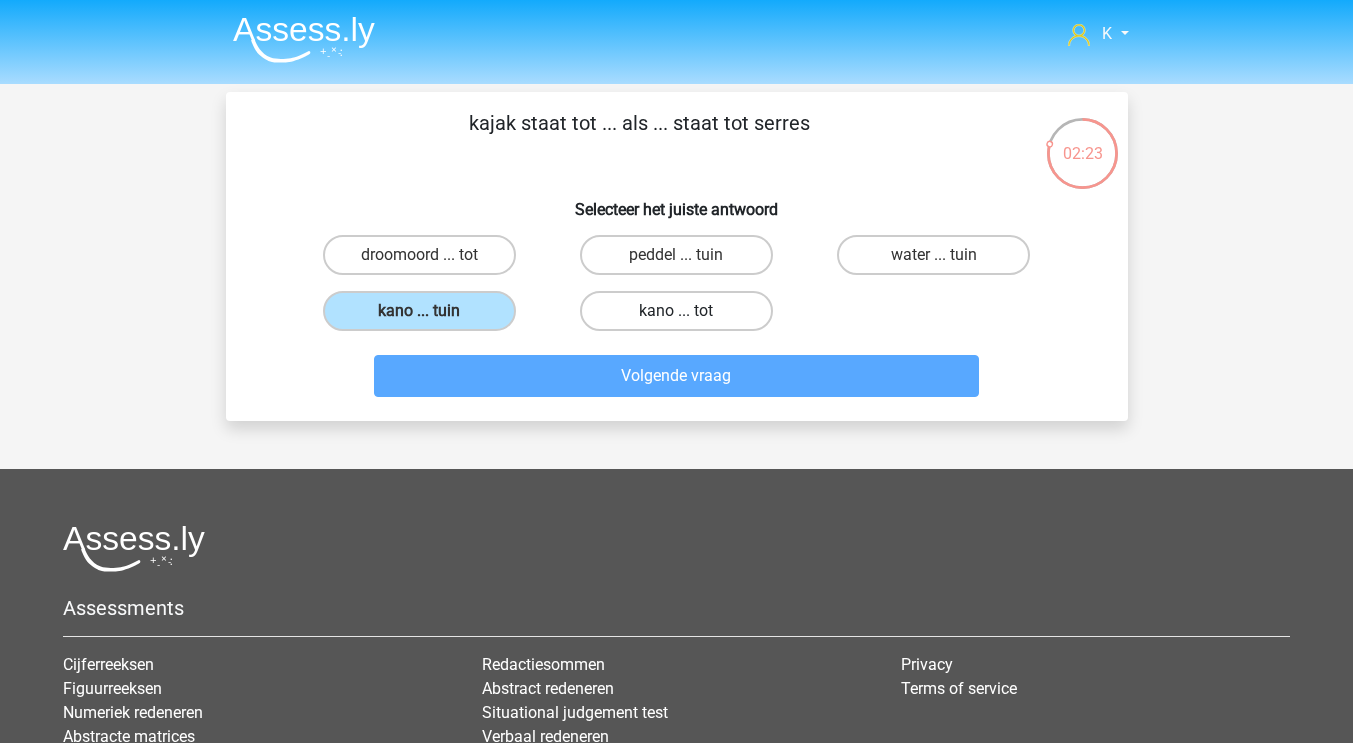 click on "kano ... tot" at bounding box center (676, 311) 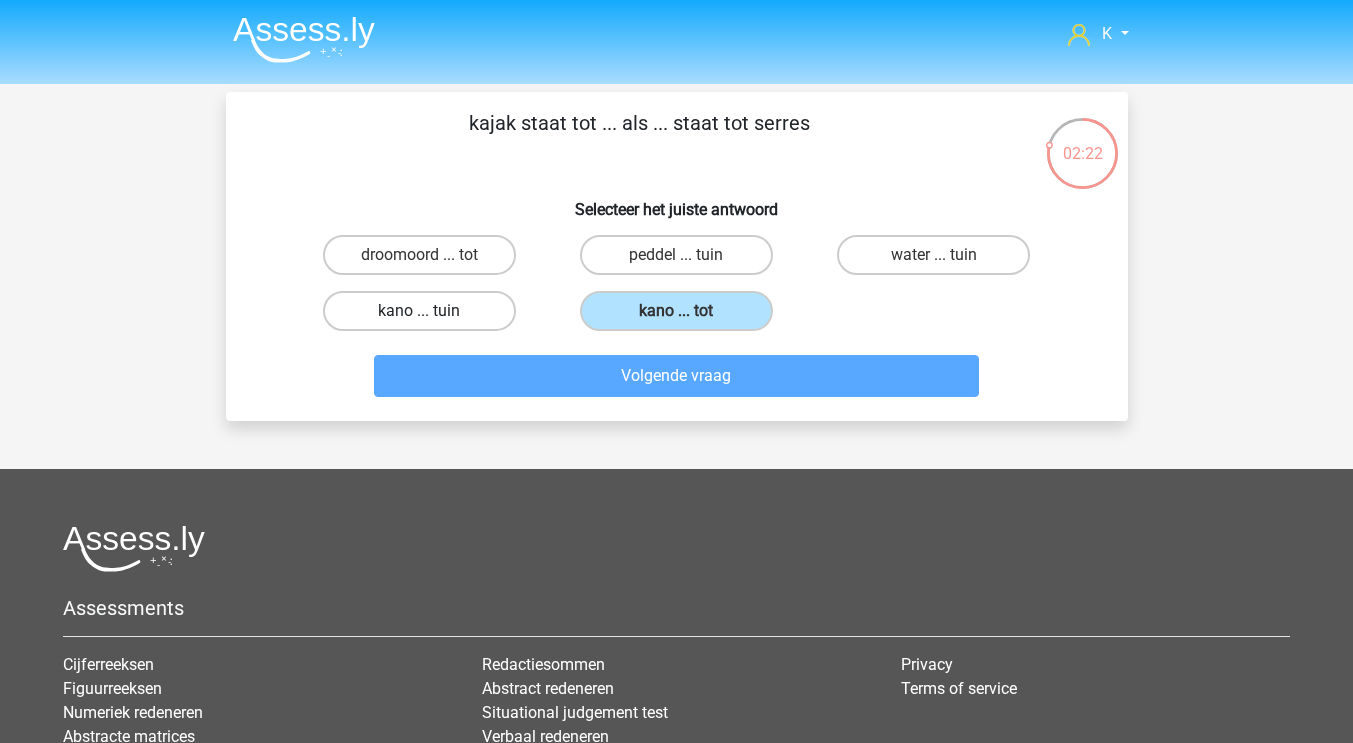 click on "kano ... tuin" at bounding box center (419, 311) 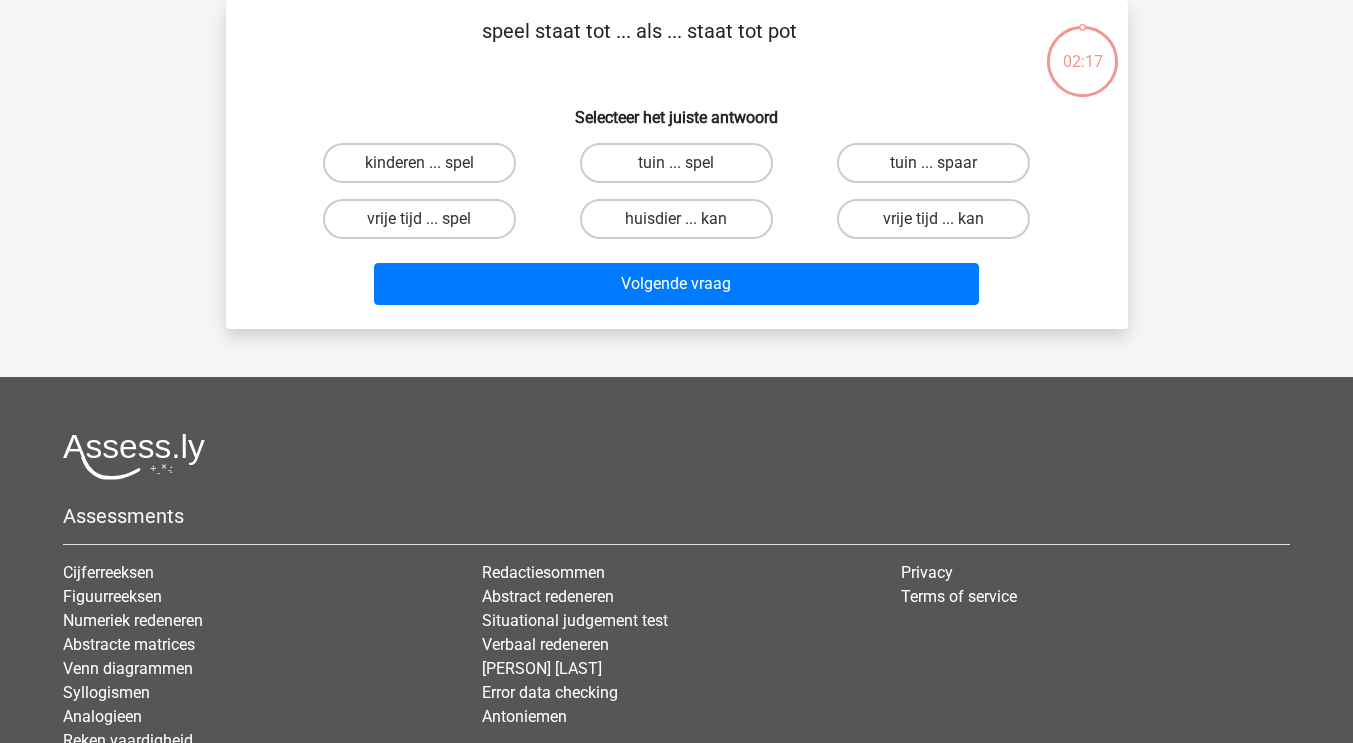 scroll, scrollTop: 0, scrollLeft: 0, axis: both 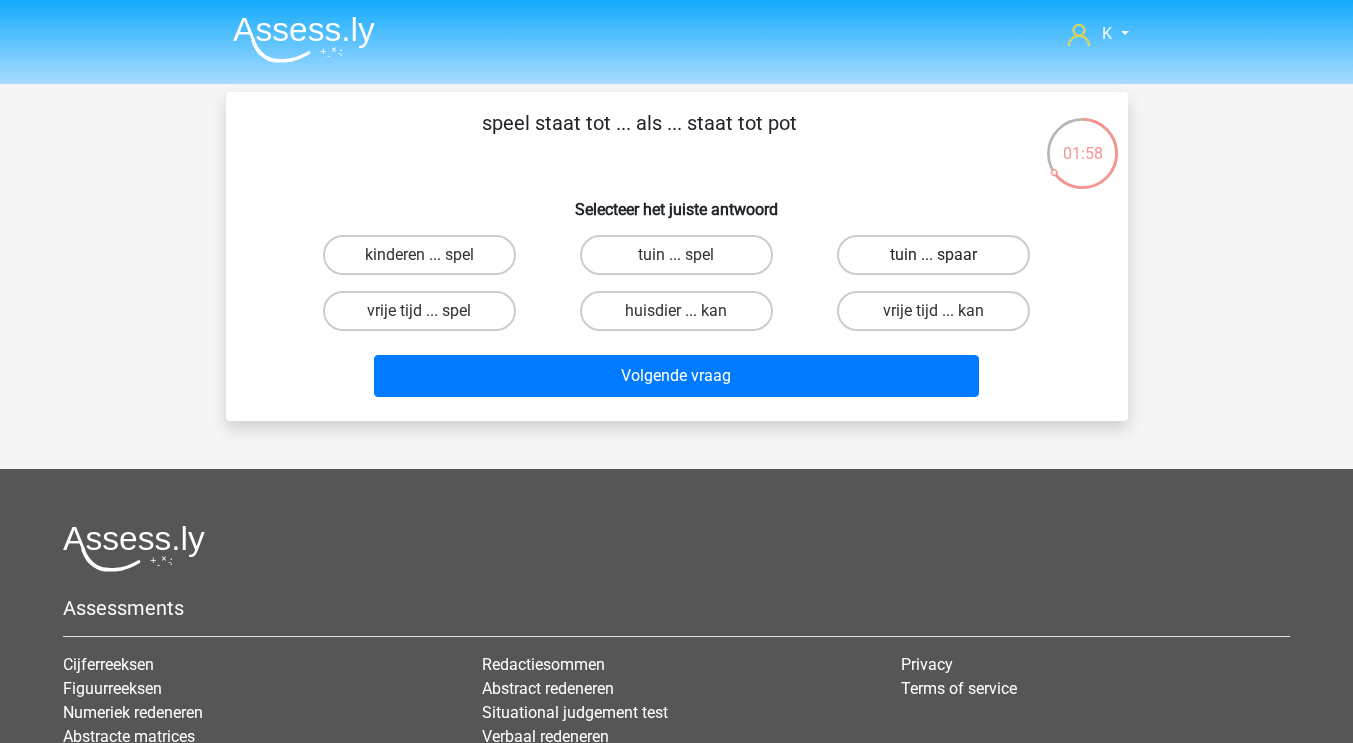 click on "tuin ... spaar" at bounding box center [933, 255] 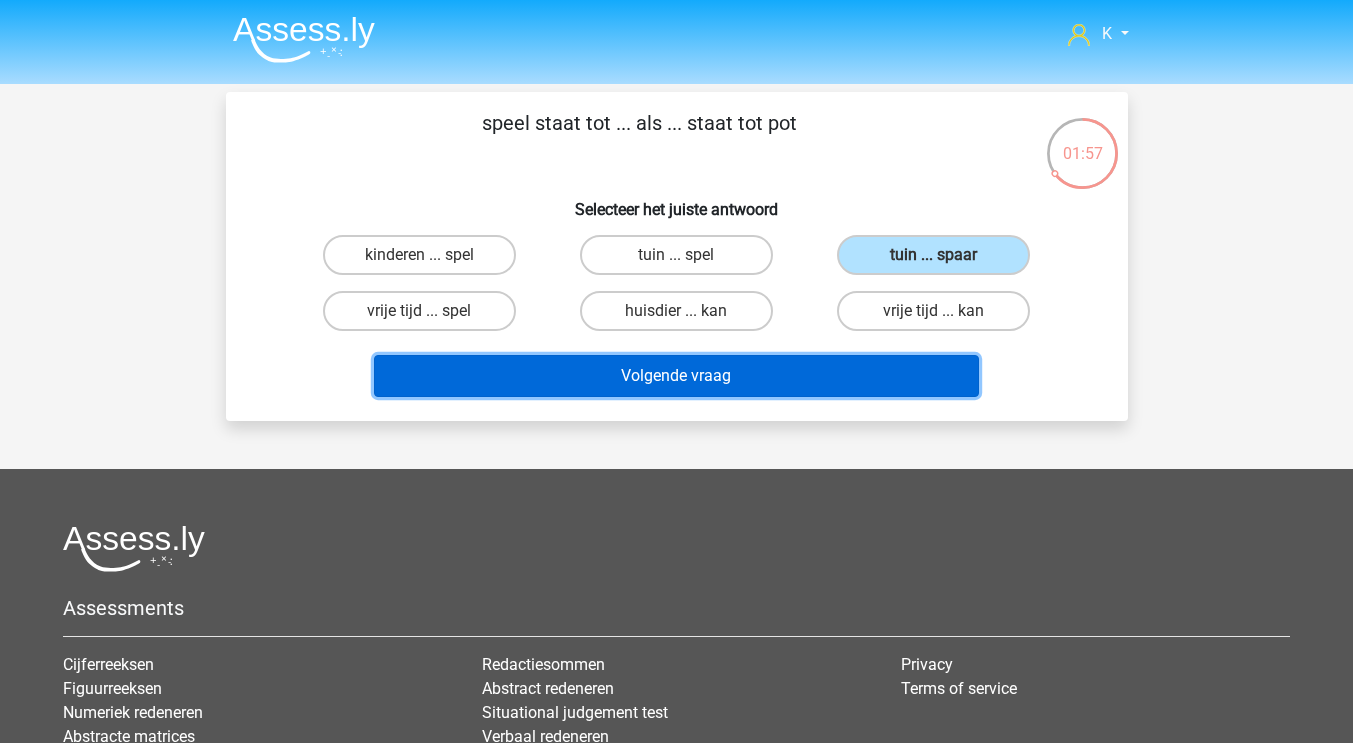 click on "Volgende vraag" at bounding box center [676, 376] 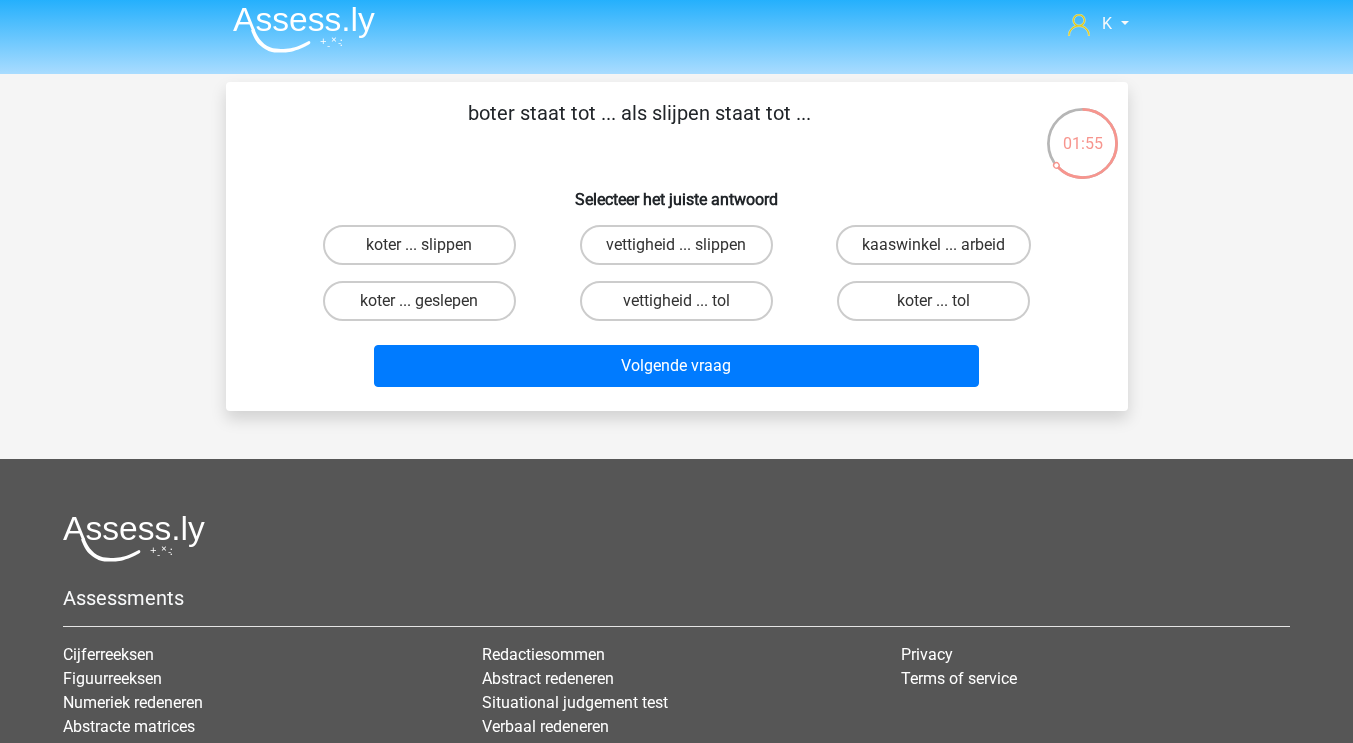 scroll, scrollTop: 0, scrollLeft: 0, axis: both 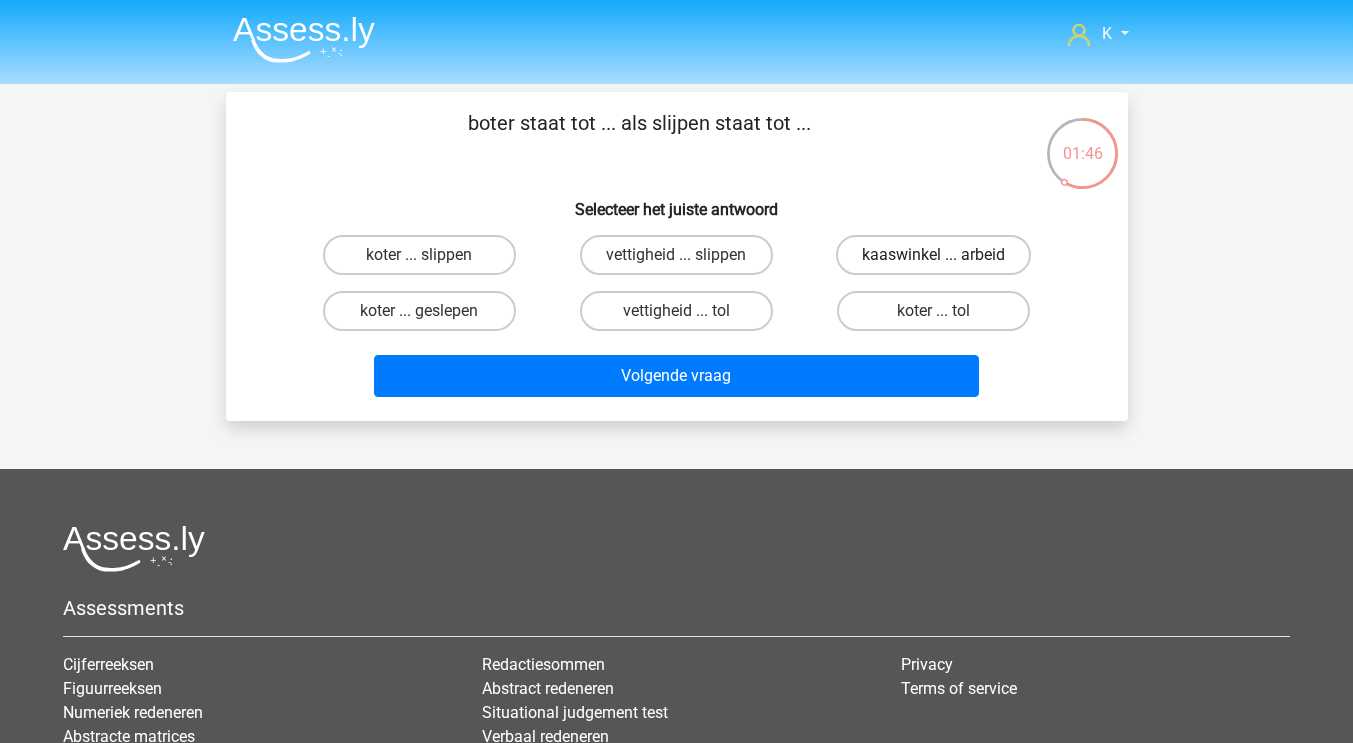 click on "kaaswinkel ... arbeid" at bounding box center (933, 255) 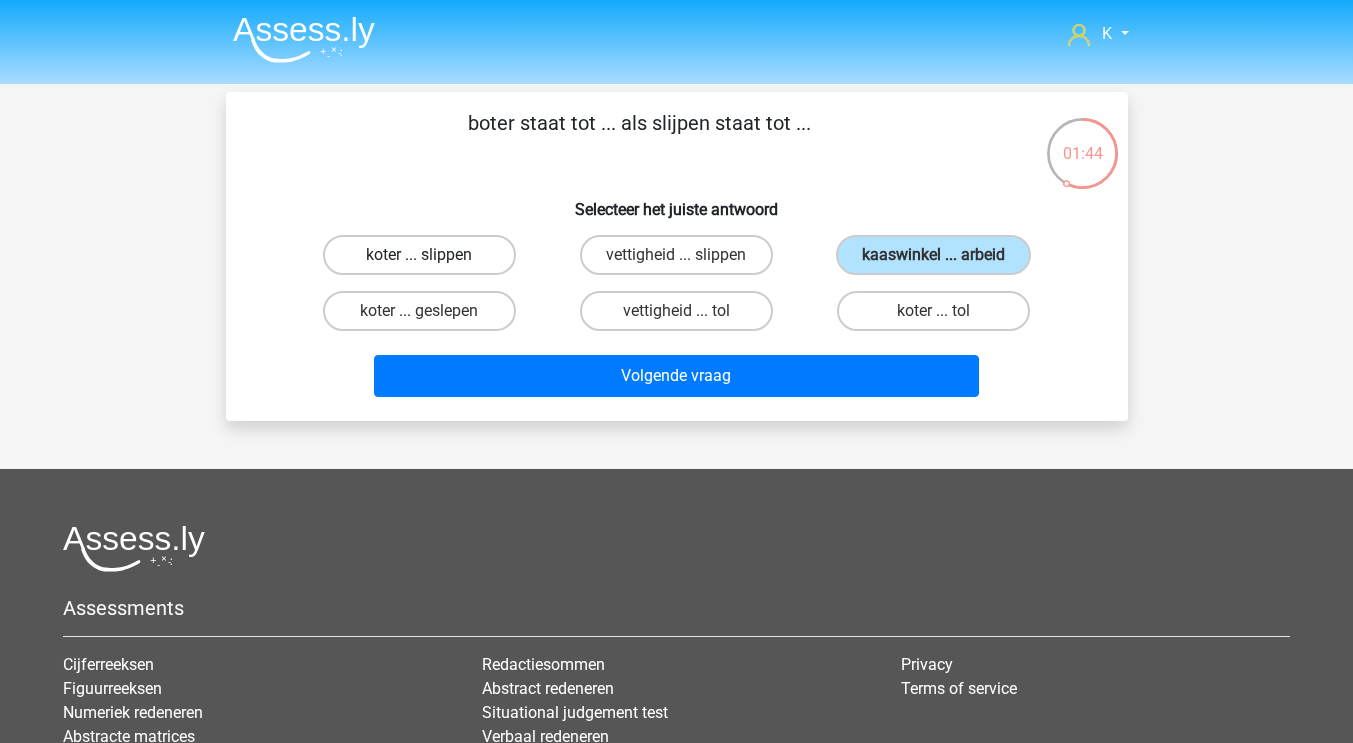 click on "koter ... slippen" at bounding box center [419, 255] 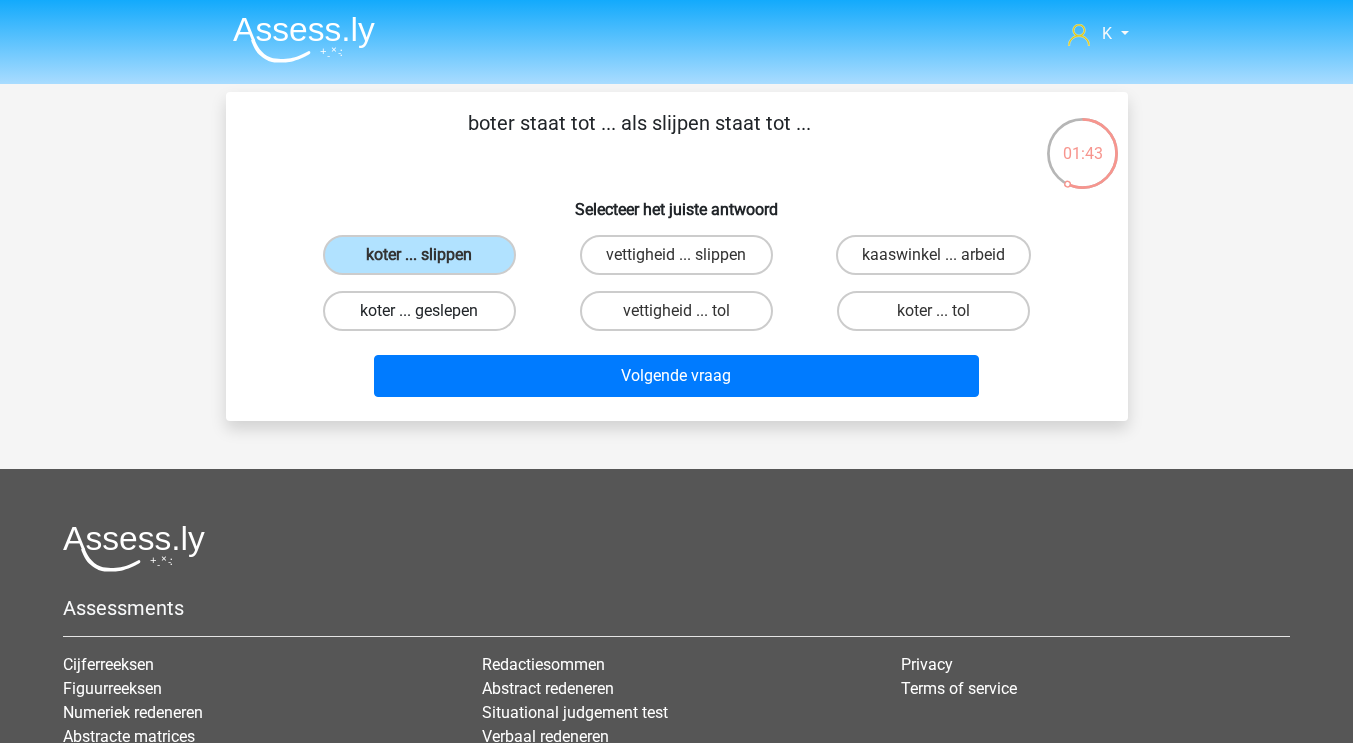 click on "koter ... geslepen" at bounding box center [419, 311] 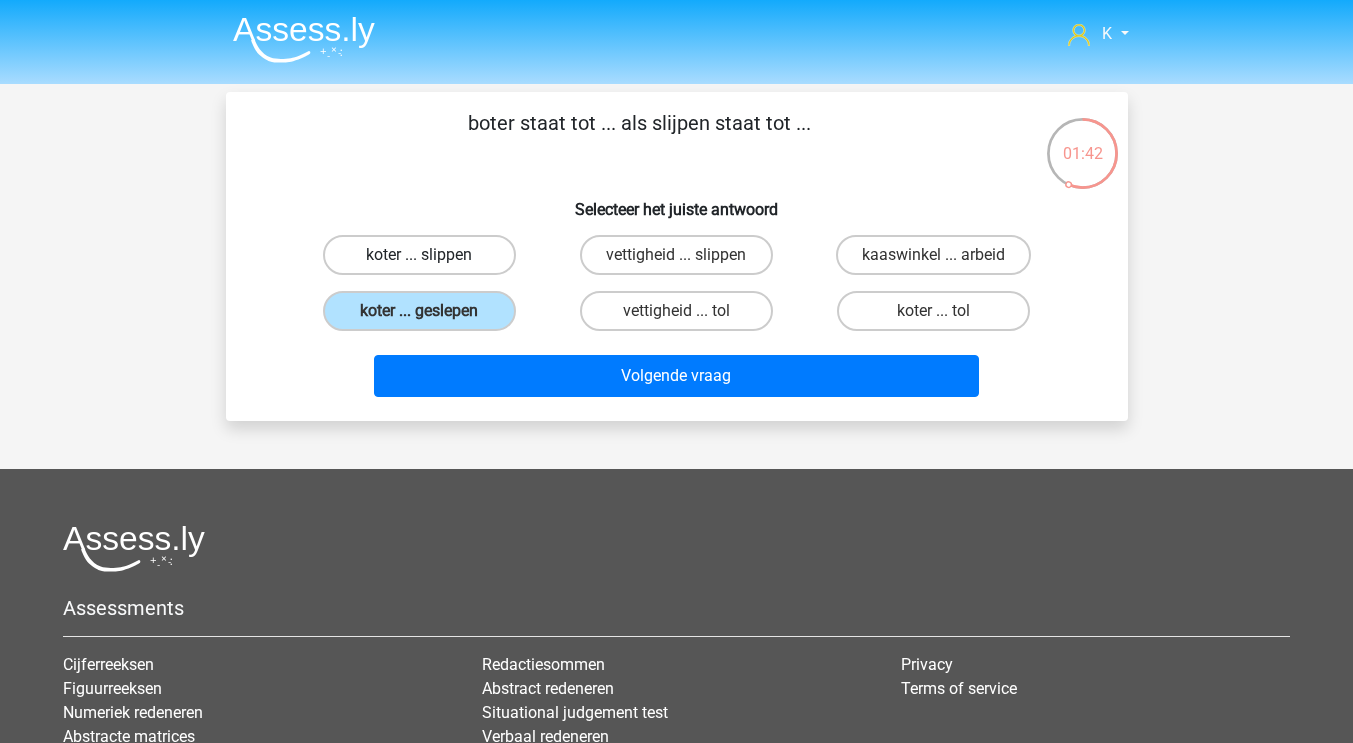 click on "koter ... slippen" at bounding box center (419, 255) 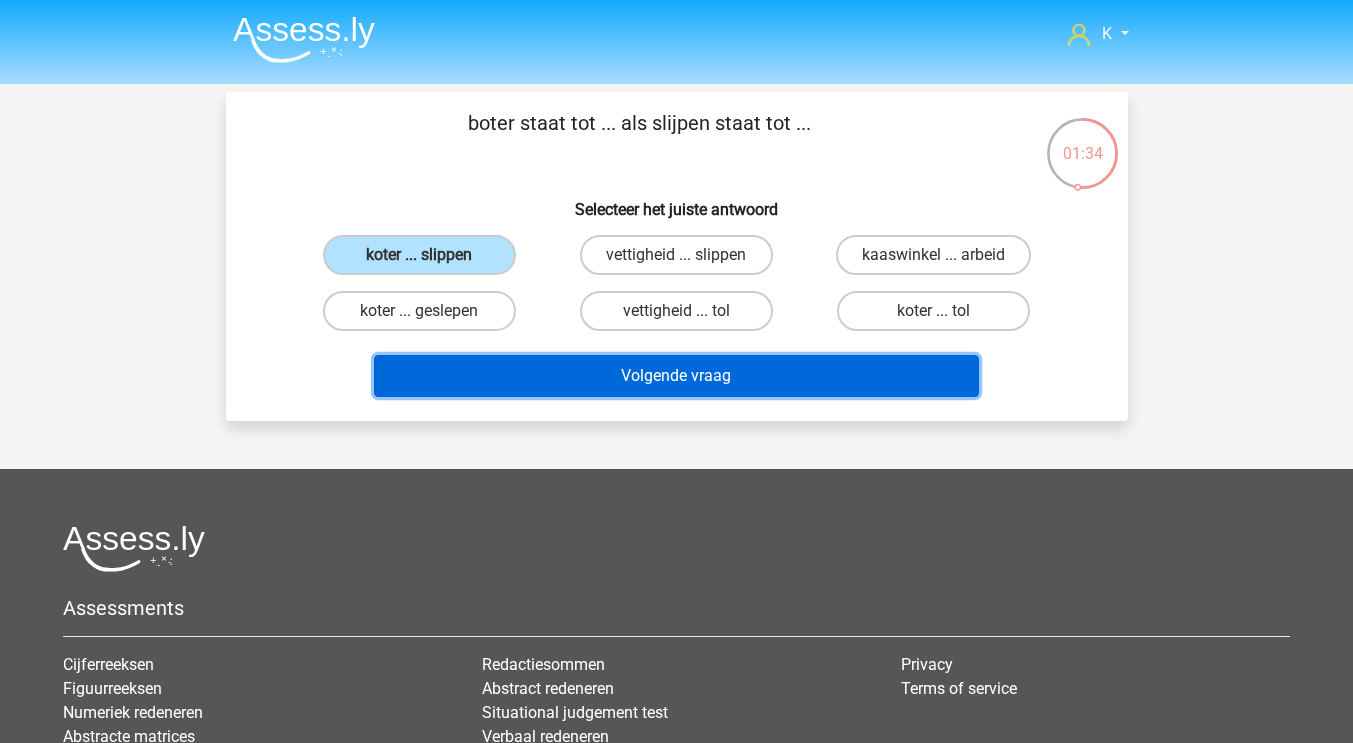 click on "Volgende vraag" at bounding box center (676, 376) 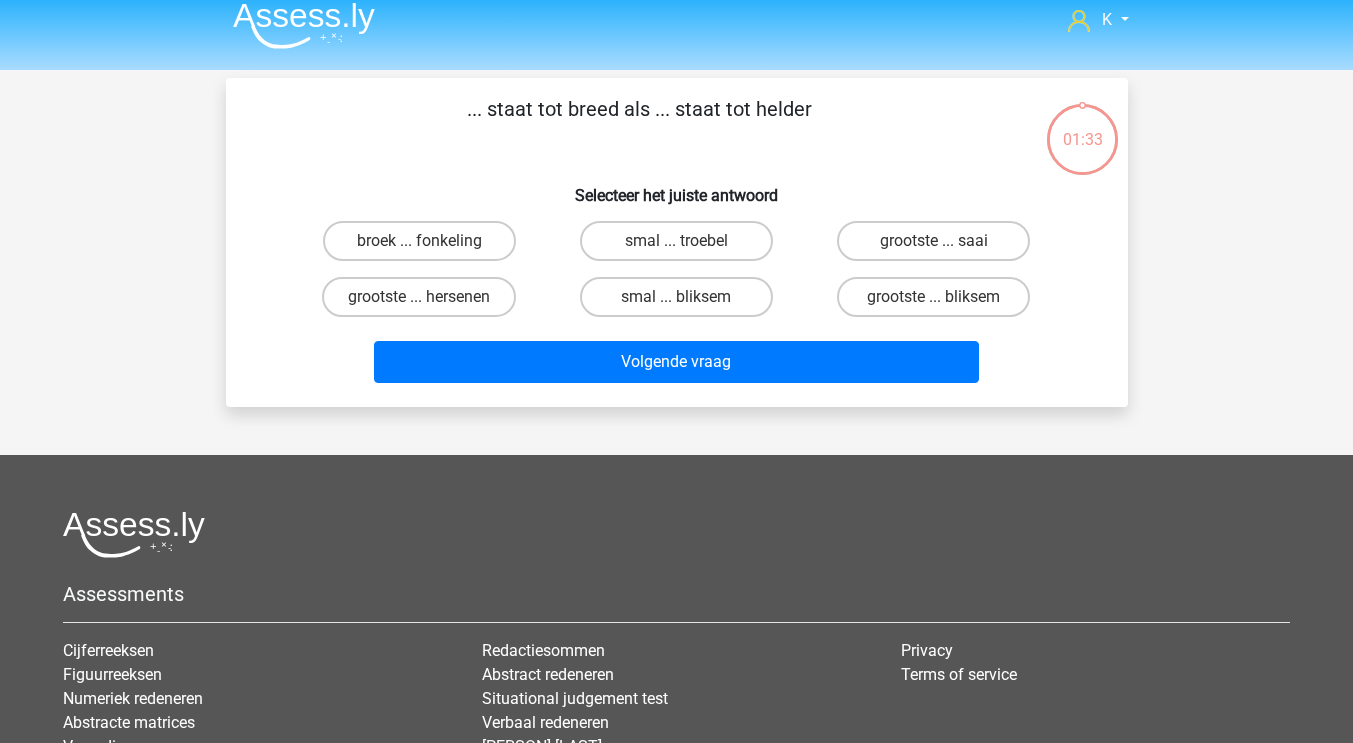 scroll, scrollTop: 11, scrollLeft: 0, axis: vertical 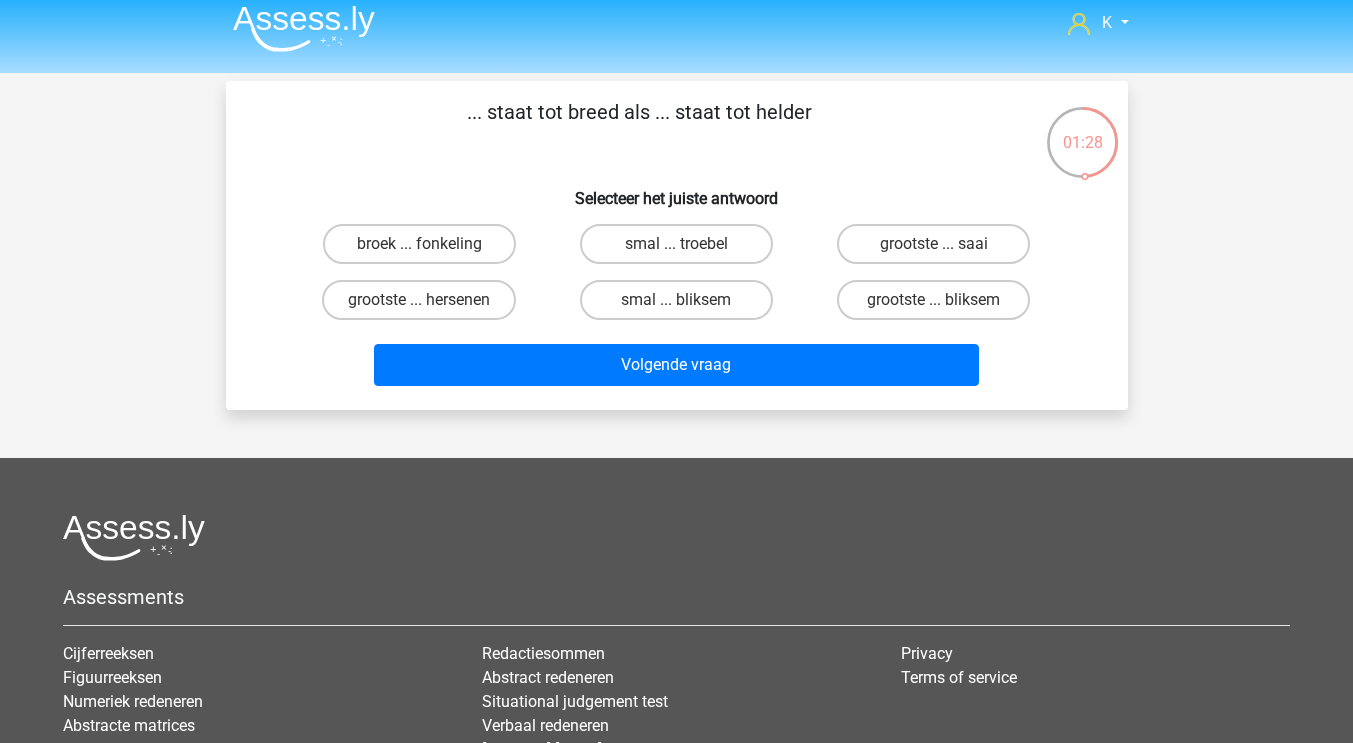 click on "smal ... troebel" at bounding box center [676, 244] 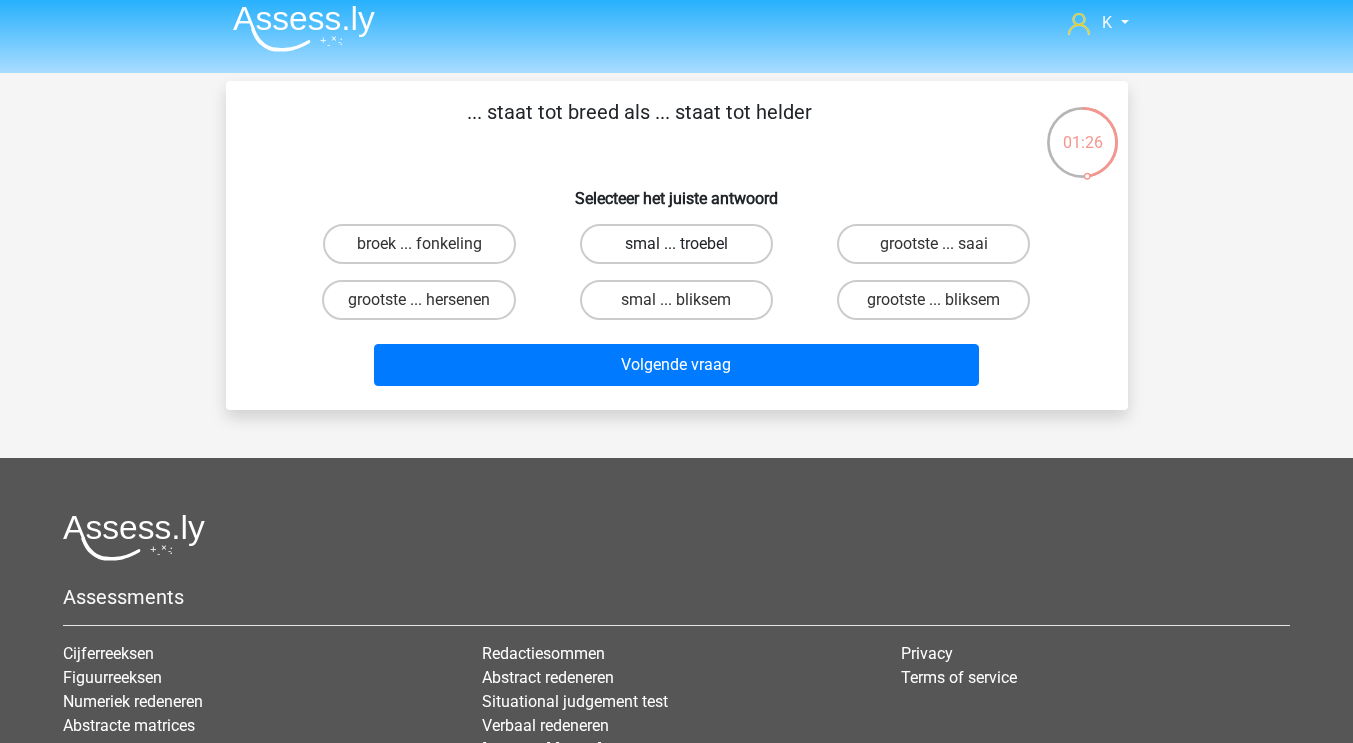 click on "smal ... troebel" at bounding box center (676, 244) 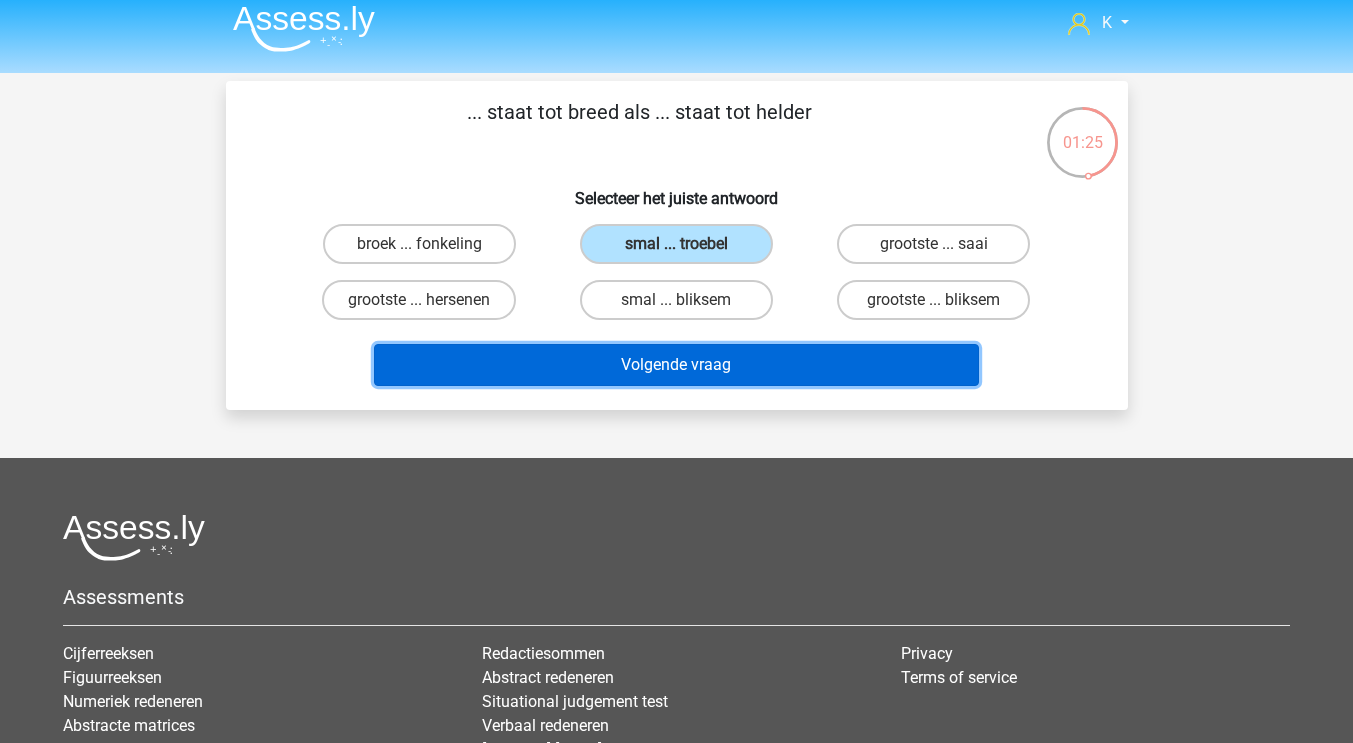 click on "Volgende vraag" at bounding box center [676, 365] 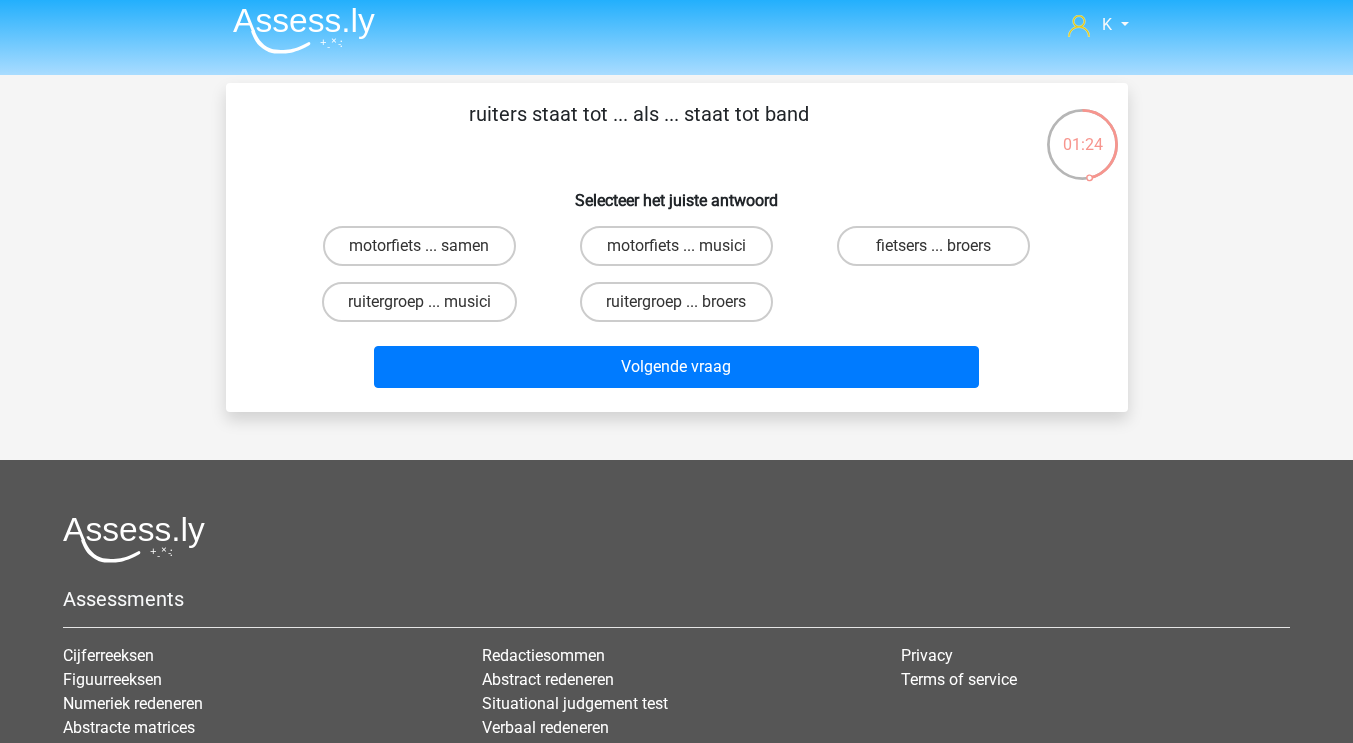 scroll, scrollTop: 8, scrollLeft: 0, axis: vertical 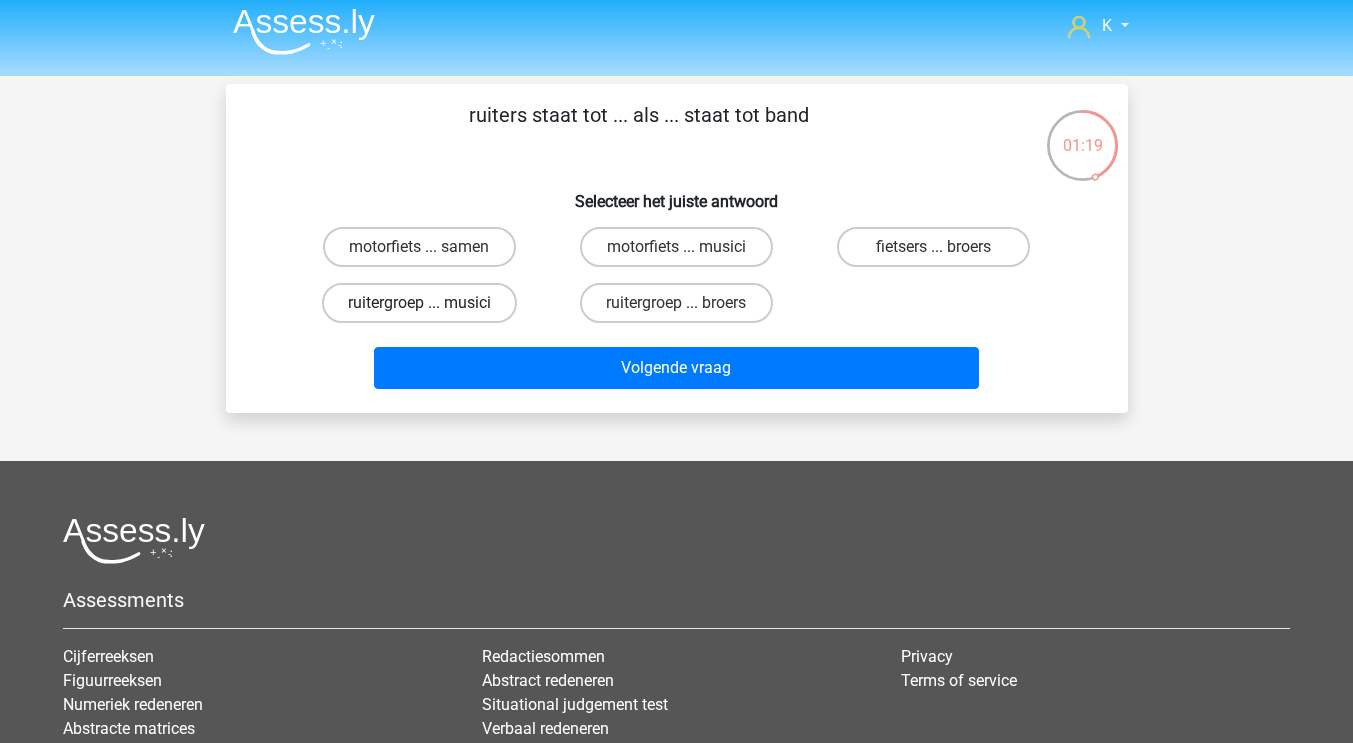 click on "ruitergroep ... musici" at bounding box center [419, 303] 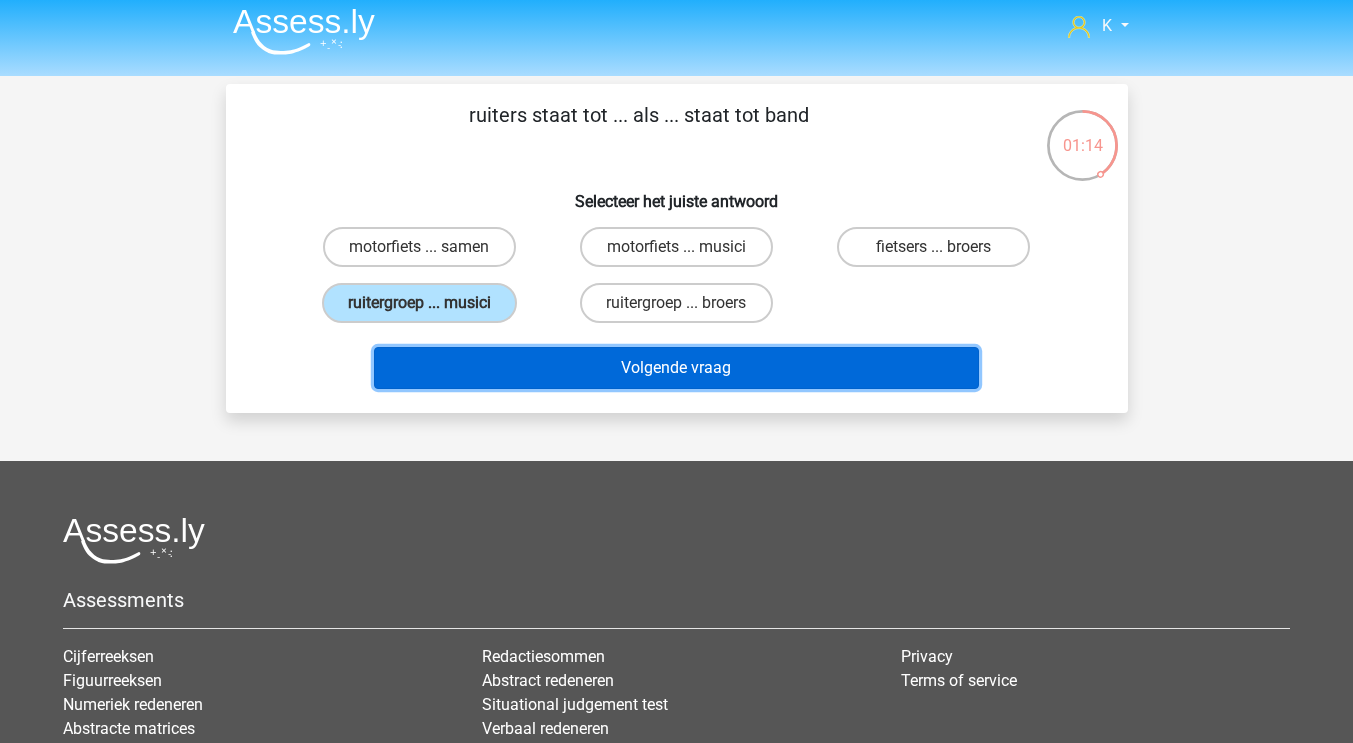 click on "Volgende vraag" at bounding box center [676, 368] 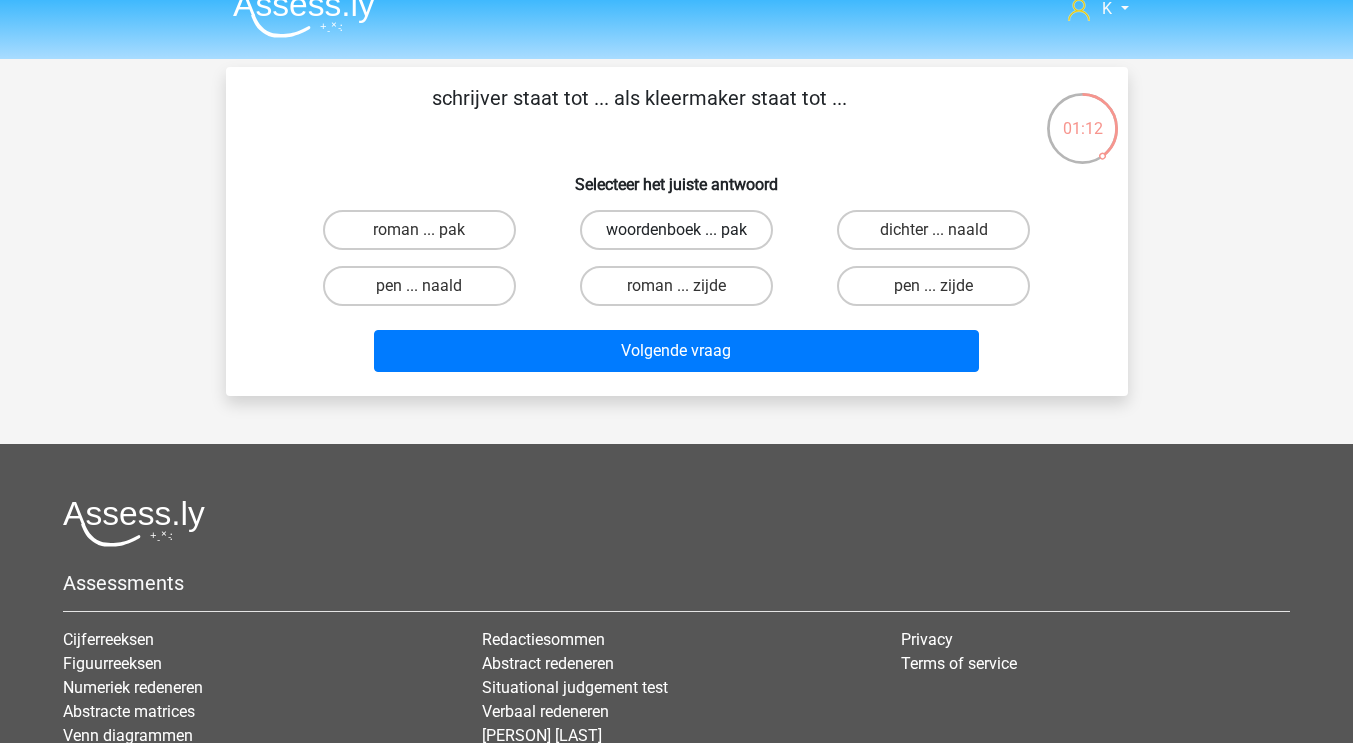 scroll, scrollTop: 0, scrollLeft: 0, axis: both 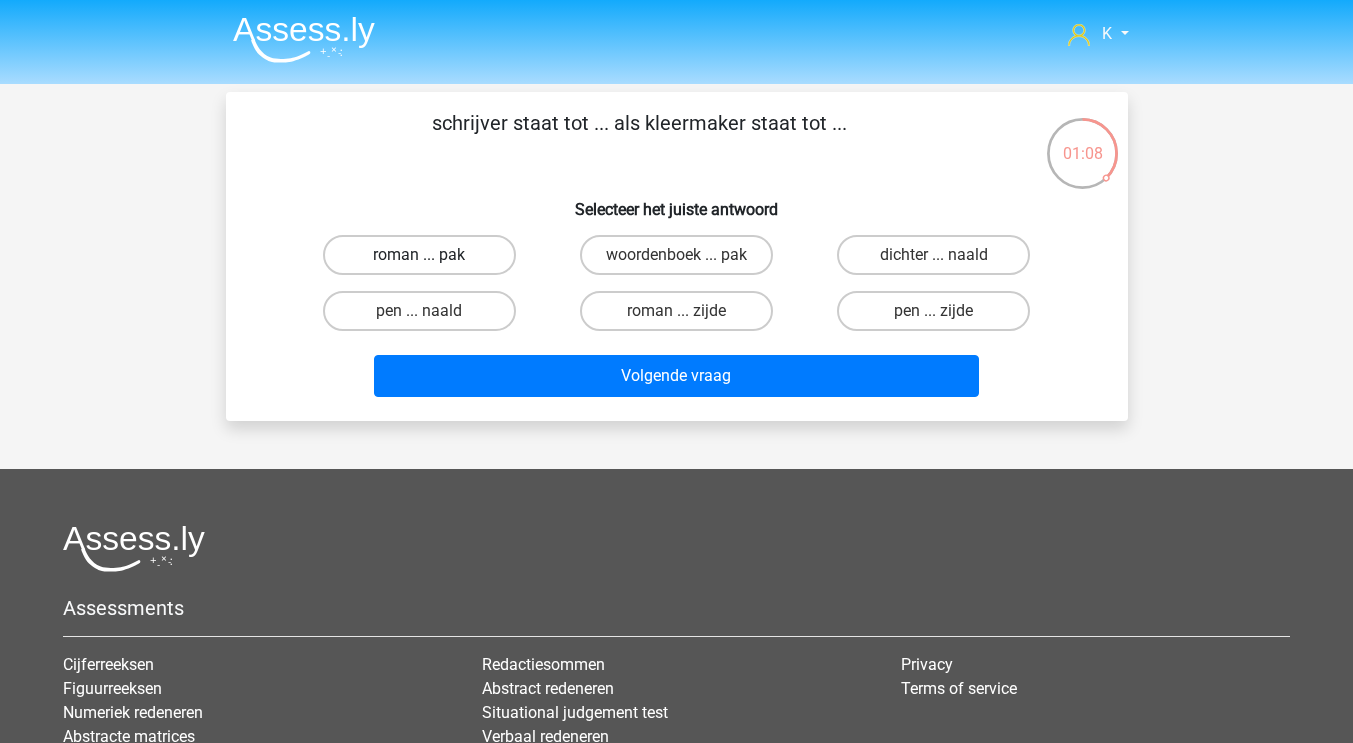 click on "roman ... pak" at bounding box center (419, 255) 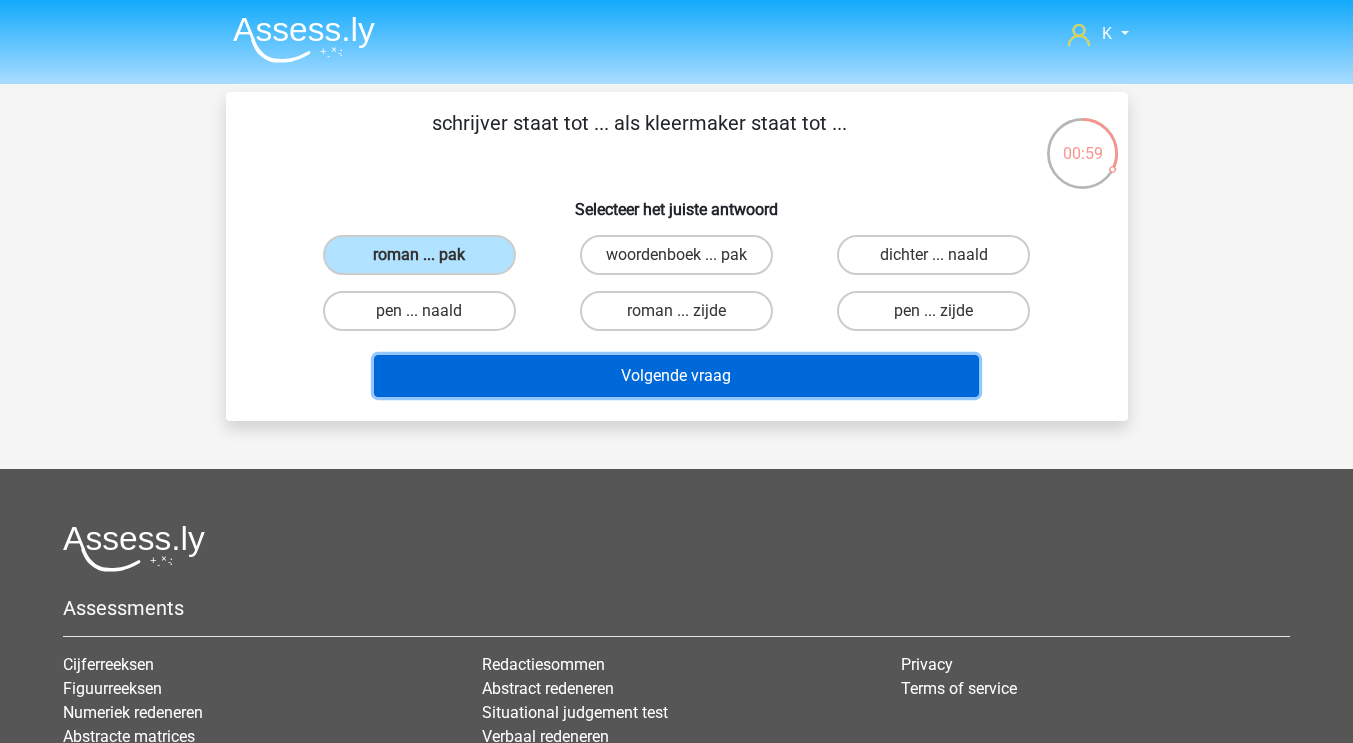 click on "Volgende vraag" at bounding box center (676, 376) 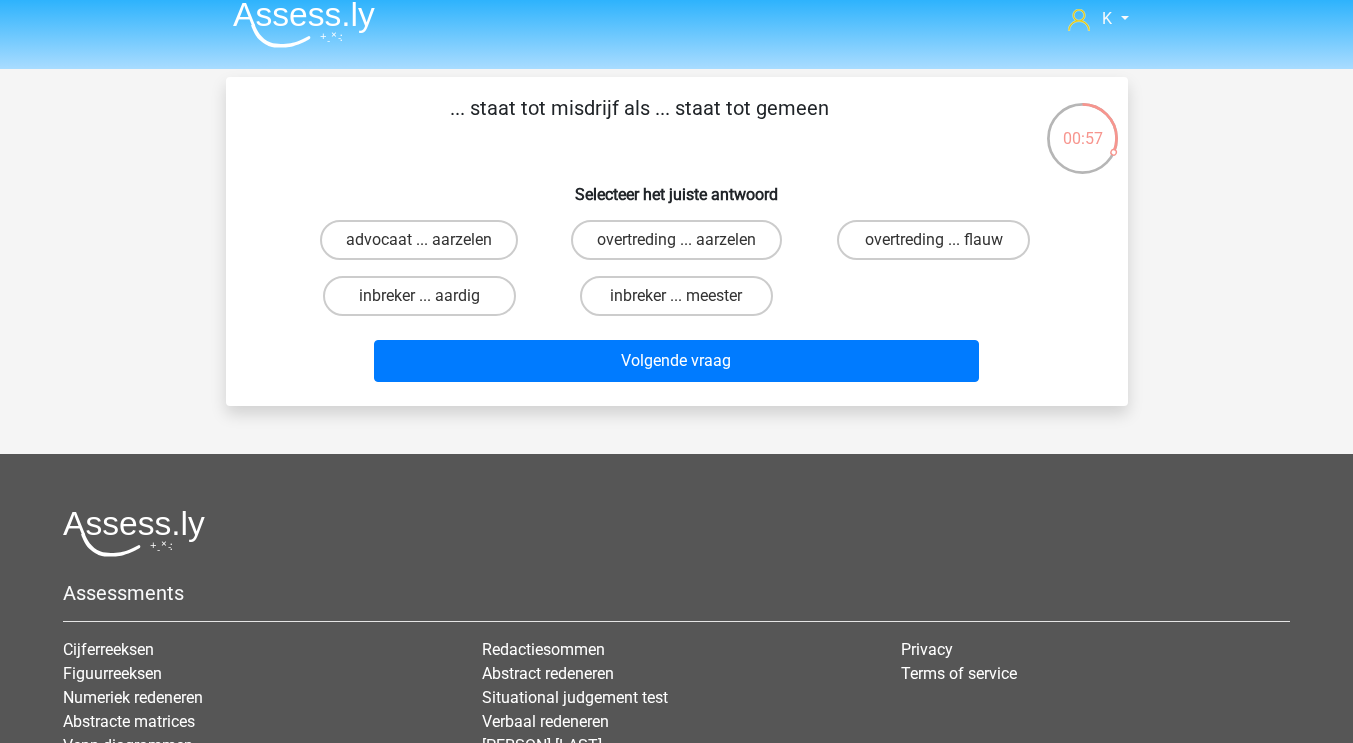 scroll, scrollTop: 0, scrollLeft: 0, axis: both 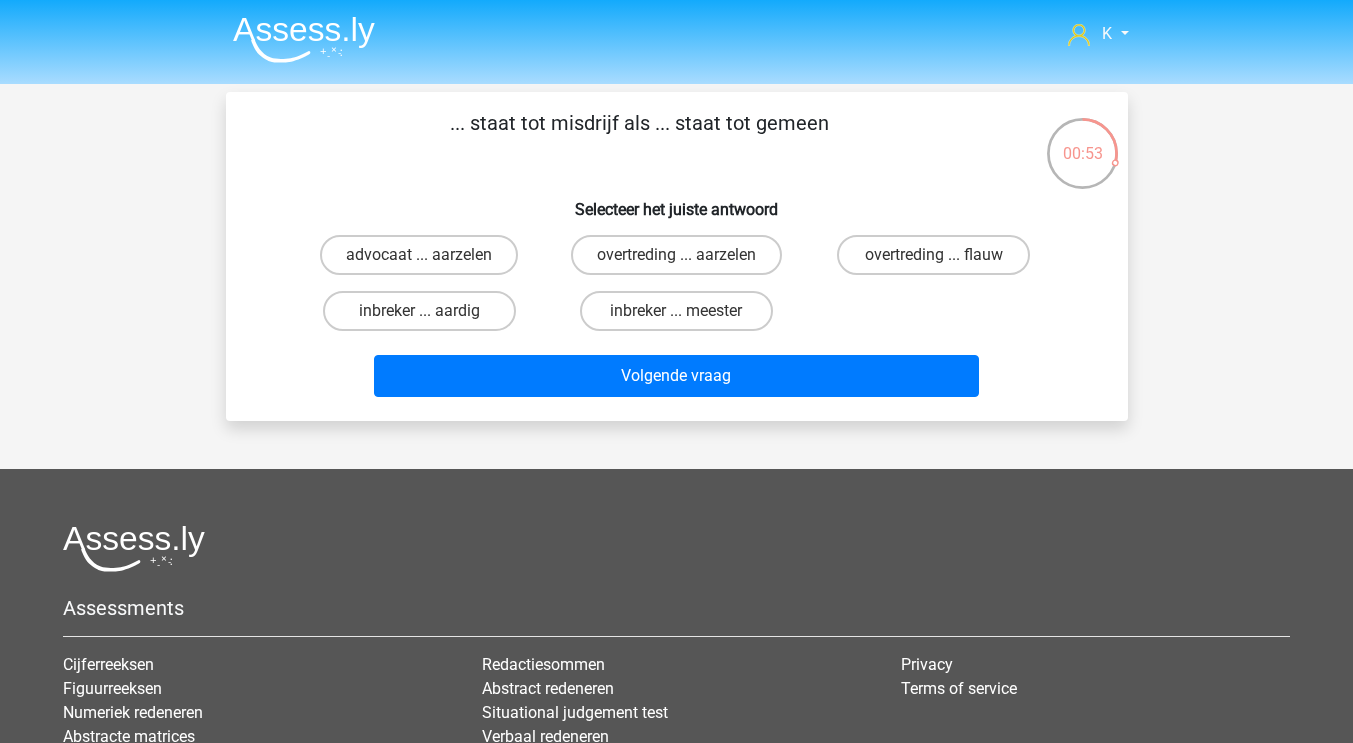 click on "overtreding ... aarzelen" at bounding box center (676, 255) 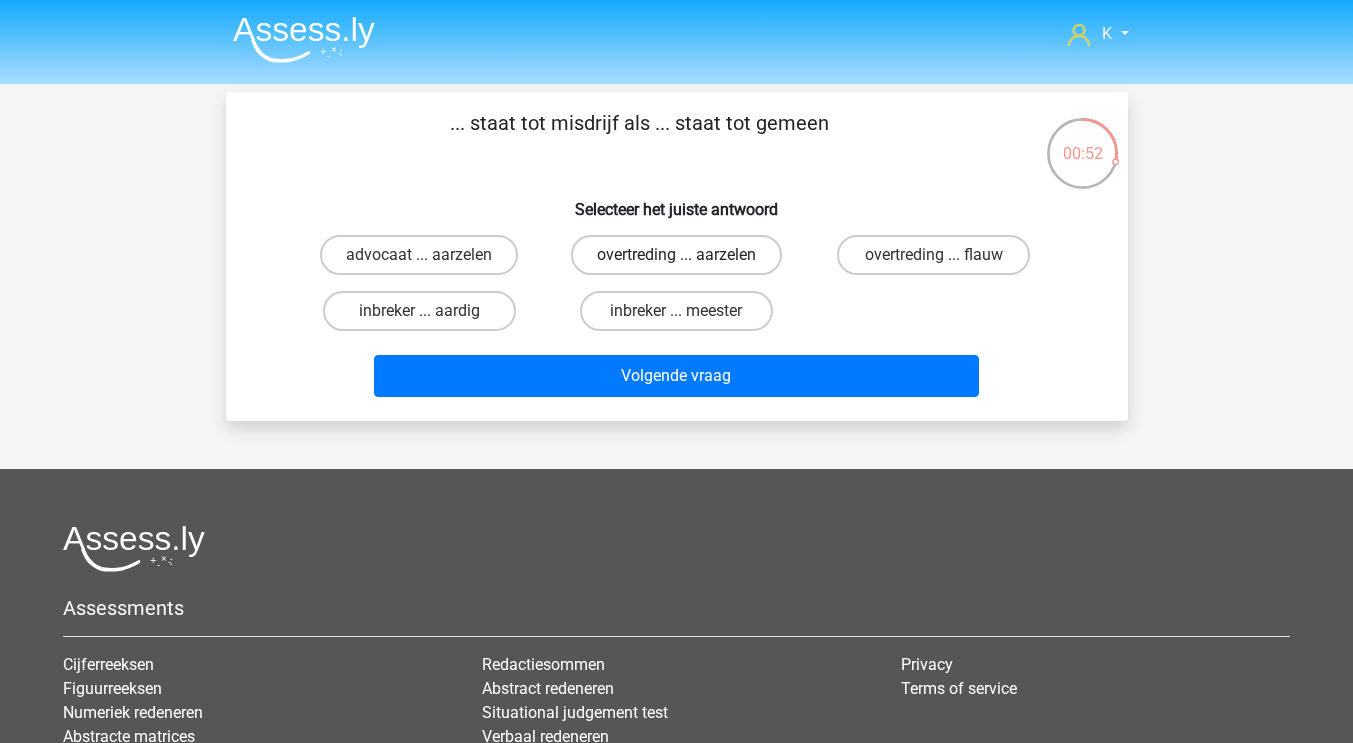 click on "overtreding ... aarzelen" at bounding box center [676, 255] 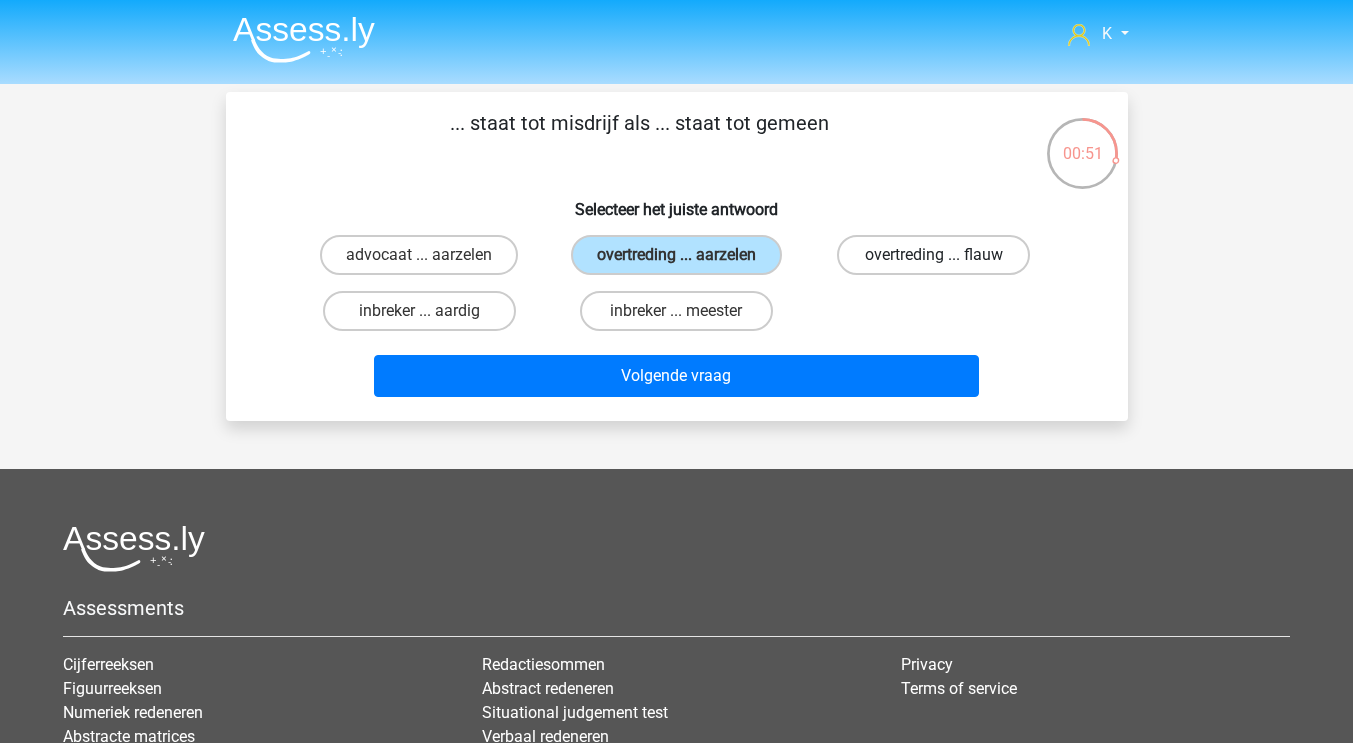click on "overtreding ... flauw" at bounding box center (933, 255) 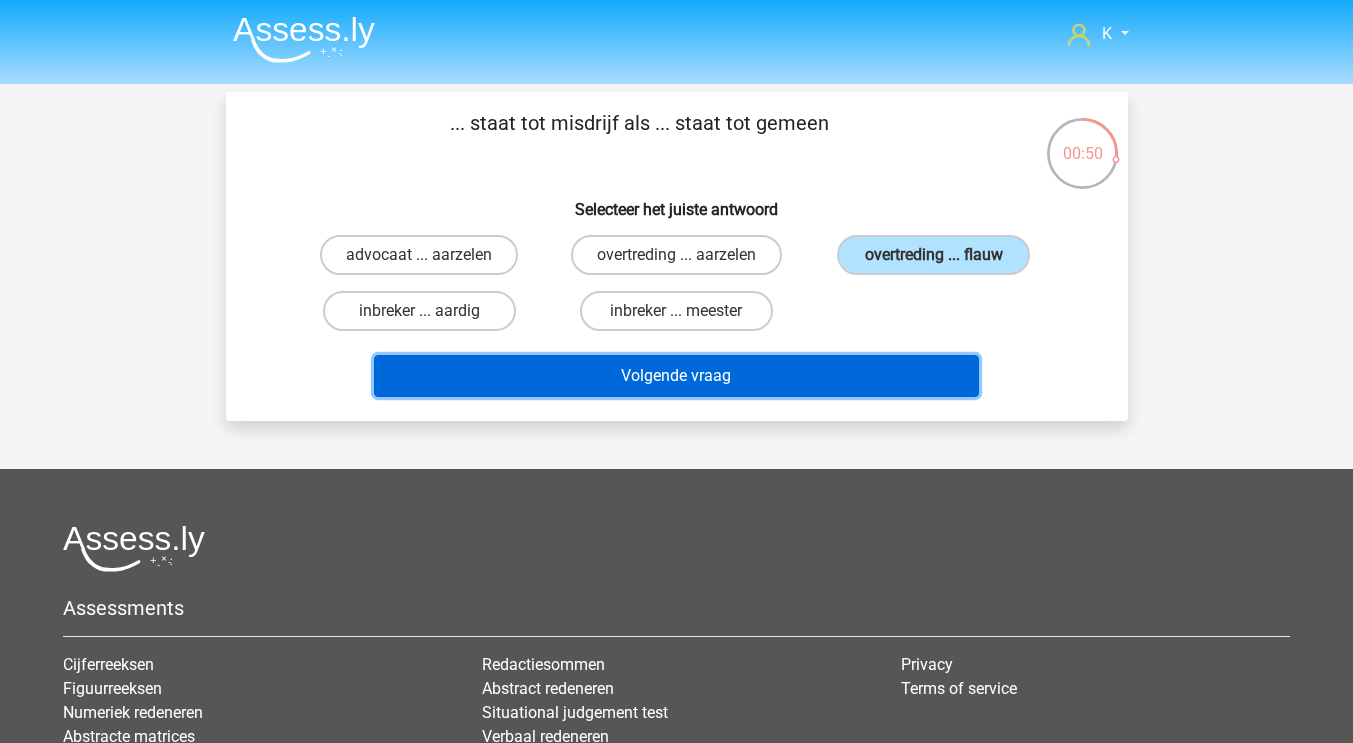 click on "Volgende vraag" at bounding box center [676, 376] 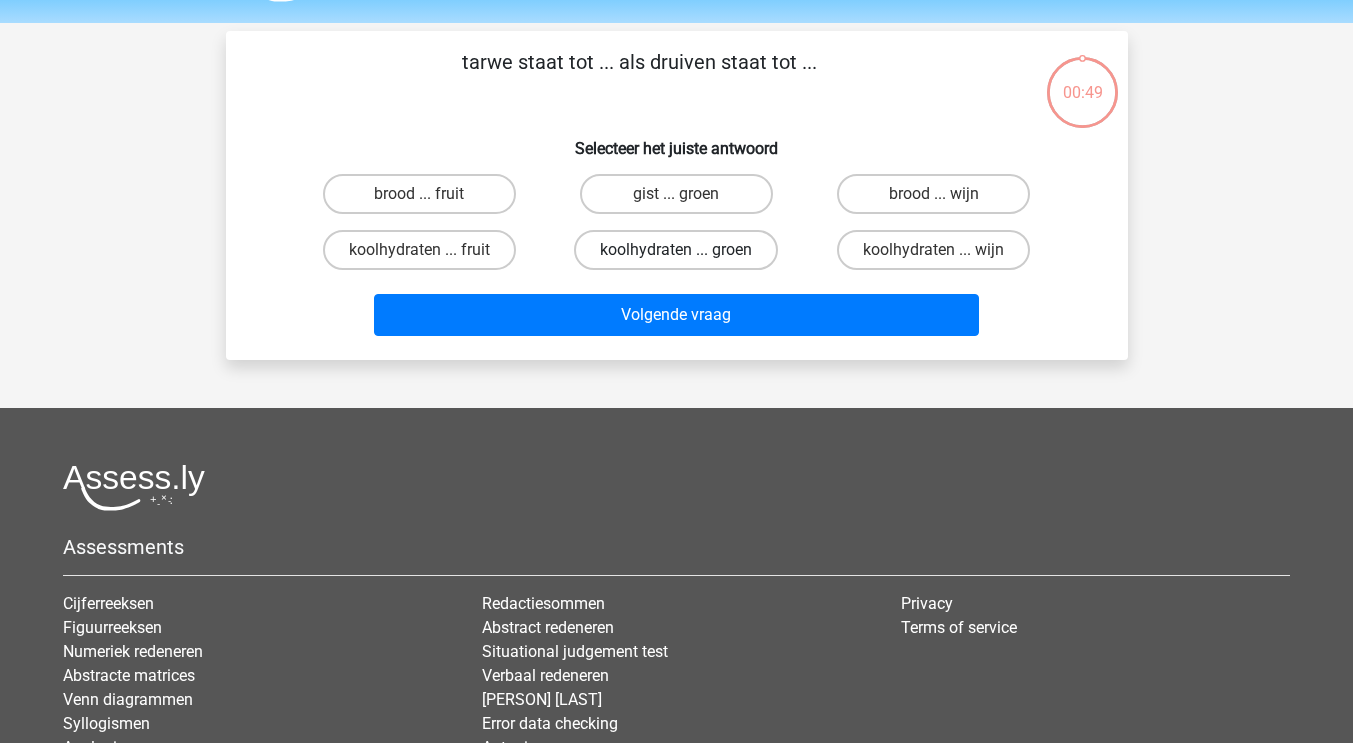 scroll, scrollTop: 0, scrollLeft: 0, axis: both 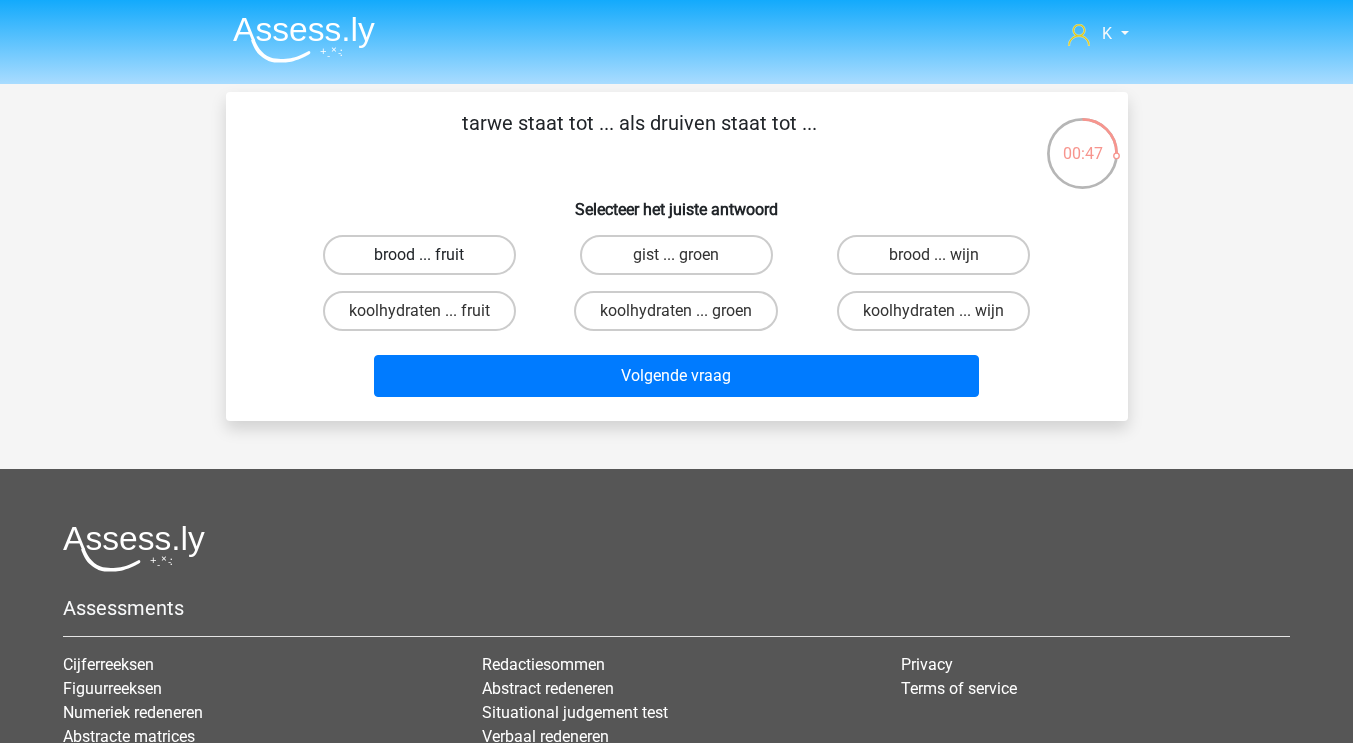 click on "brood ... fruit" at bounding box center (419, 255) 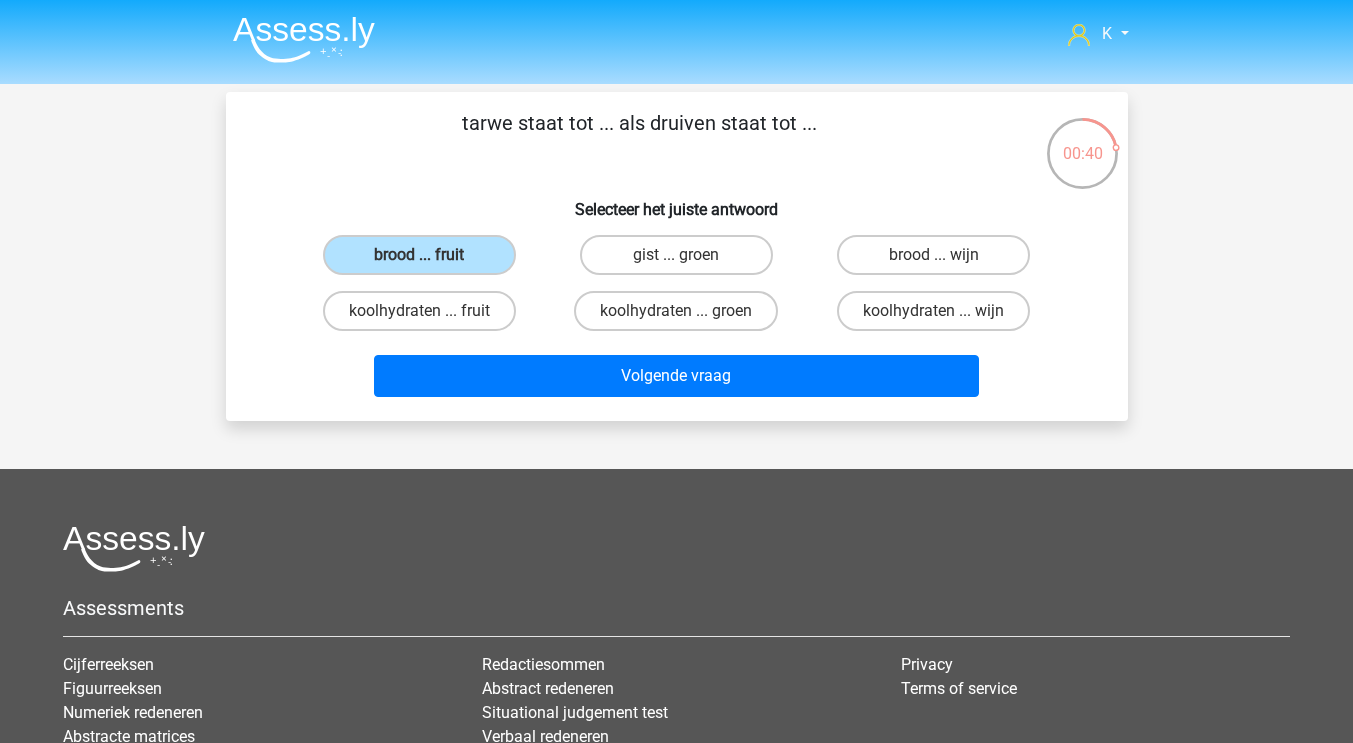 click on "brood ... wijn" at bounding box center [940, 261] 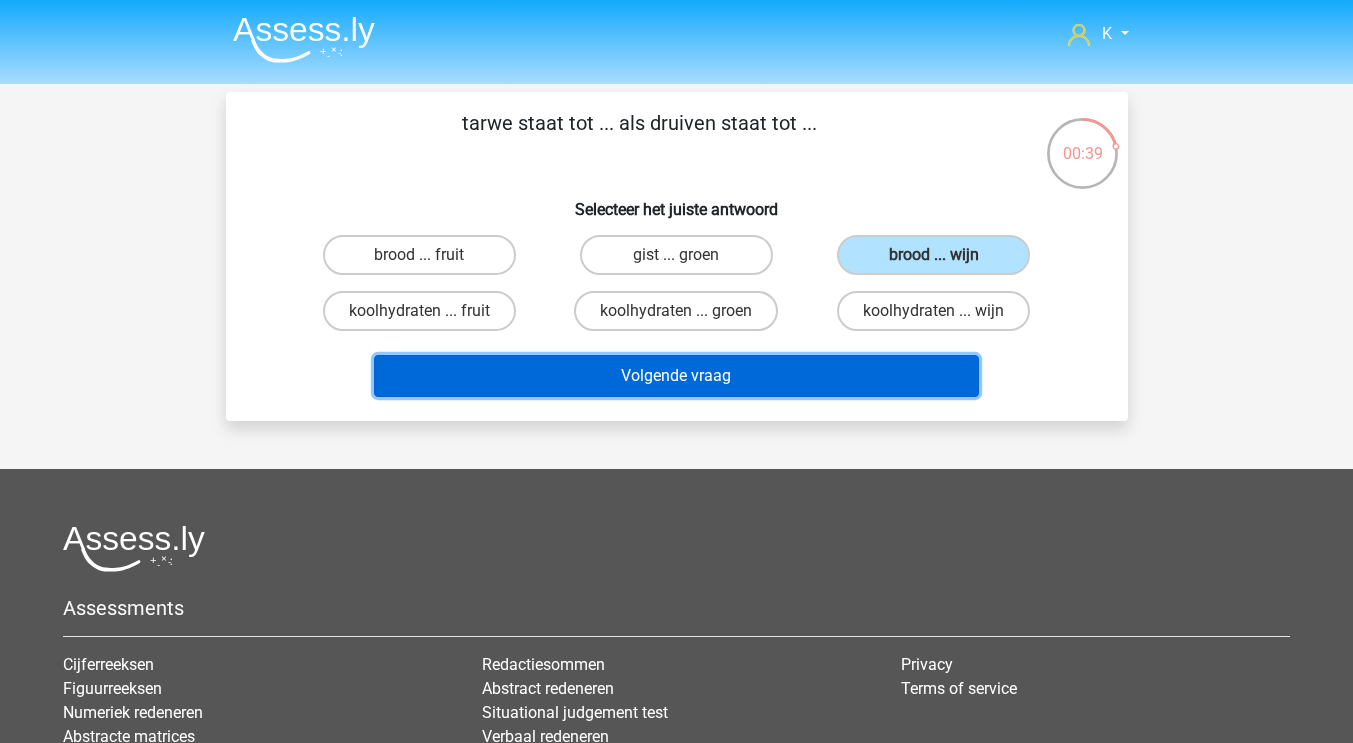 click on "Volgende vraag" at bounding box center [676, 376] 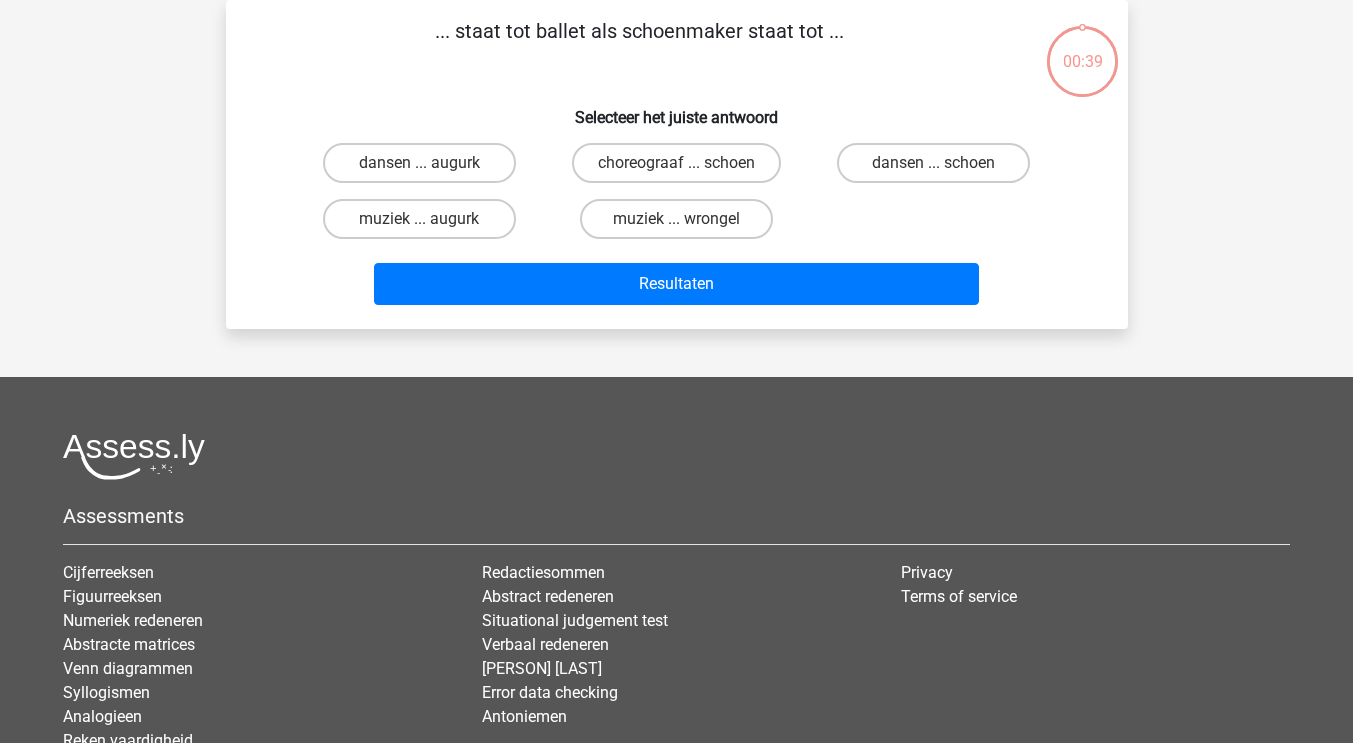 scroll, scrollTop: 0, scrollLeft: 0, axis: both 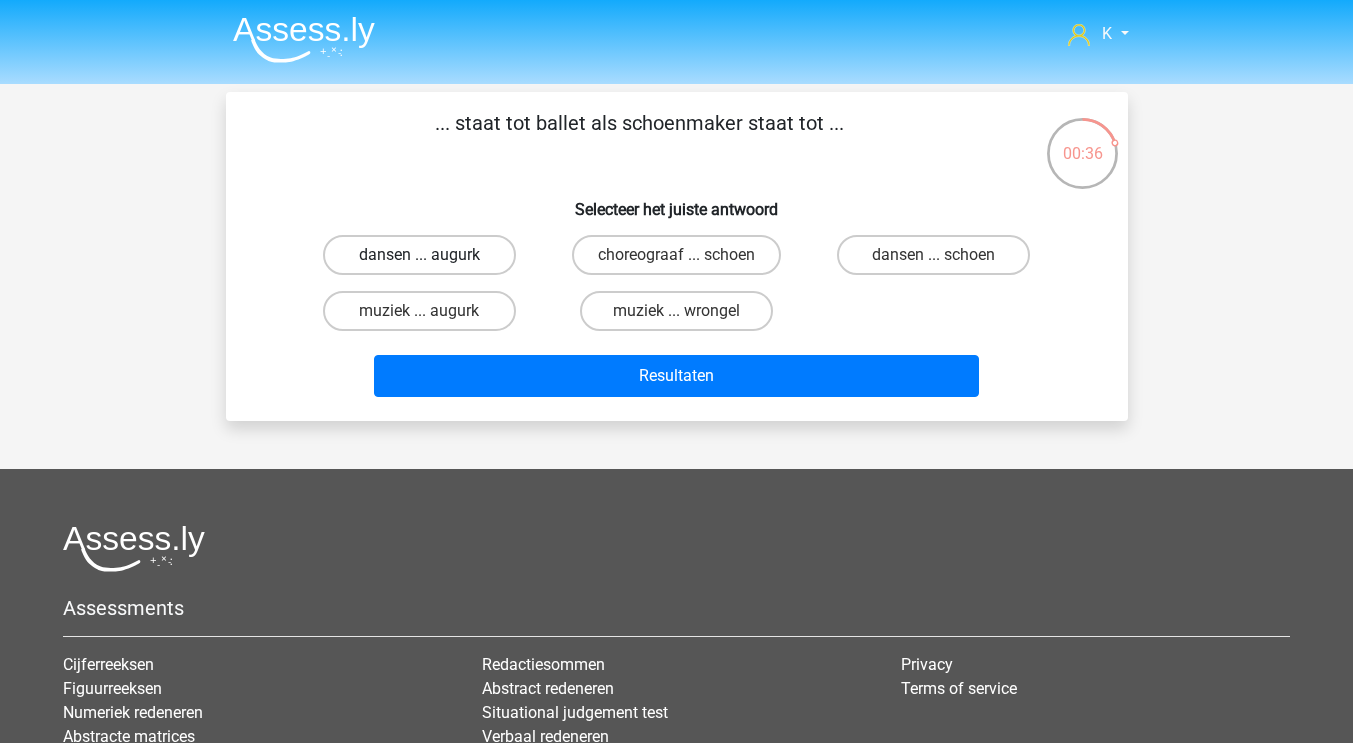 click on "dansen ... augurk" at bounding box center (419, 255) 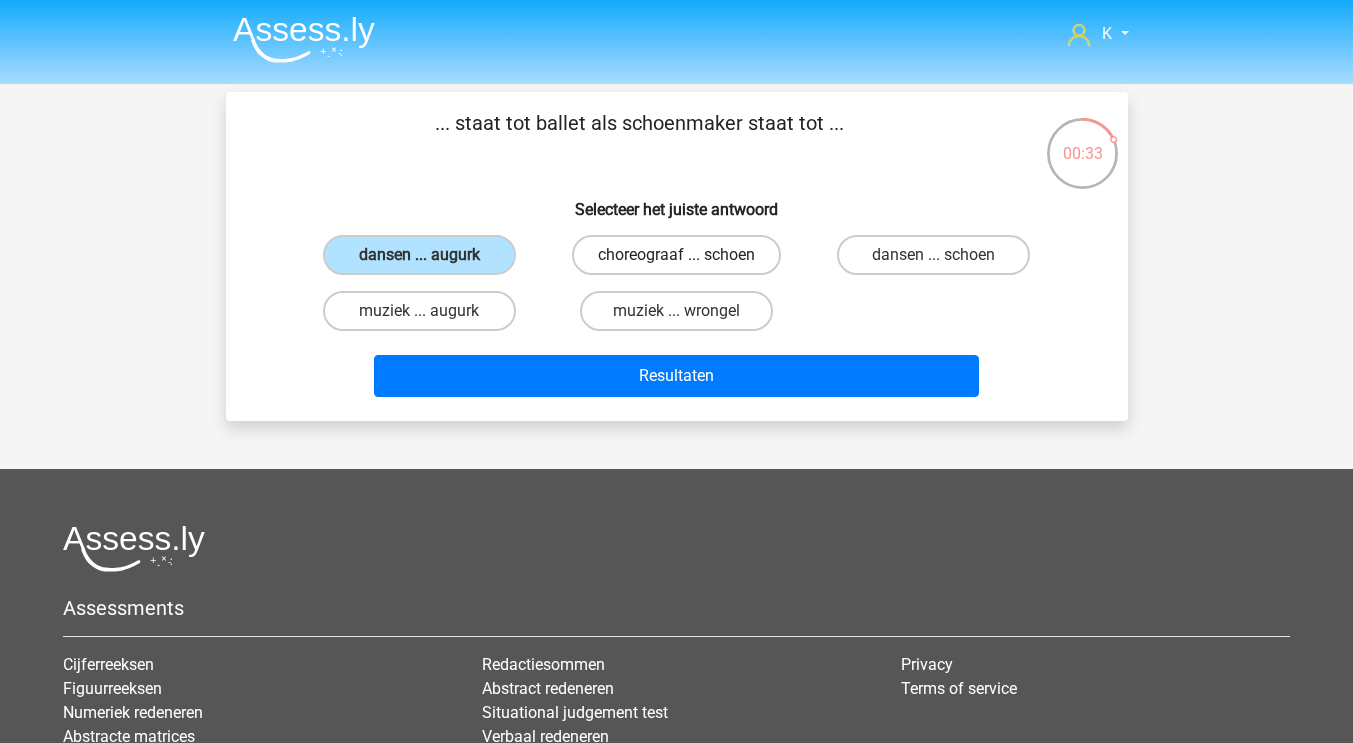 click on "choreograaf ... schoen" at bounding box center [676, 255] 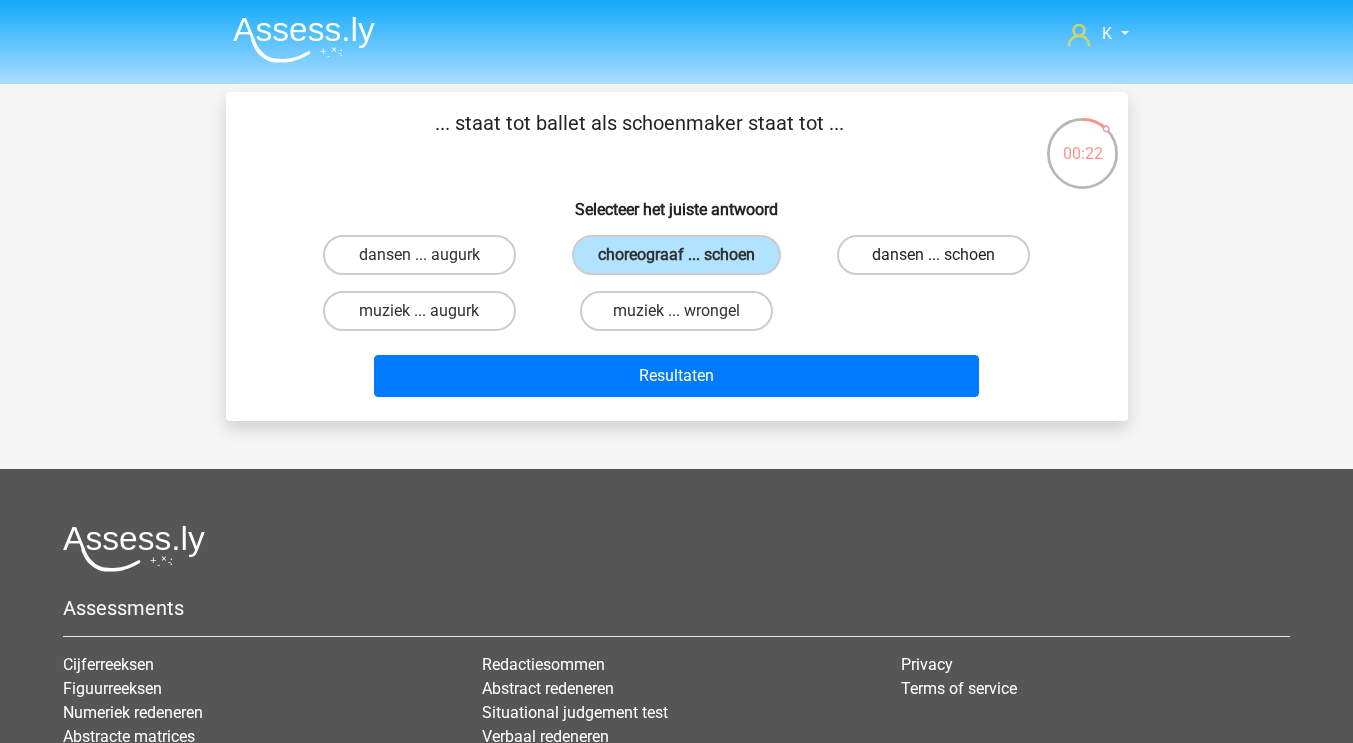click on "dansen ... schoen" at bounding box center (933, 255) 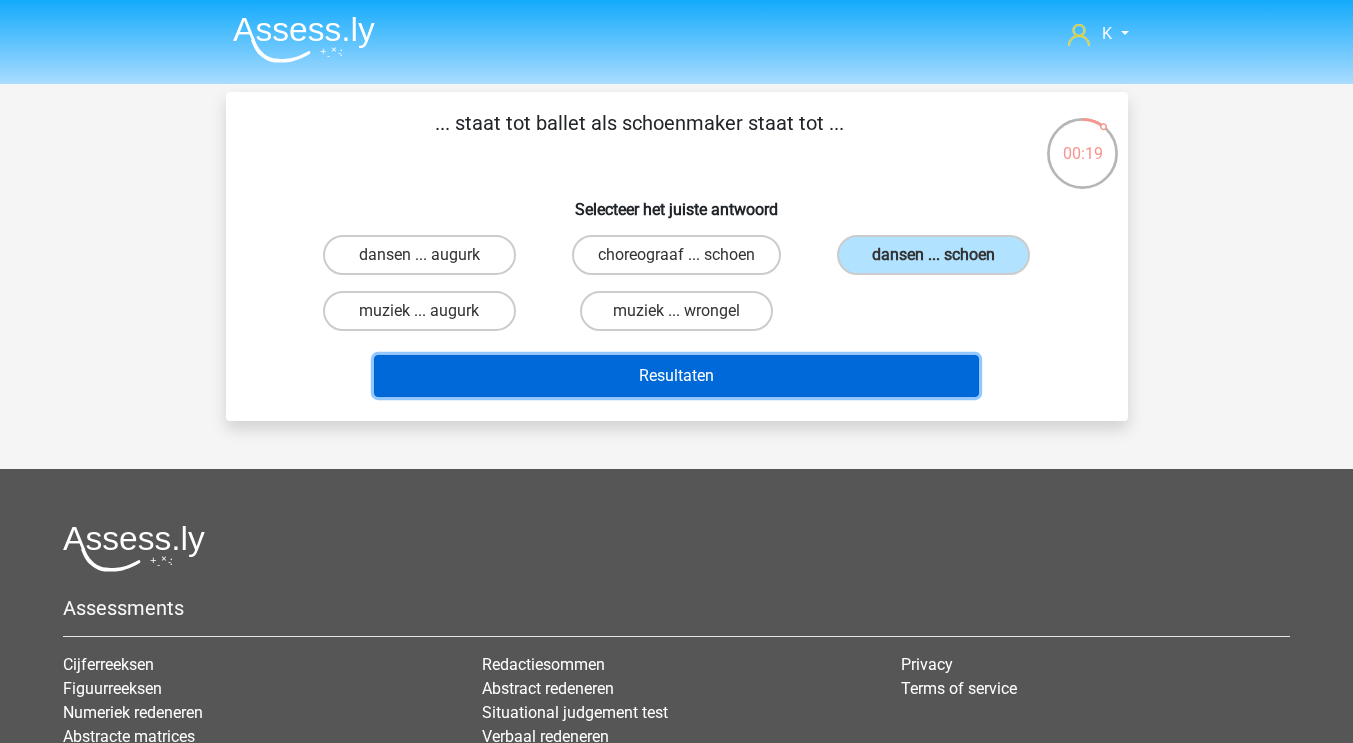 click on "Resultaten" at bounding box center (676, 376) 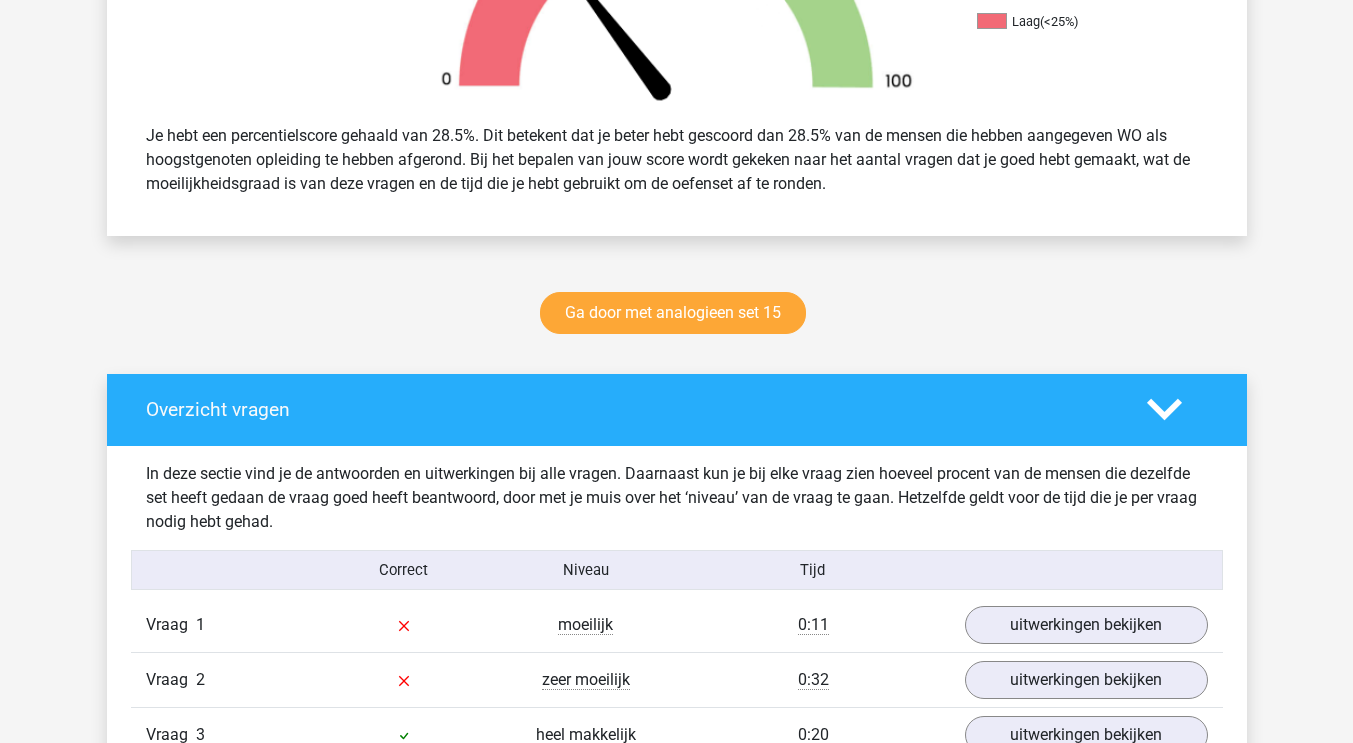 scroll, scrollTop: 771, scrollLeft: 0, axis: vertical 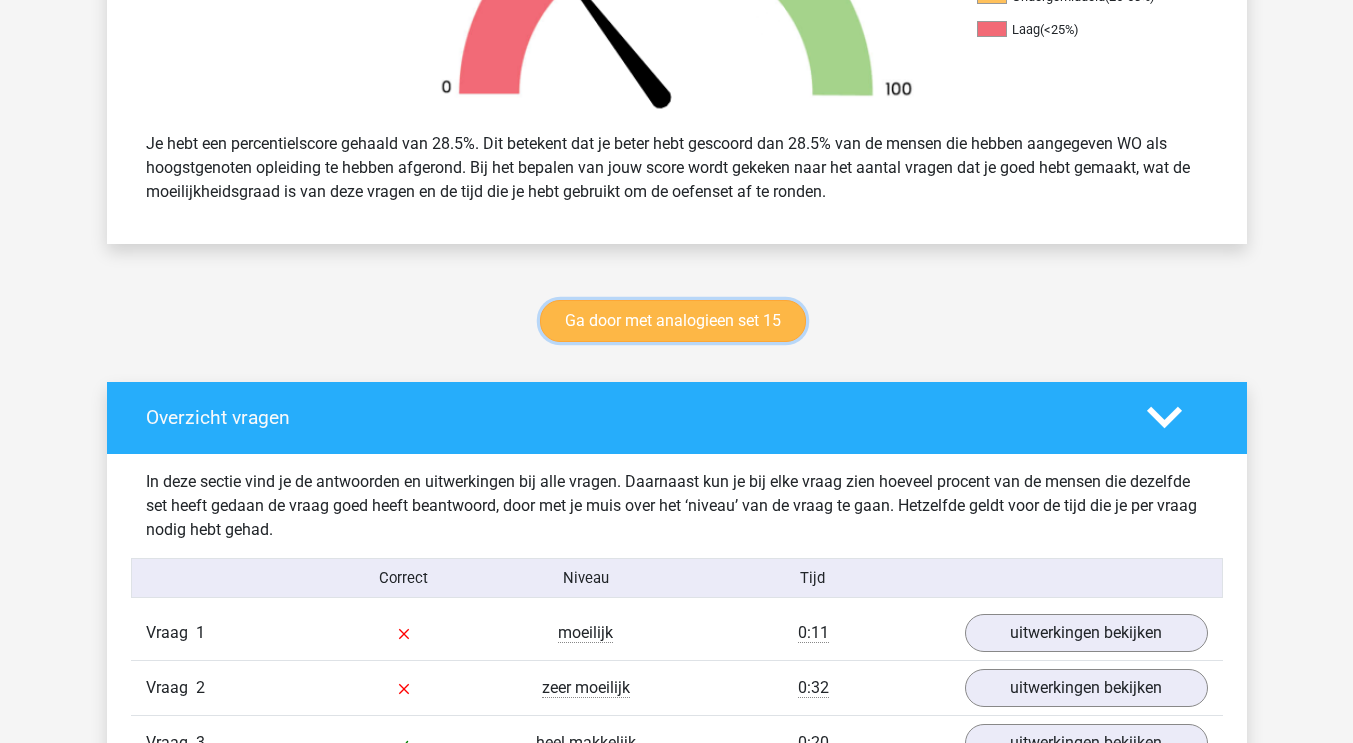 click on "Ga door met analogieen set 15" at bounding box center [673, 321] 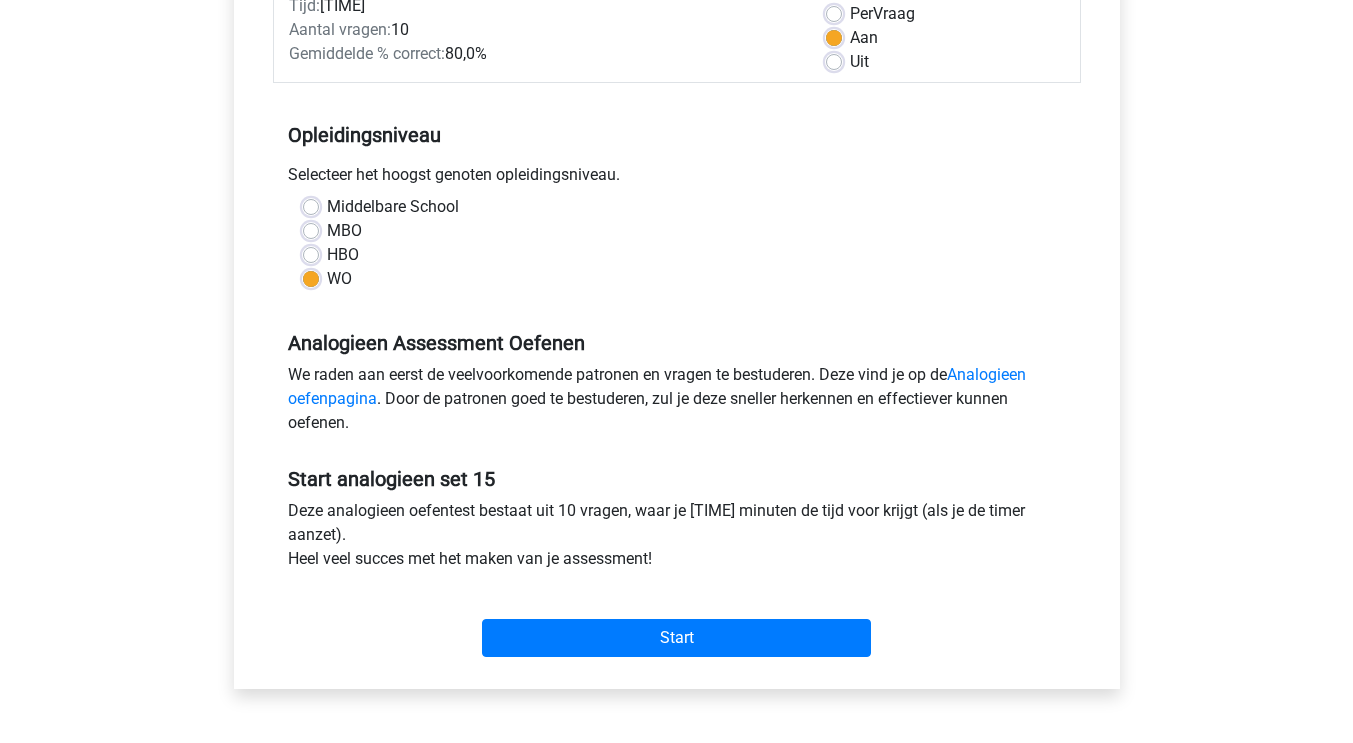 scroll, scrollTop: 313, scrollLeft: 0, axis: vertical 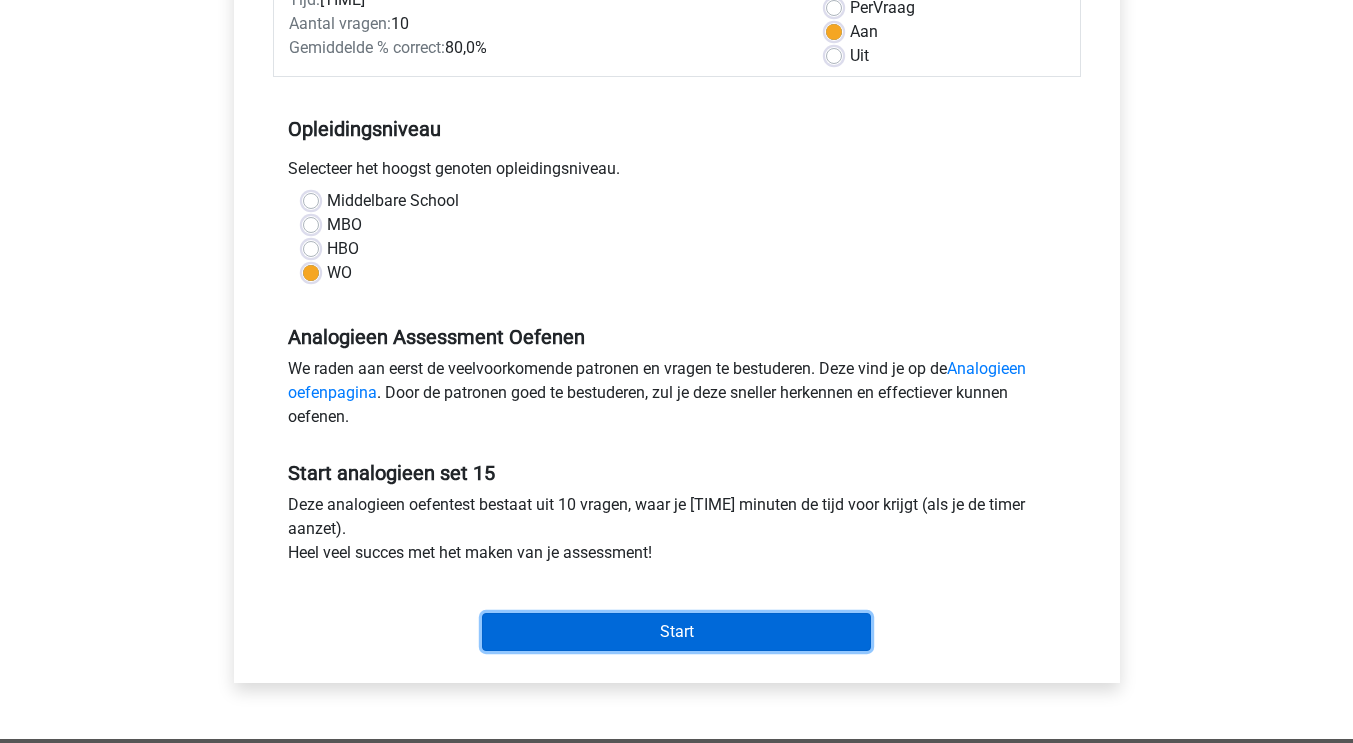 click on "Start" at bounding box center (676, 632) 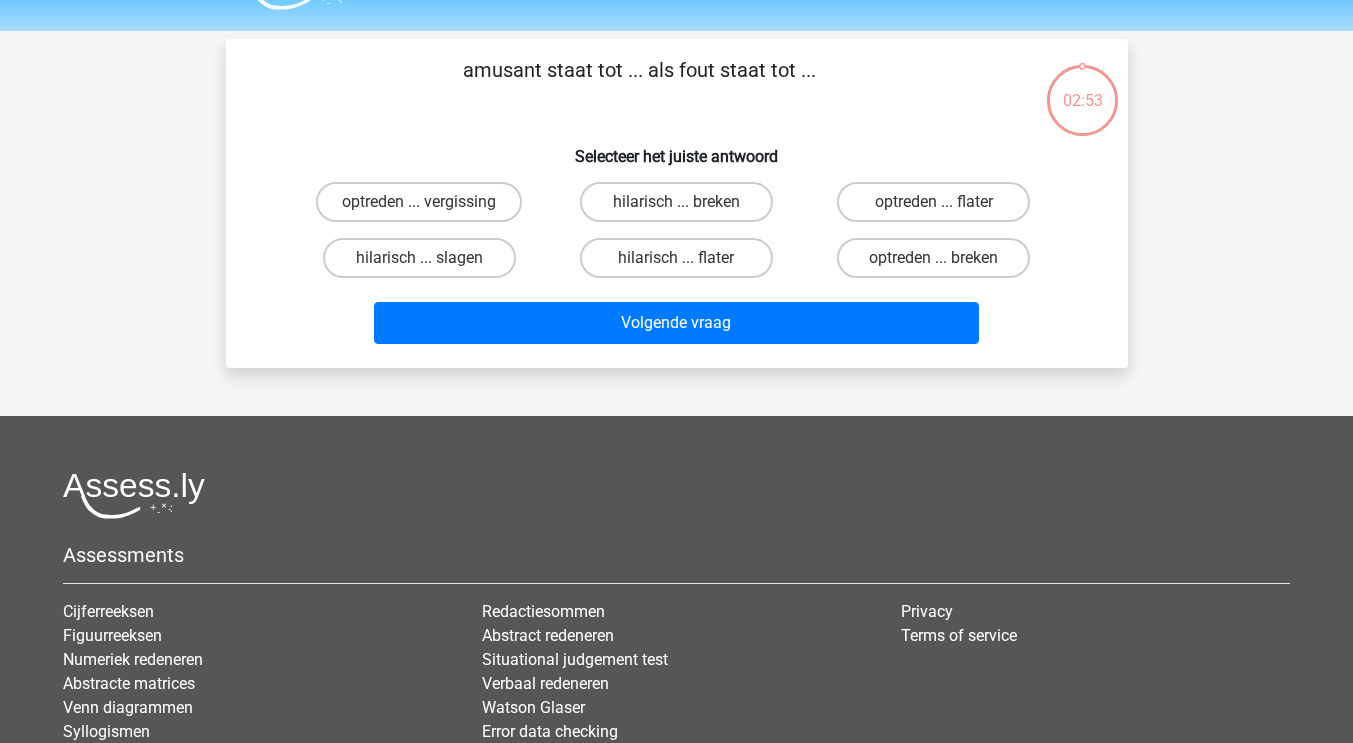 scroll, scrollTop: 0, scrollLeft: 0, axis: both 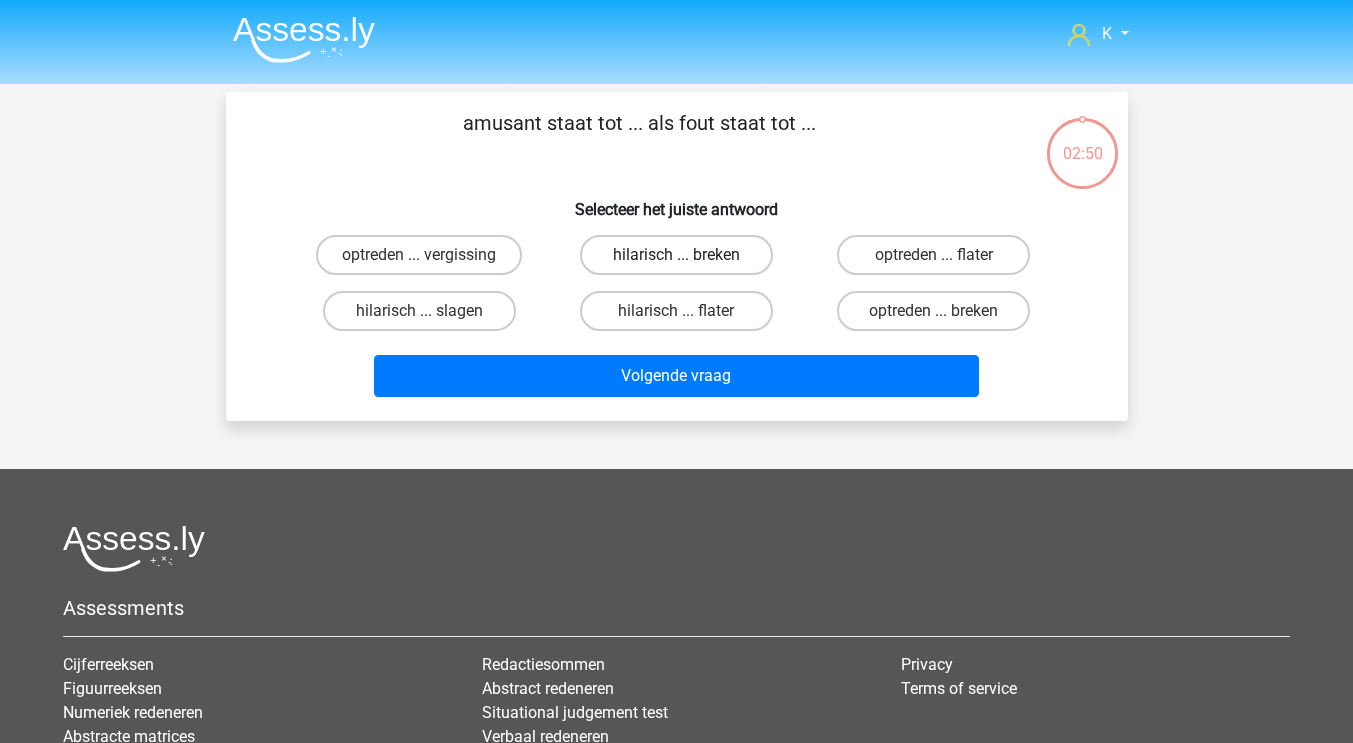 click on "hilarisch ... breken" at bounding box center [676, 255] 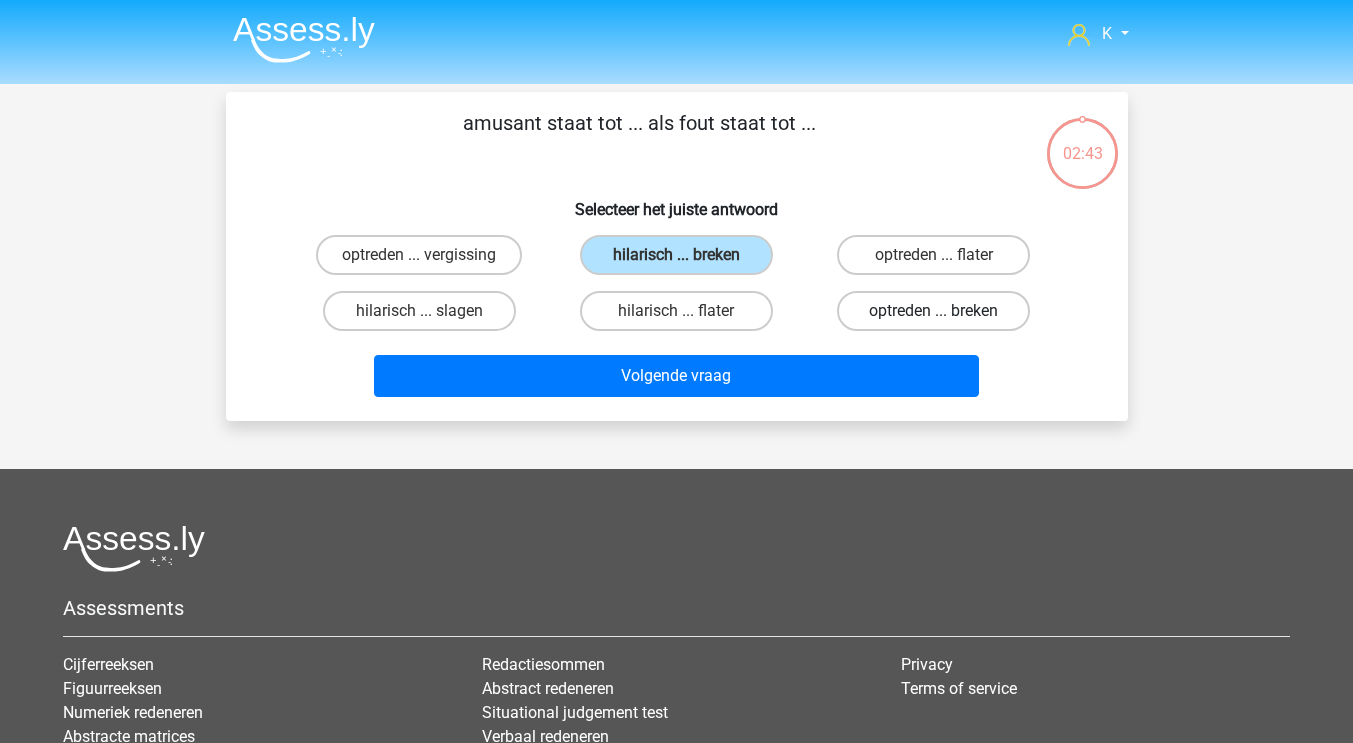 click on "optreden ... breken" at bounding box center (933, 311) 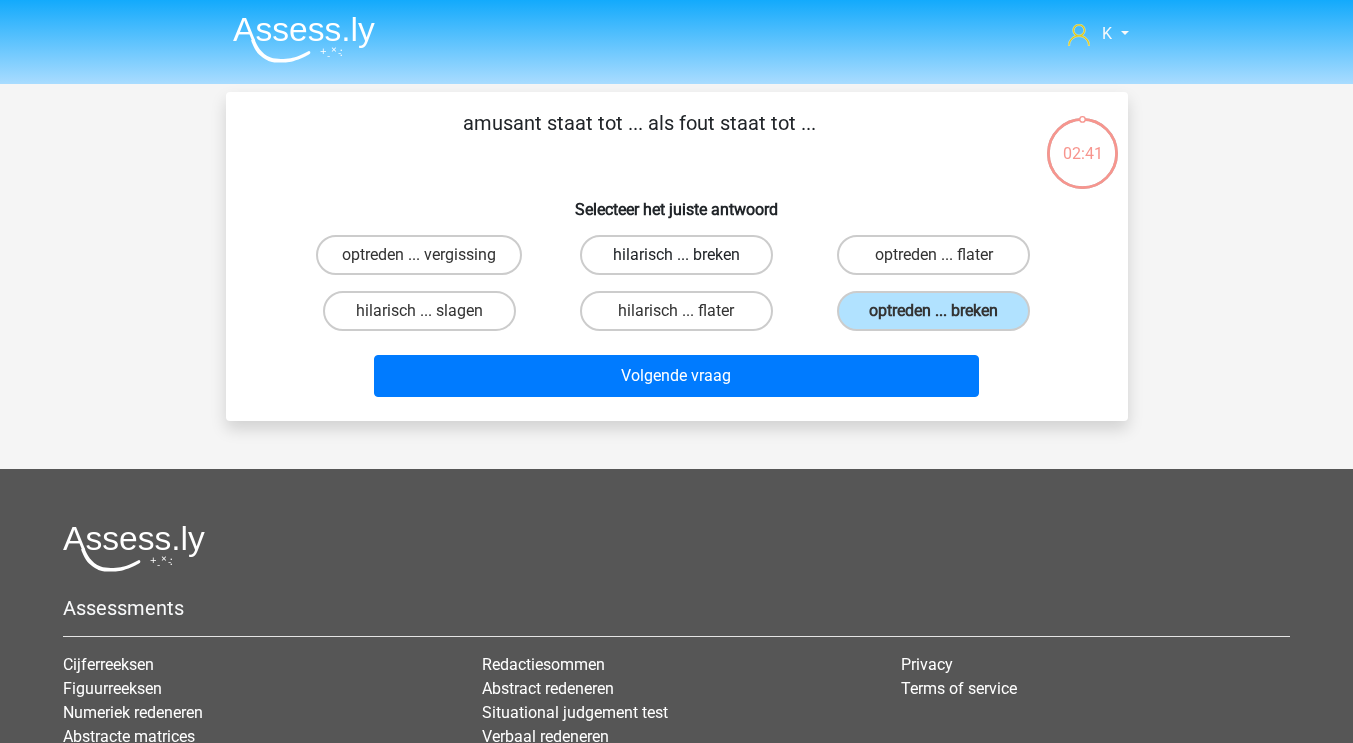 click on "hilarisch ... breken" at bounding box center [676, 255] 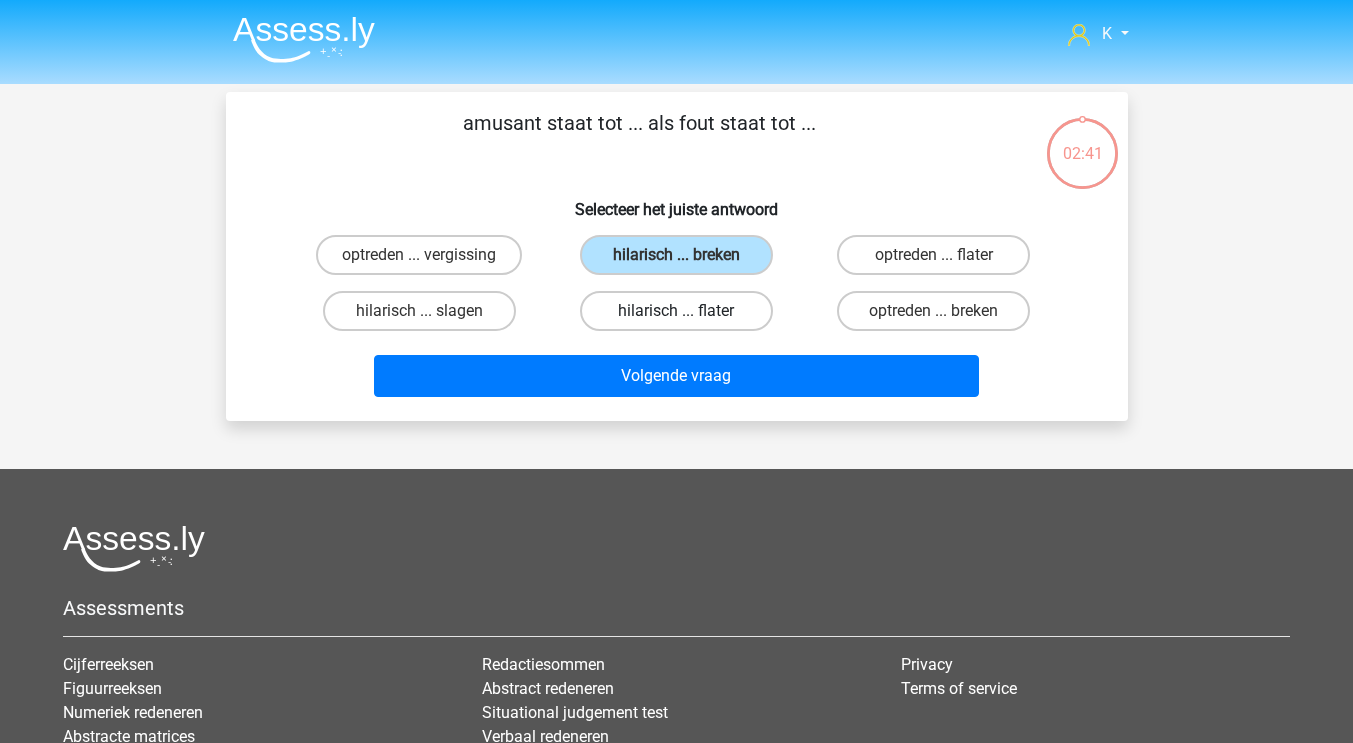 click on "hilarisch ... flater" at bounding box center [676, 311] 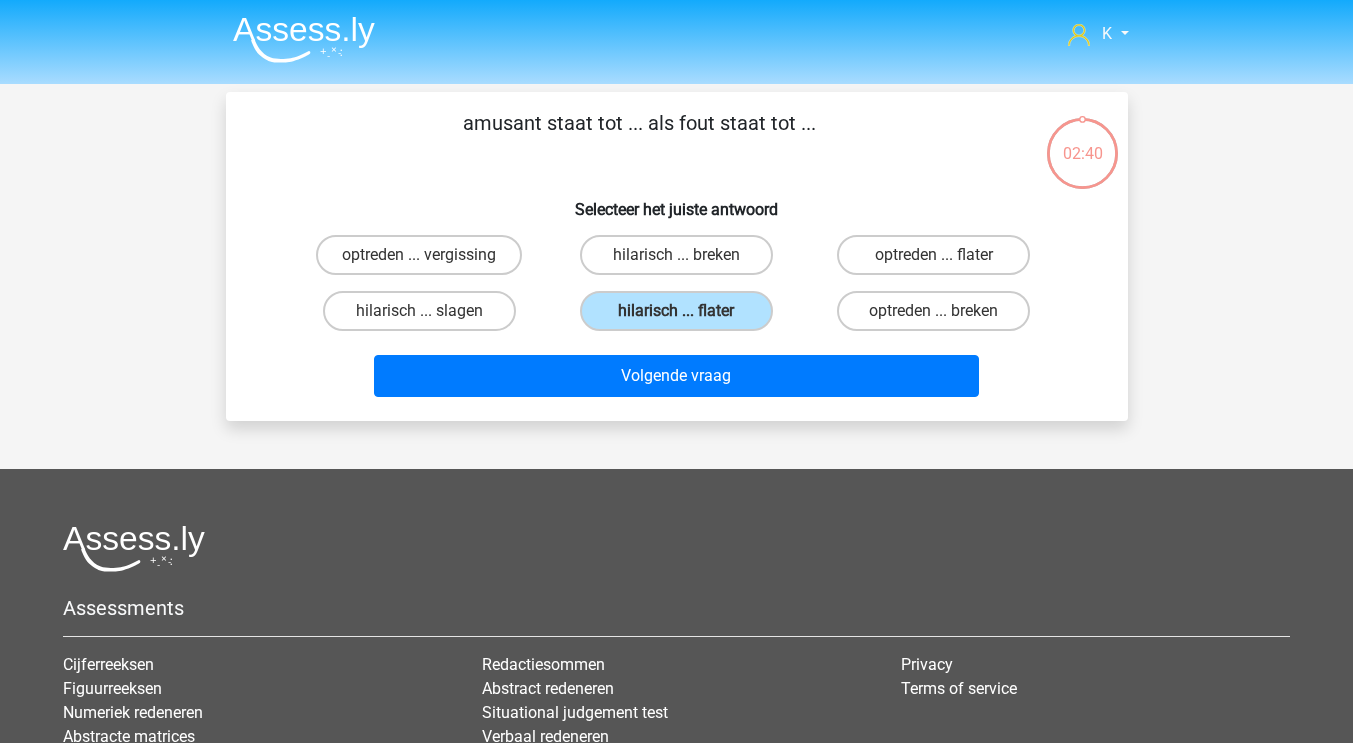 click on "hilarisch ... breken" at bounding box center [682, 261] 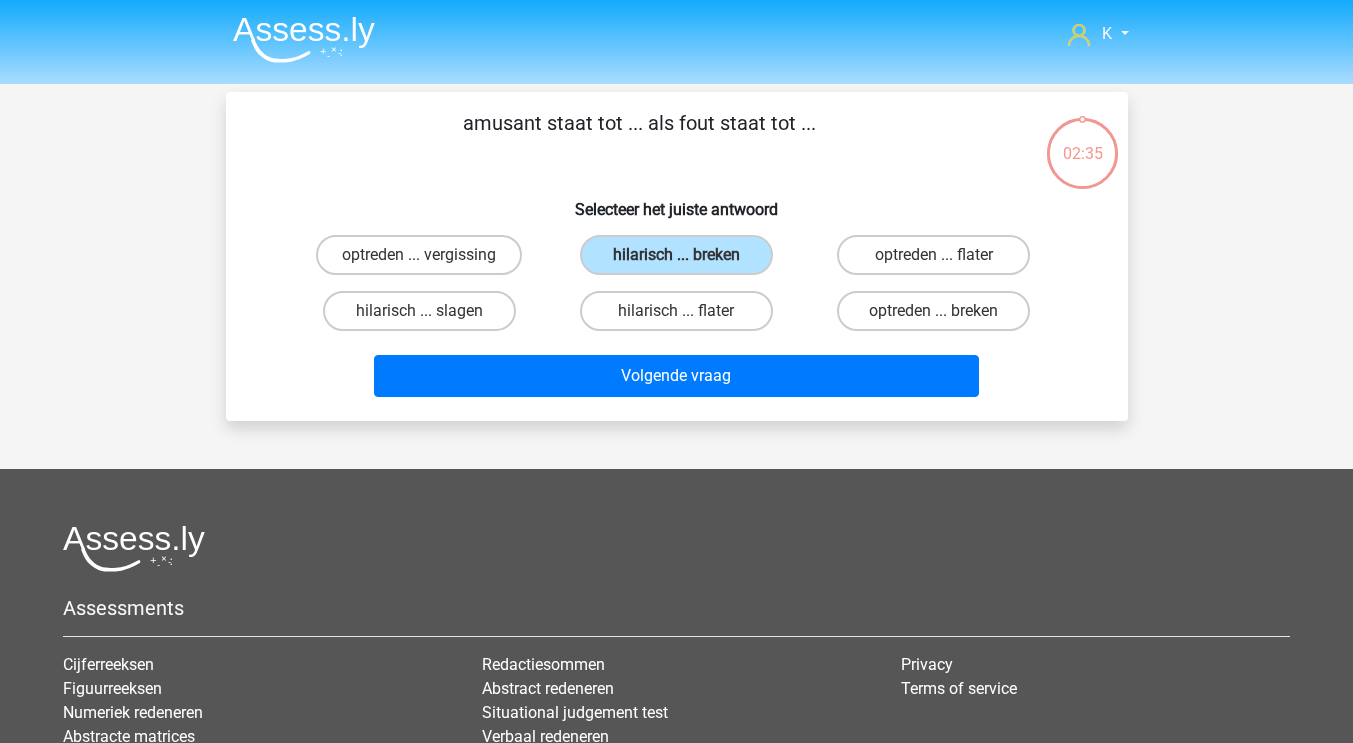 click on "hilarisch ... slagen" at bounding box center [419, 311] 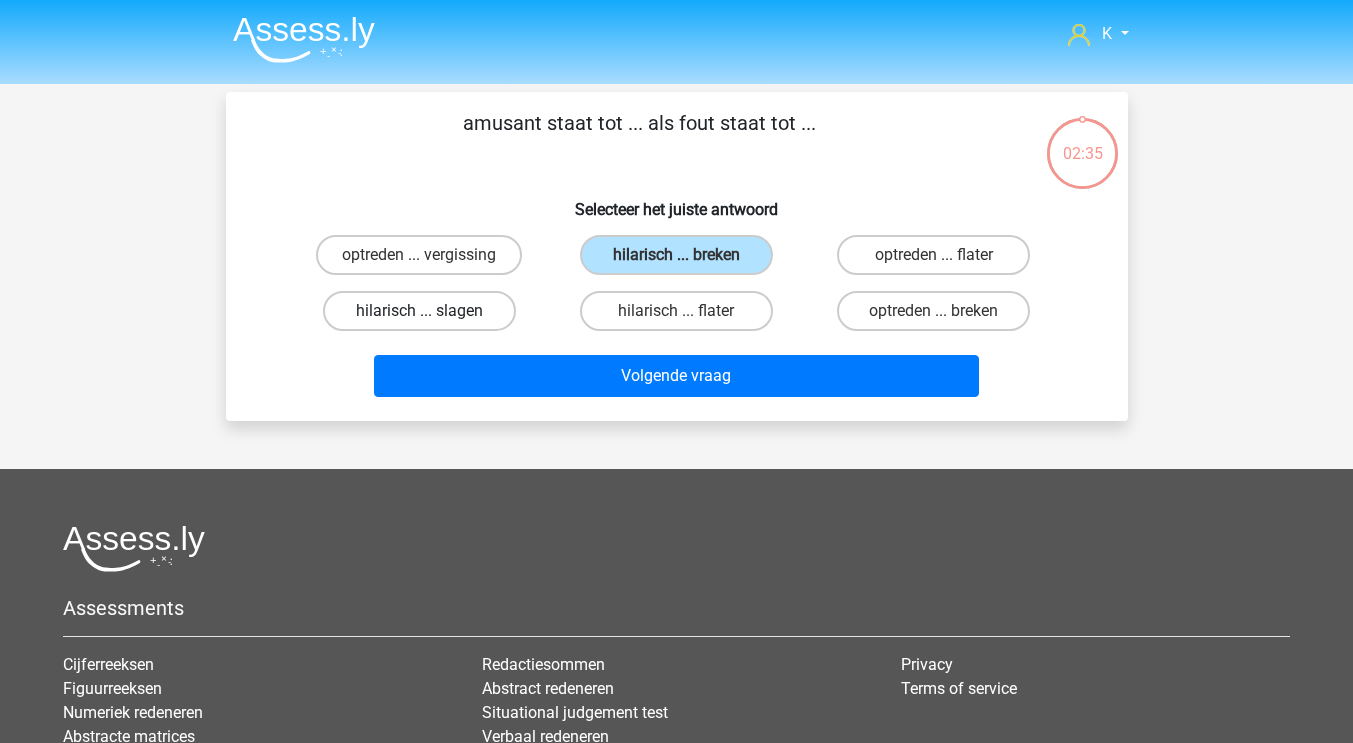 click on "hilarisch ... slagen" at bounding box center [419, 311] 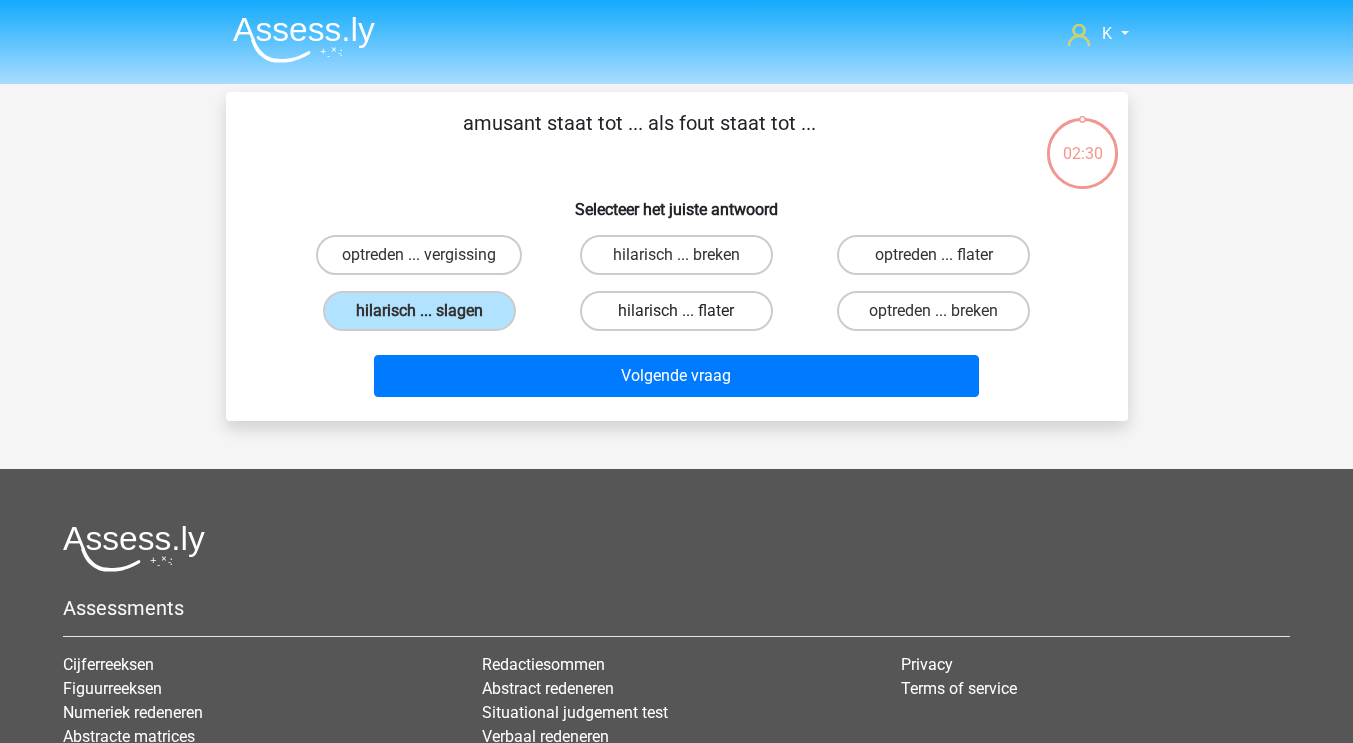 click on "hilarisch ... flater" at bounding box center (676, 311) 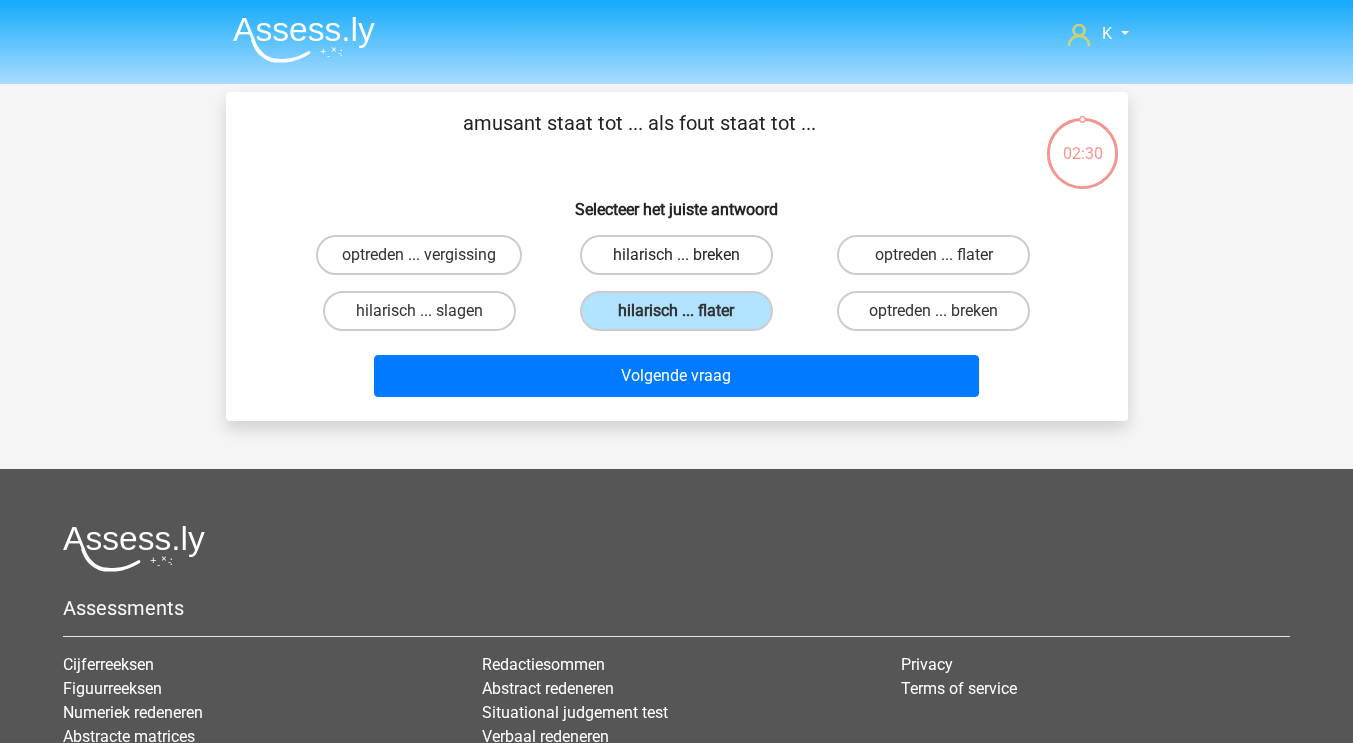 click on "hilarisch ... breken" at bounding box center [676, 255] 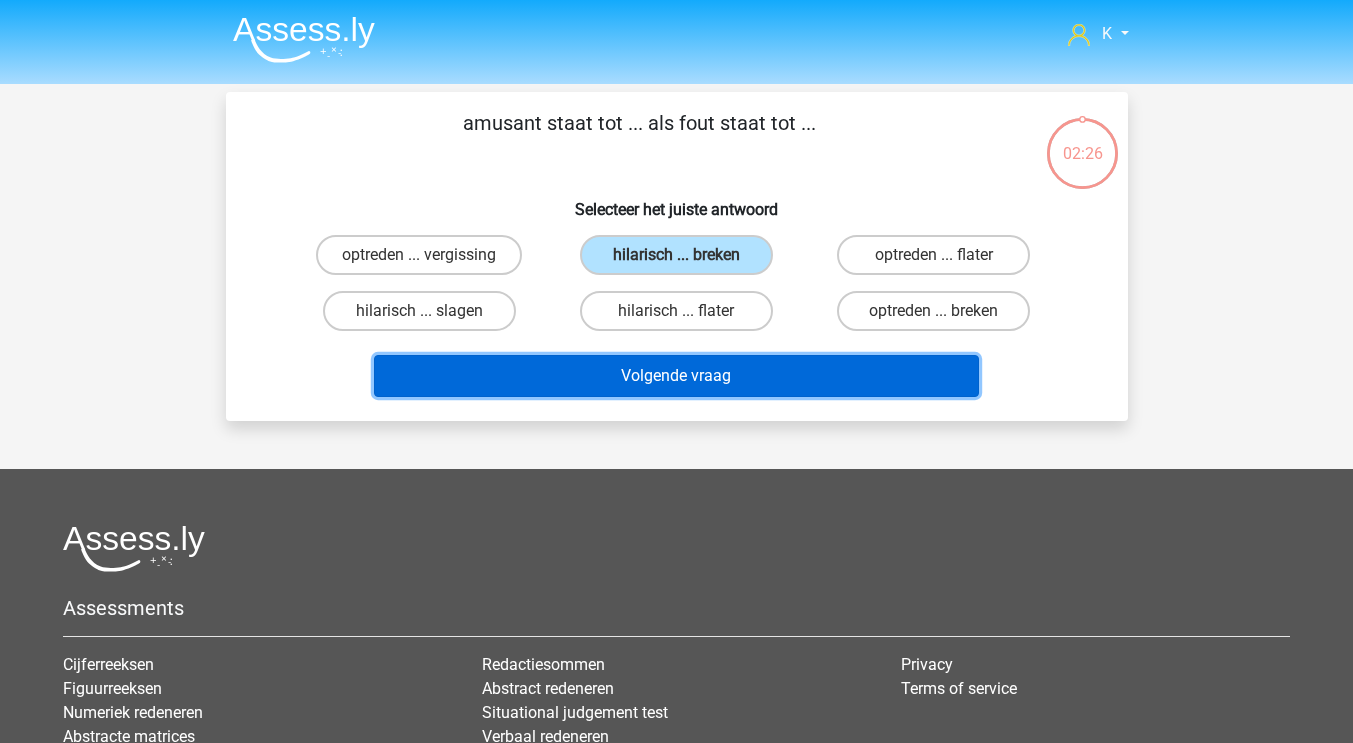 click on "Volgende vraag" at bounding box center [676, 376] 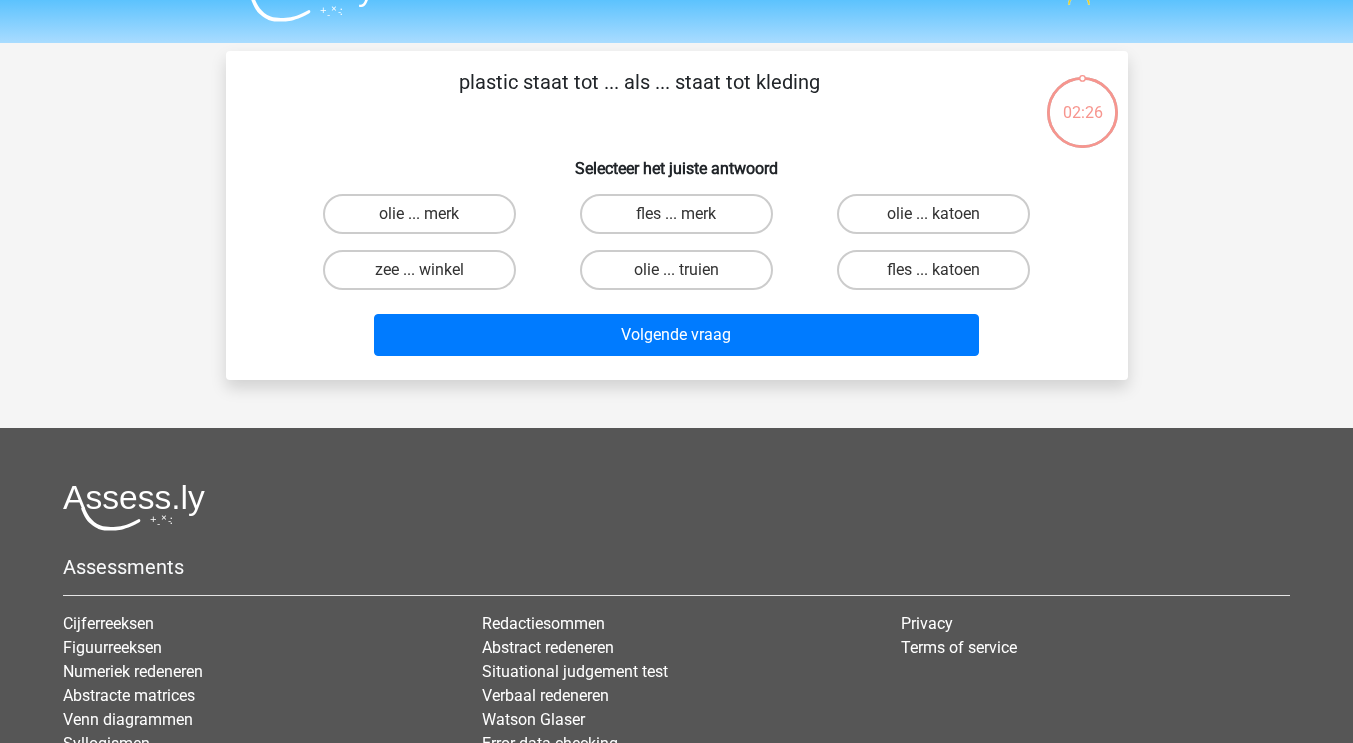 scroll, scrollTop: 32, scrollLeft: 0, axis: vertical 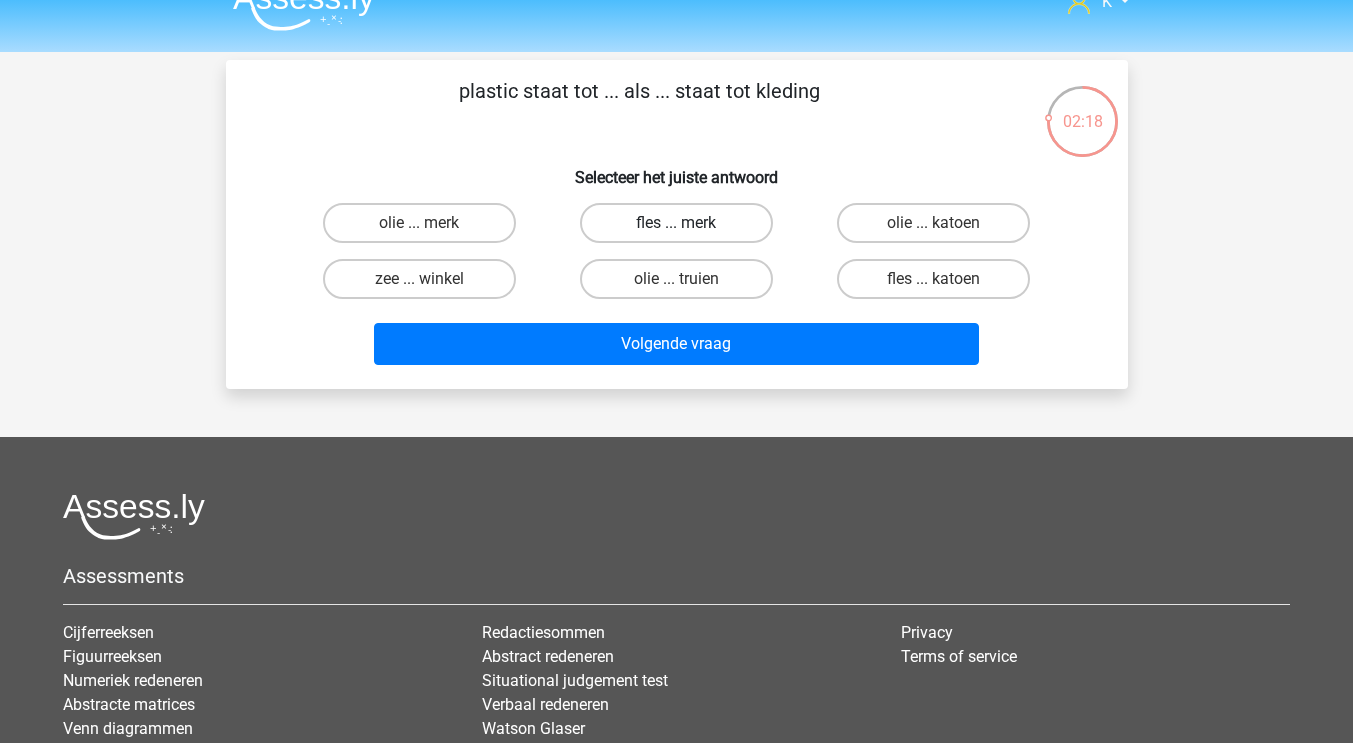 click on "fles ... merk" at bounding box center [676, 223] 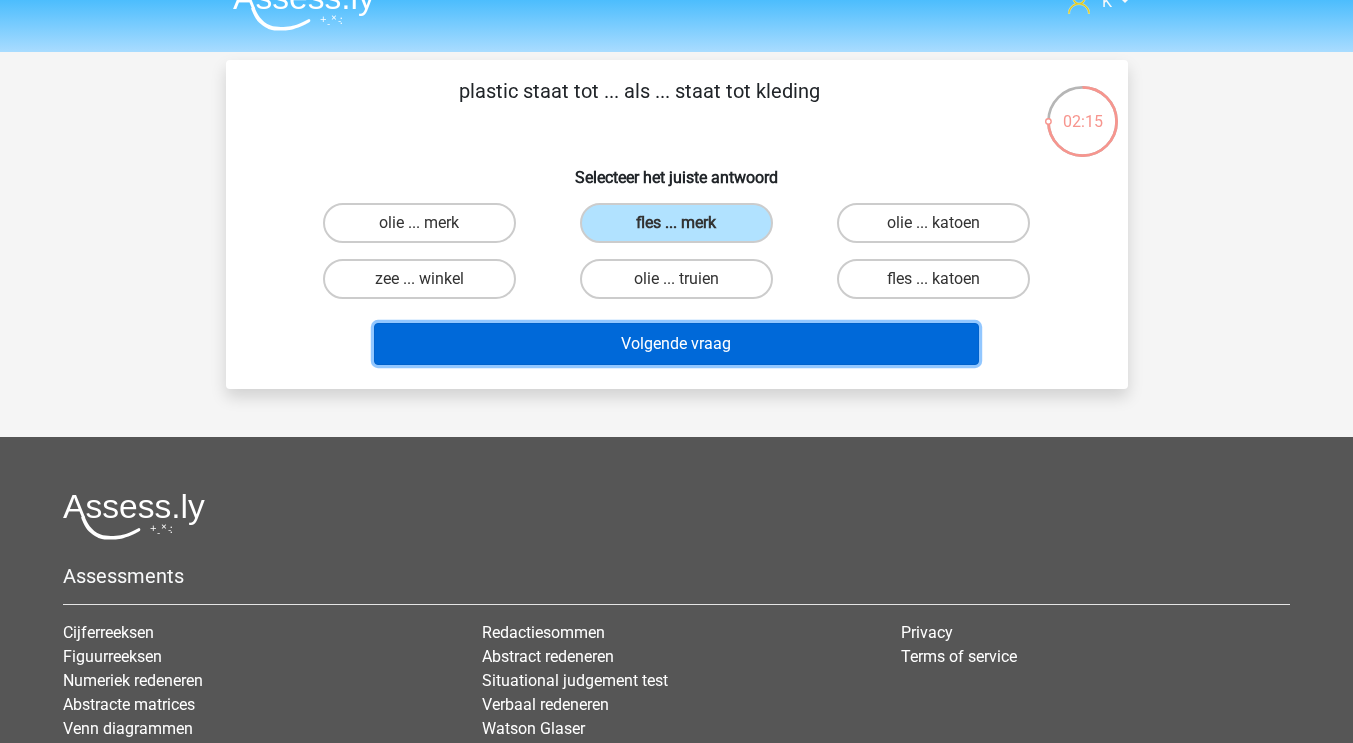 click on "Volgende vraag" at bounding box center (676, 344) 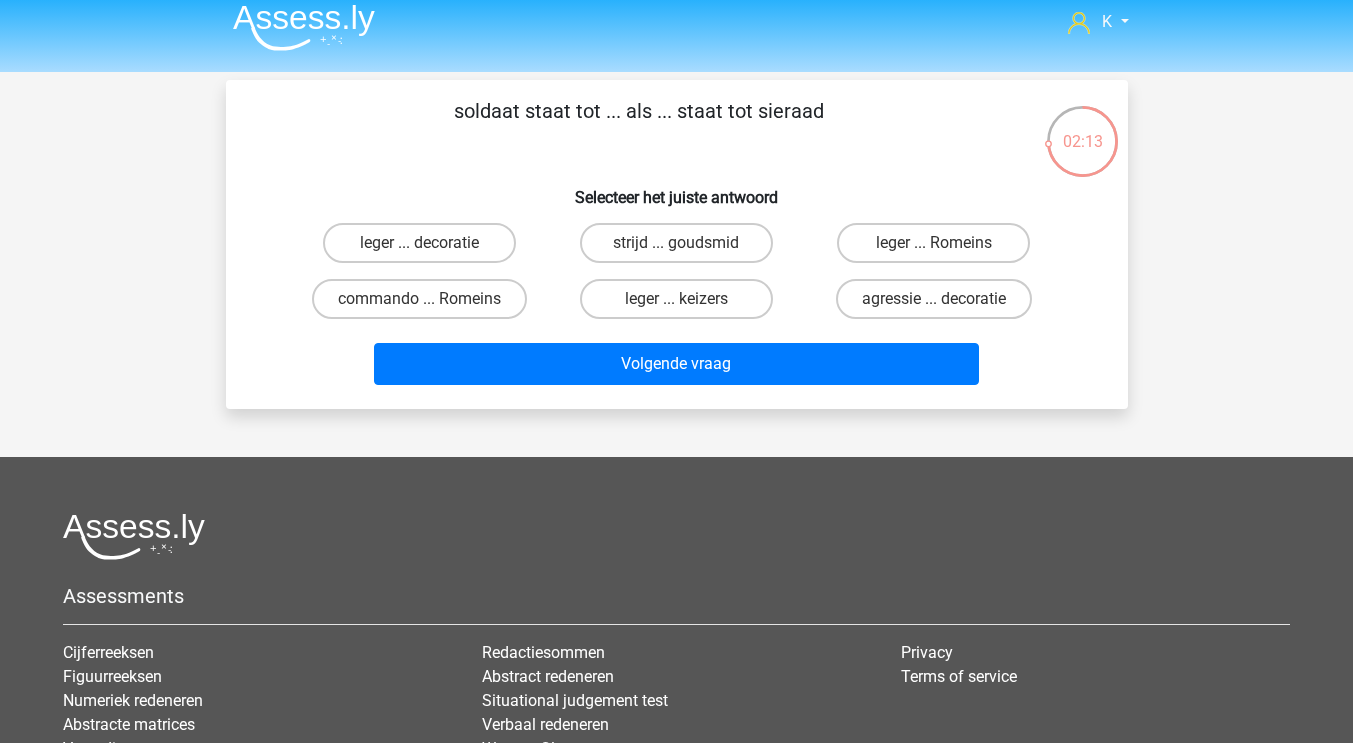 scroll, scrollTop: 11, scrollLeft: 0, axis: vertical 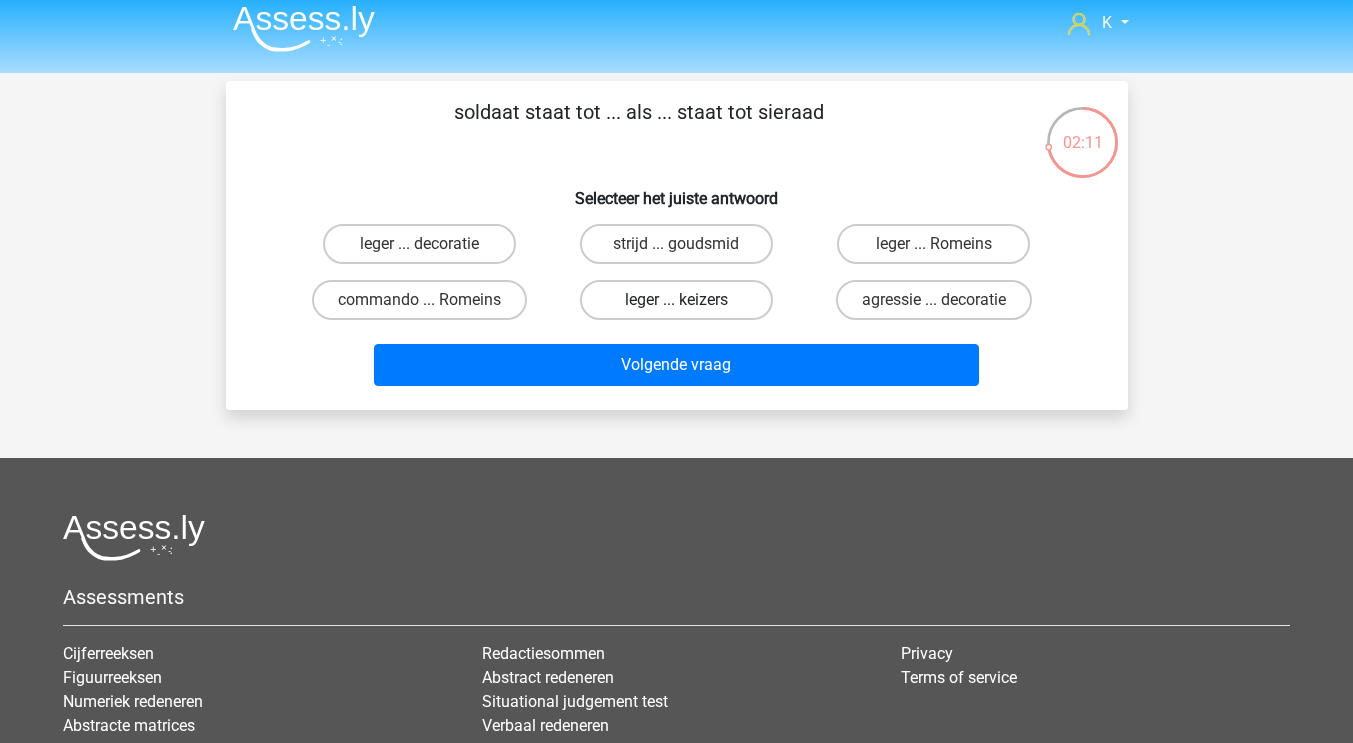 click on "leger ... keizers" at bounding box center [676, 300] 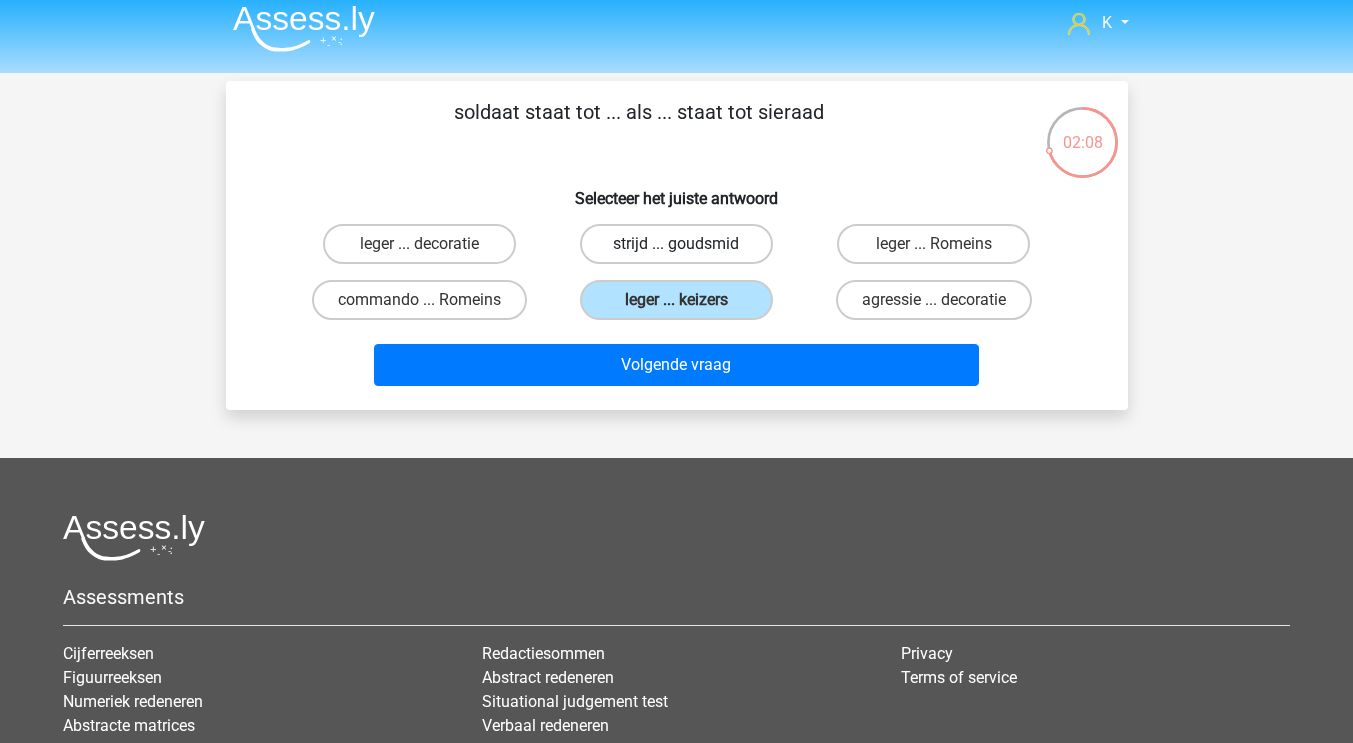 click on "strijd ... goudsmid" at bounding box center [676, 244] 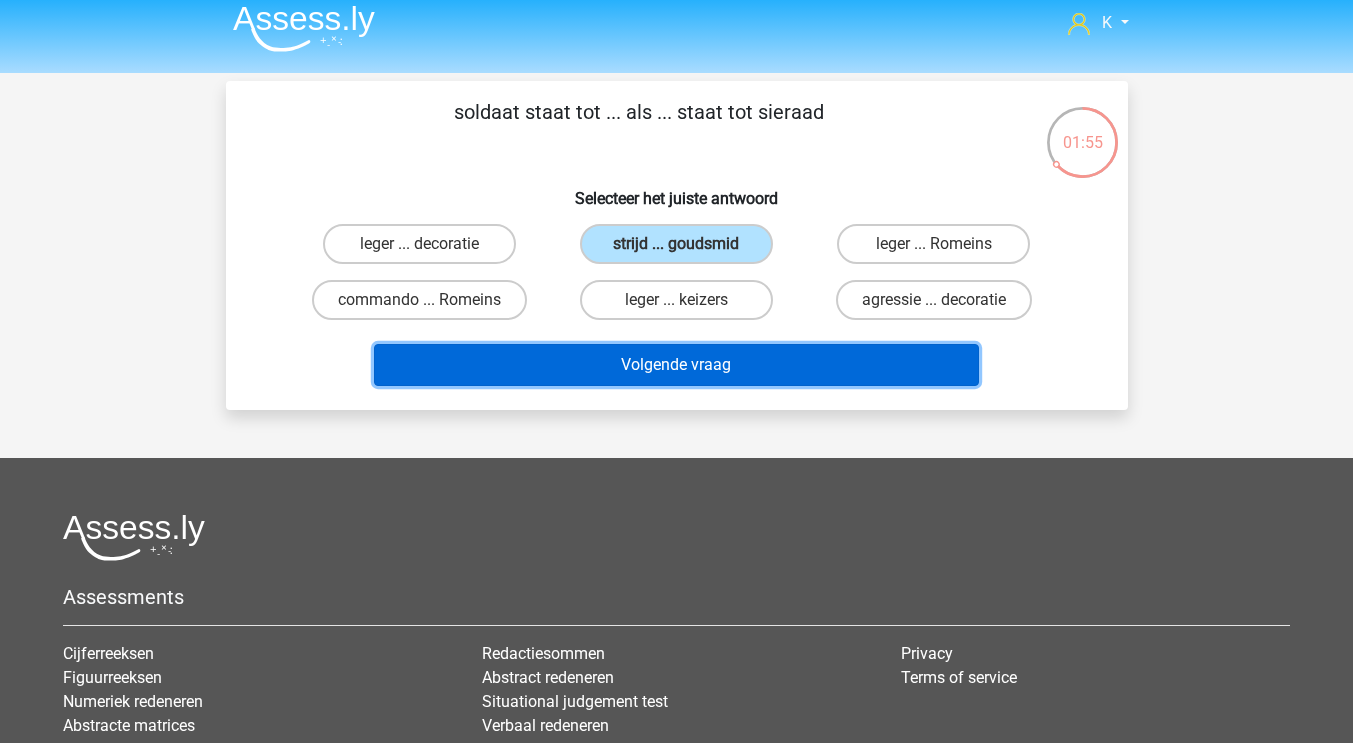 click on "Volgende vraag" at bounding box center [676, 365] 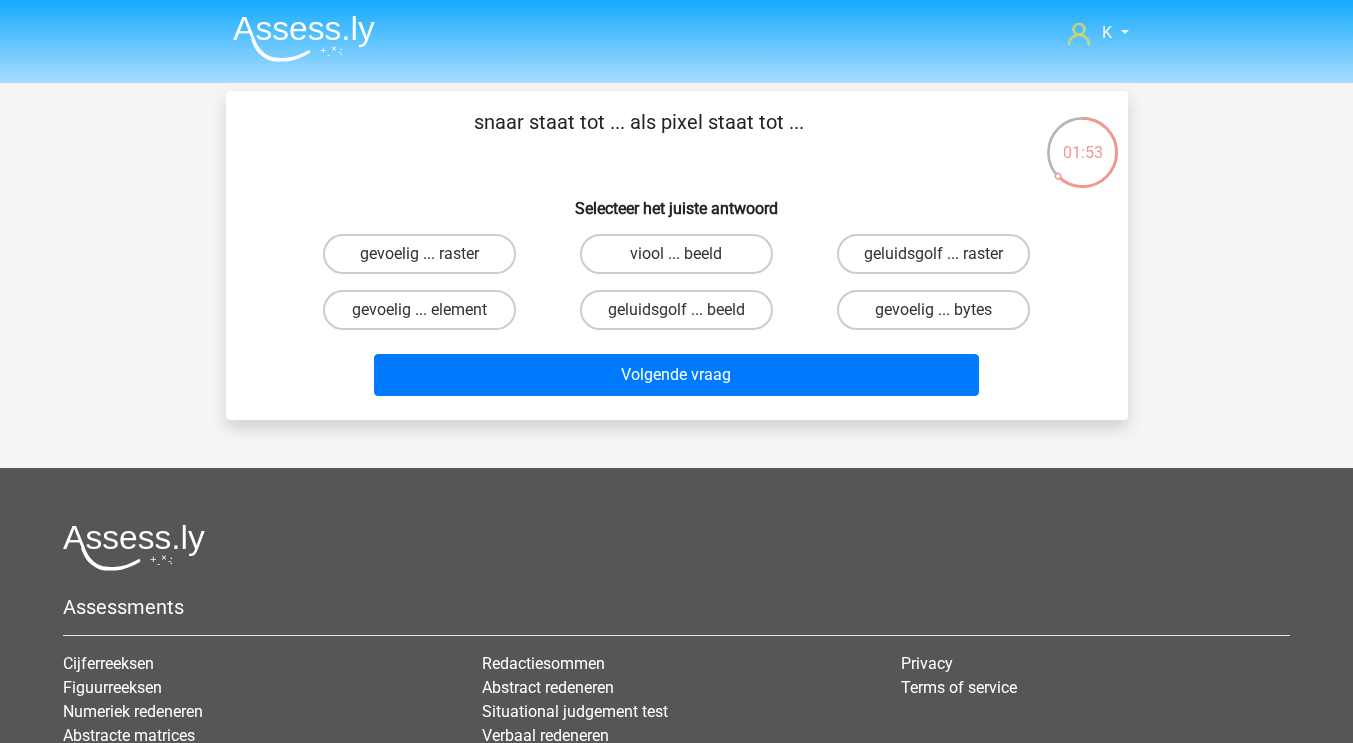 scroll, scrollTop: 0, scrollLeft: 0, axis: both 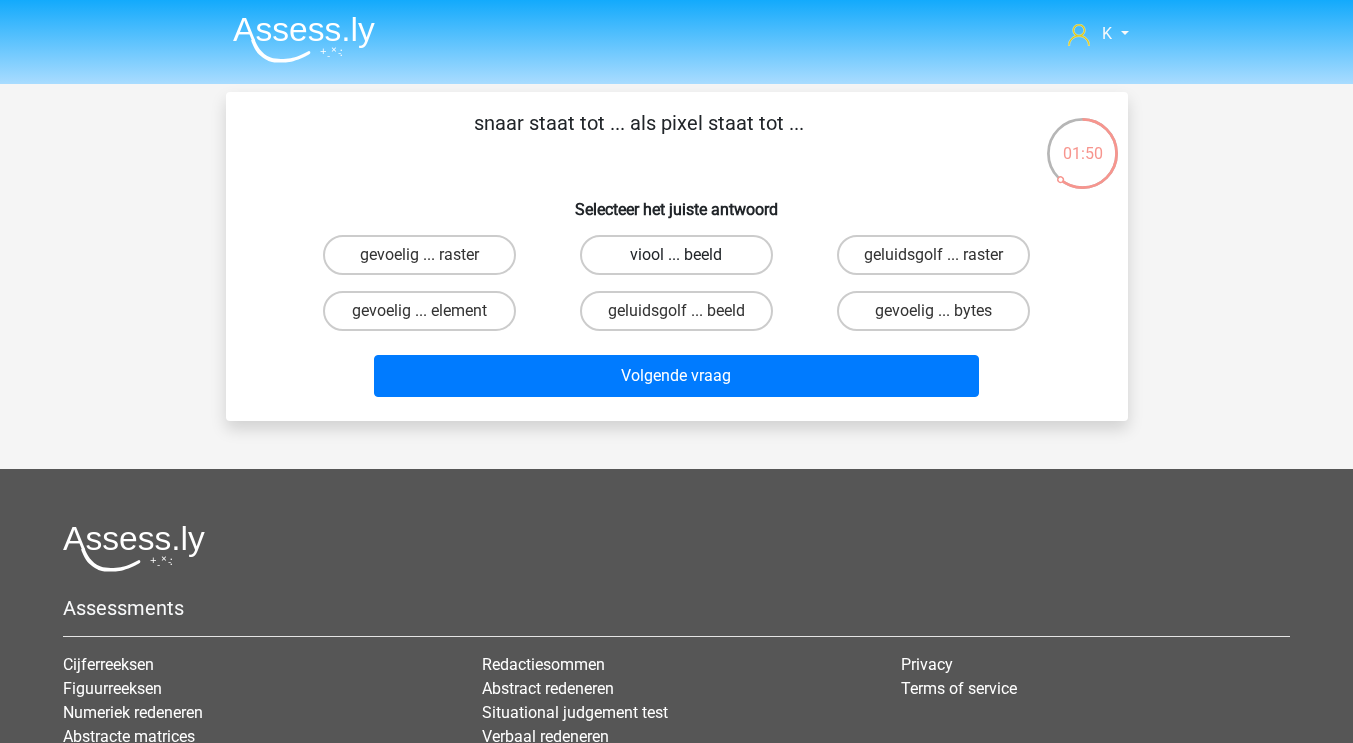 click on "viool ... beeld" at bounding box center (676, 255) 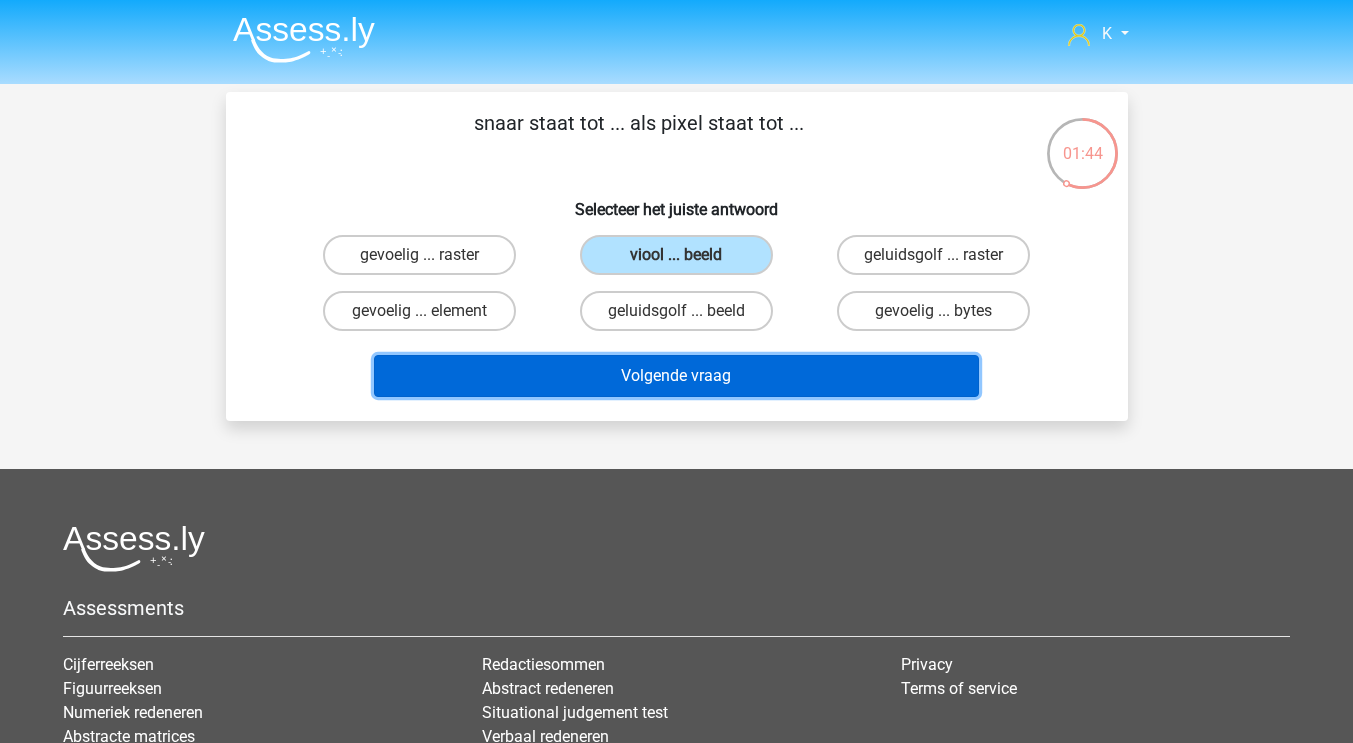 click on "Volgende vraag" at bounding box center (676, 376) 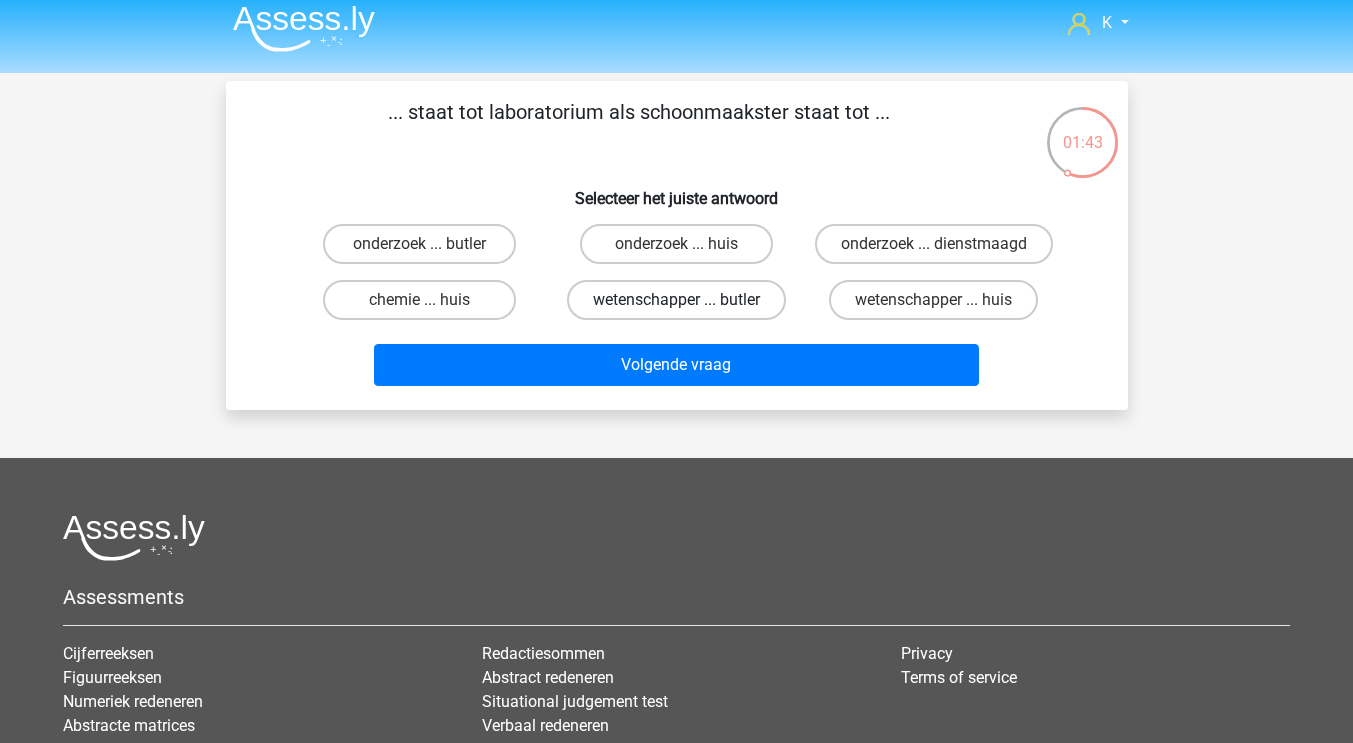 scroll, scrollTop: 0, scrollLeft: 0, axis: both 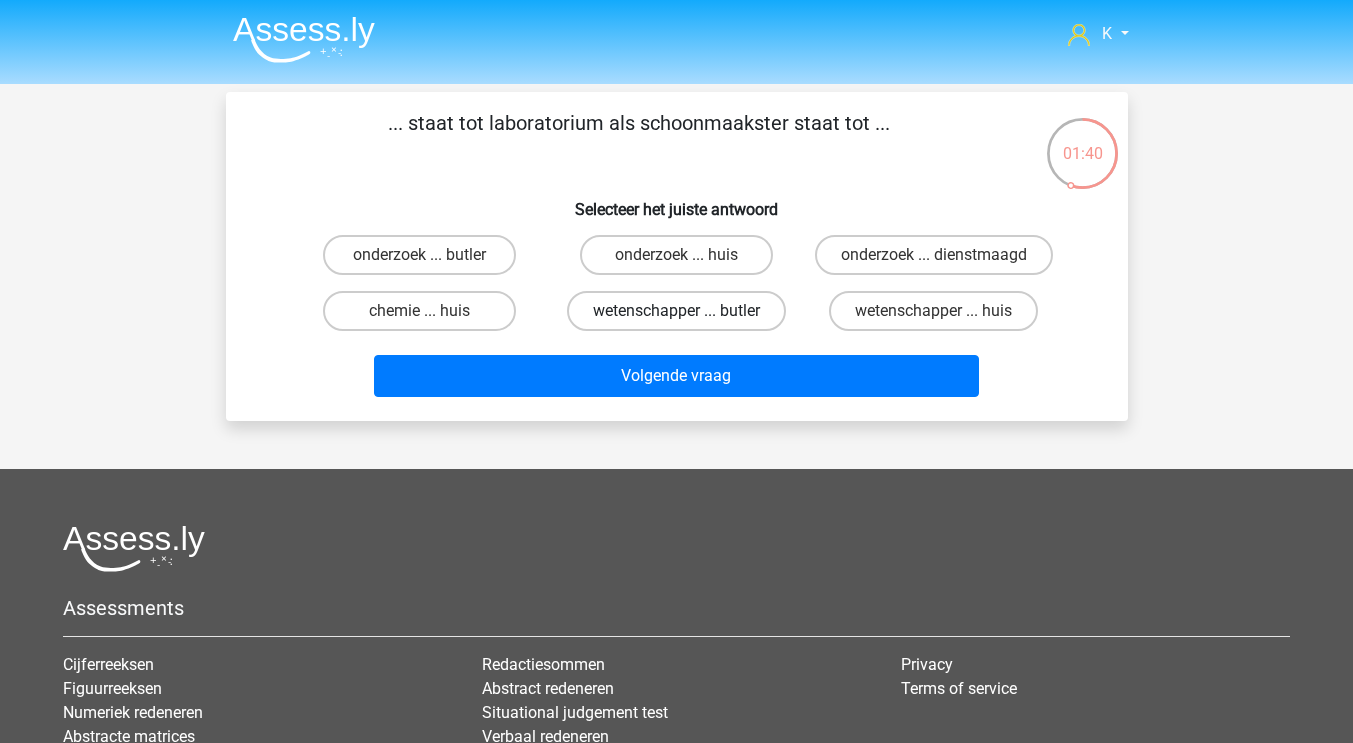 click on "wetenschapper ... butler" at bounding box center (676, 311) 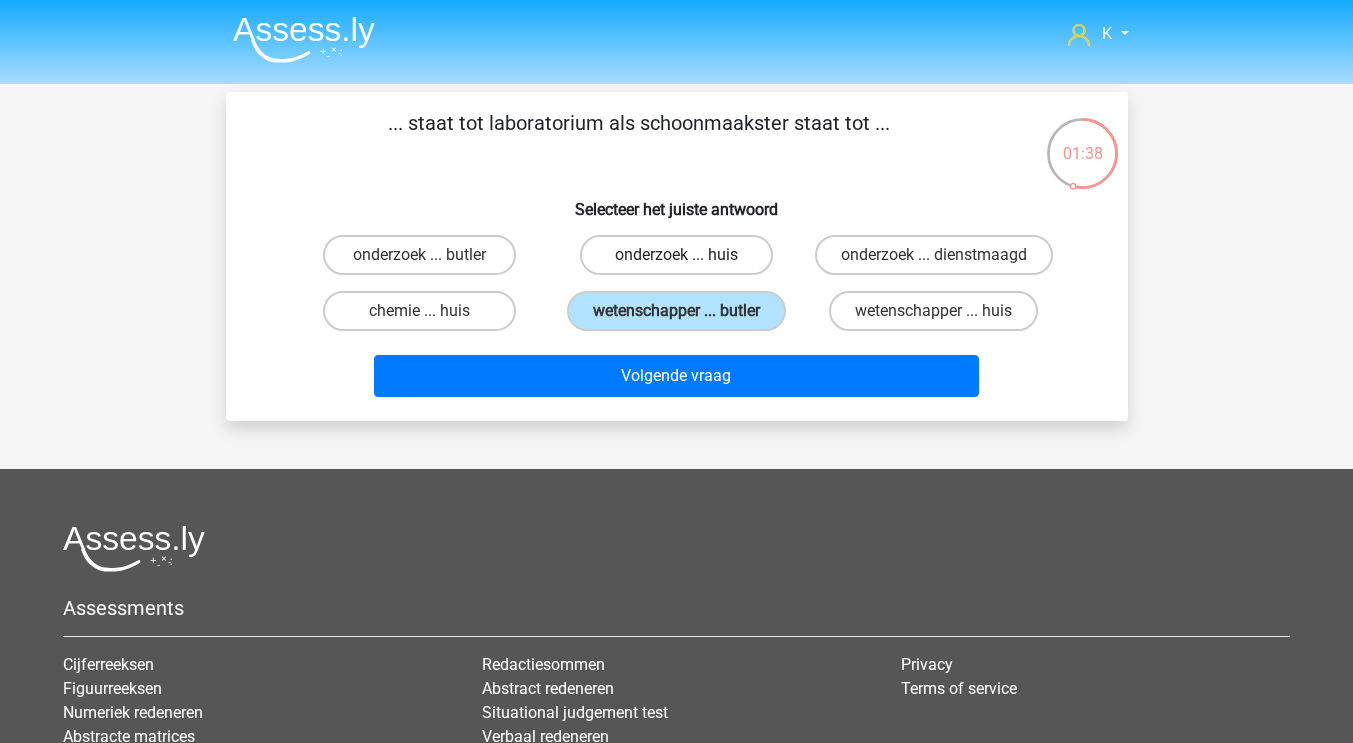 click on "onderzoek ... huis" at bounding box center [676, 255] 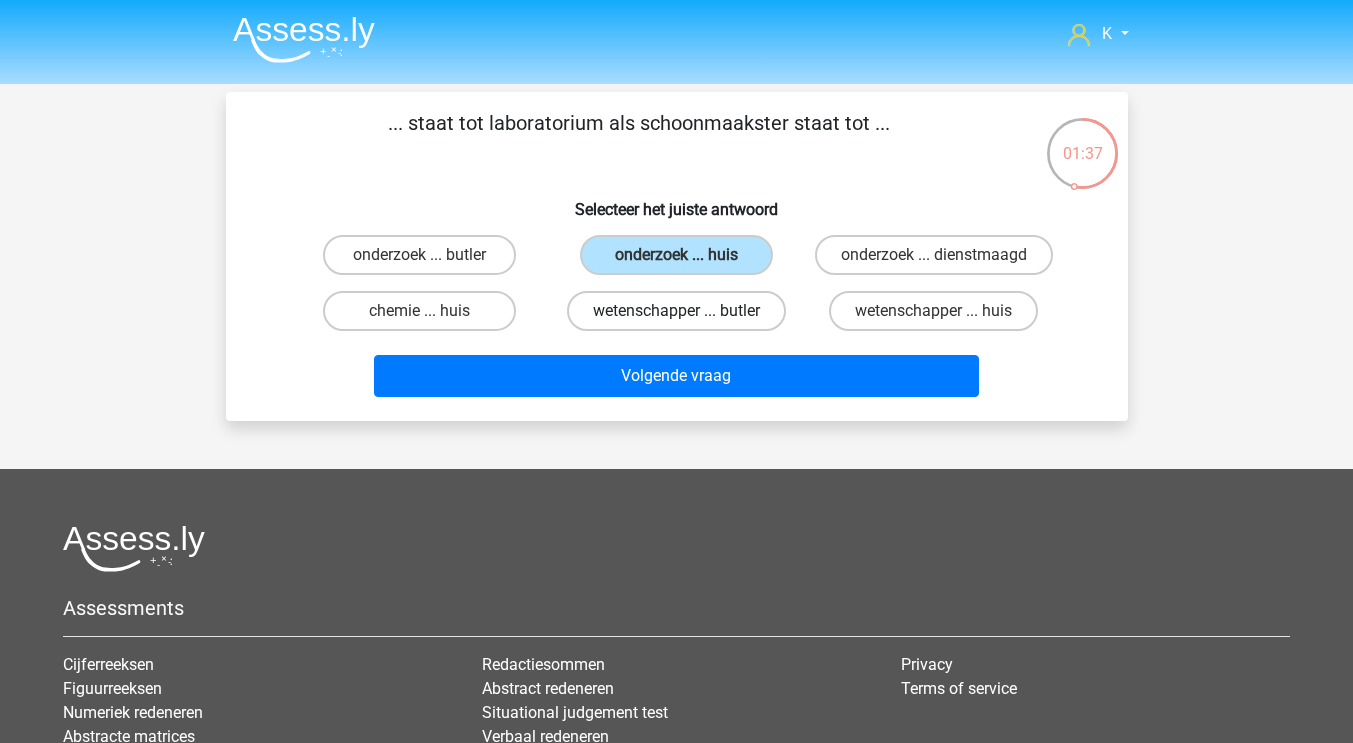 click on "wetenschapper ... butler" at bounding box center [676, 311] 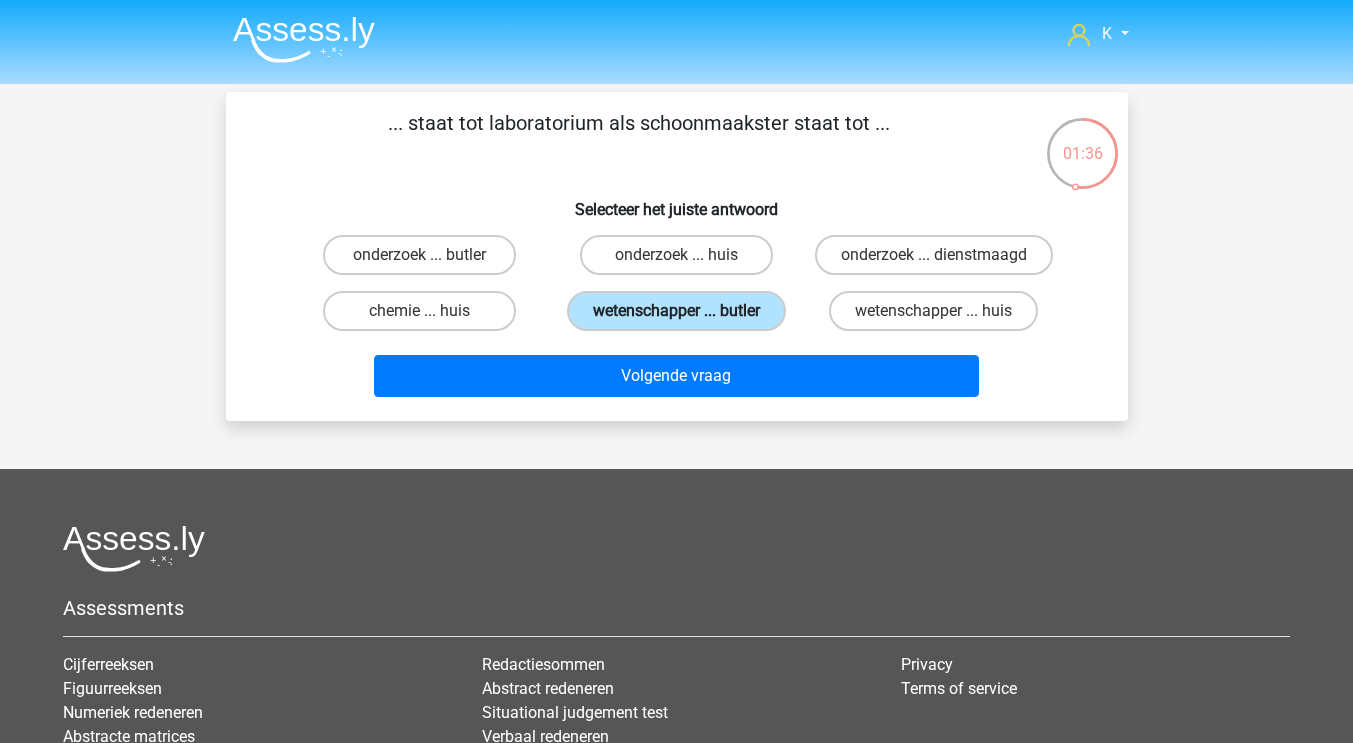 click on "wetenschapper ... butler" at bounding box center [676, 311] 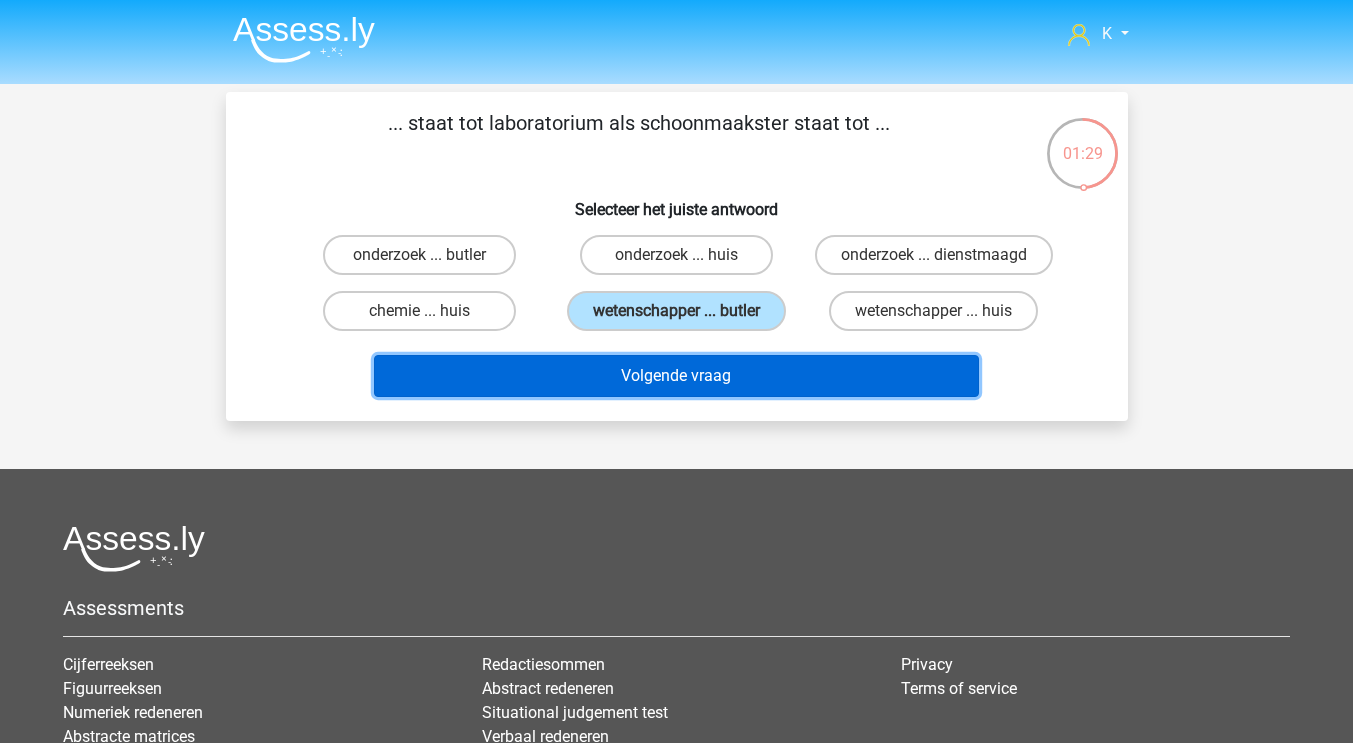 click on "Volgende vraag" at bounding box center [676, 376] 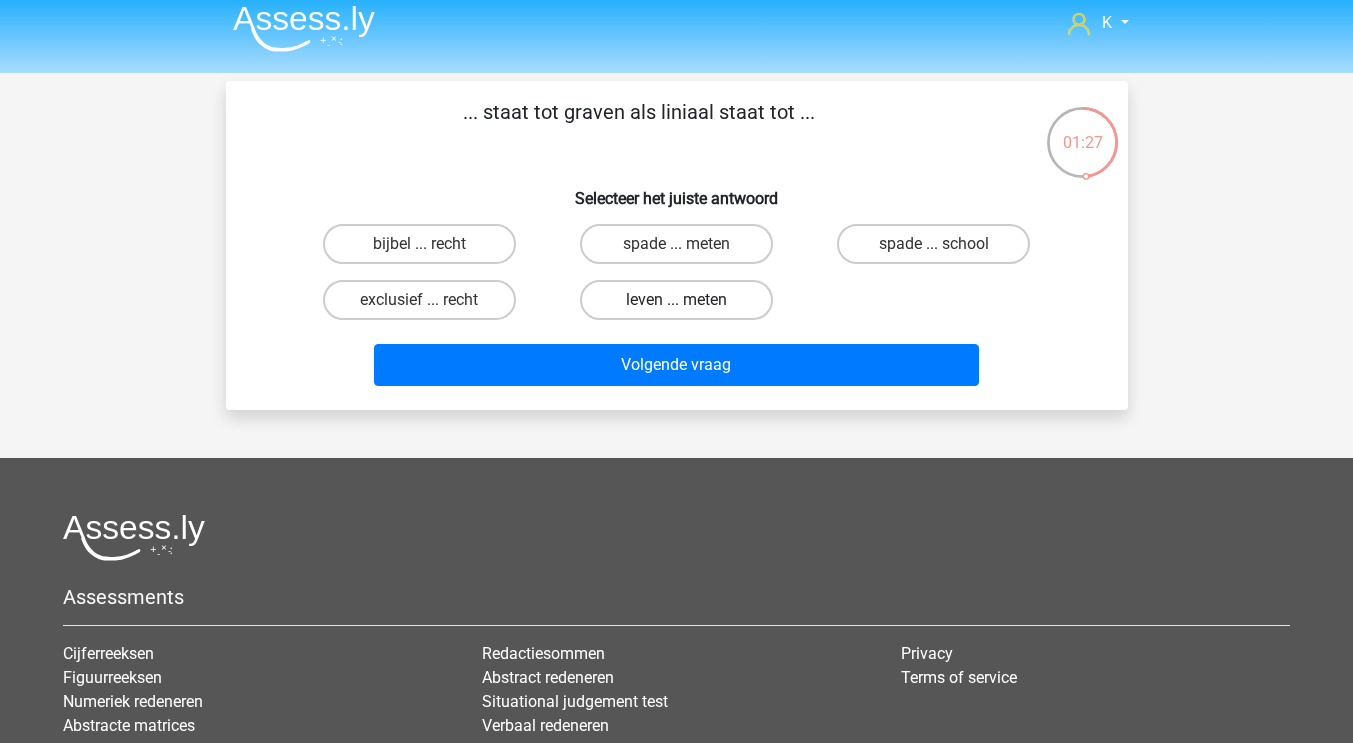 scroll, scrollTop: 0, scrollLeft: 0, axis: both 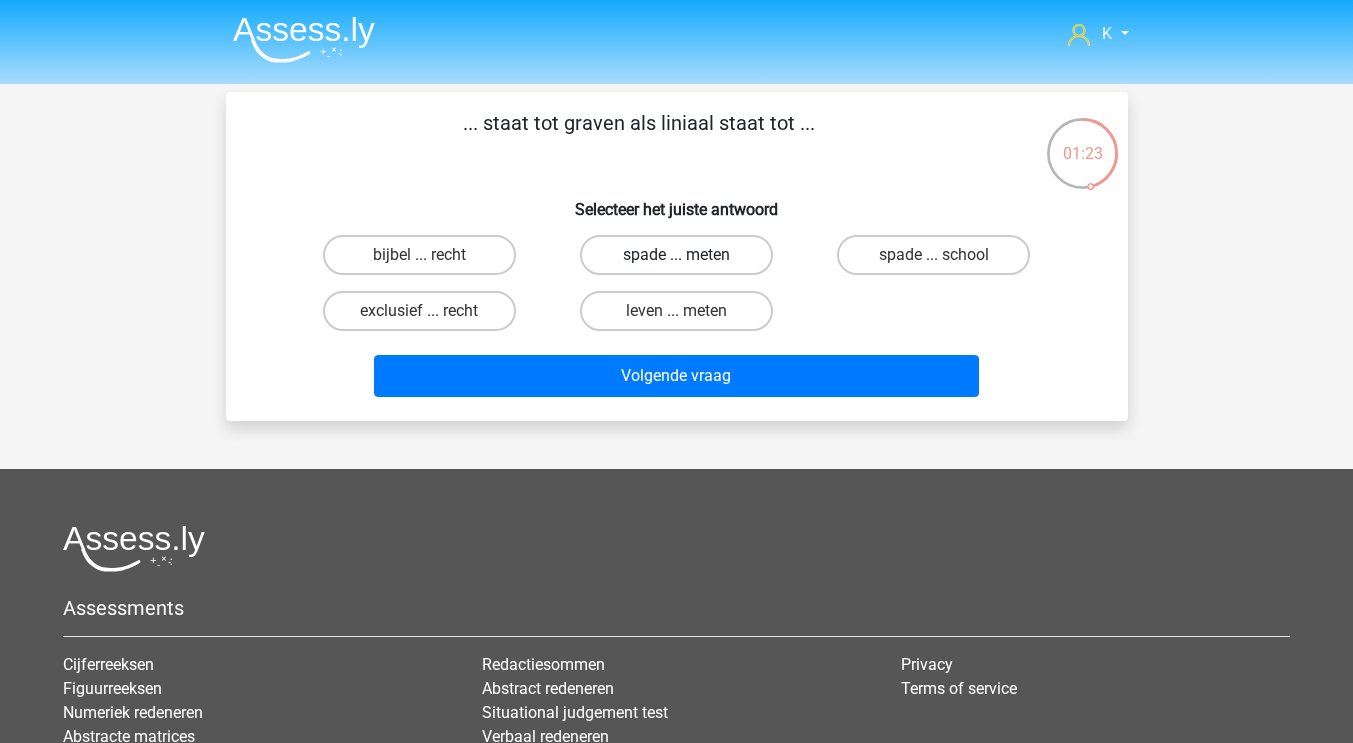 click on "spade ... meten" at bounding box center [676, 255] 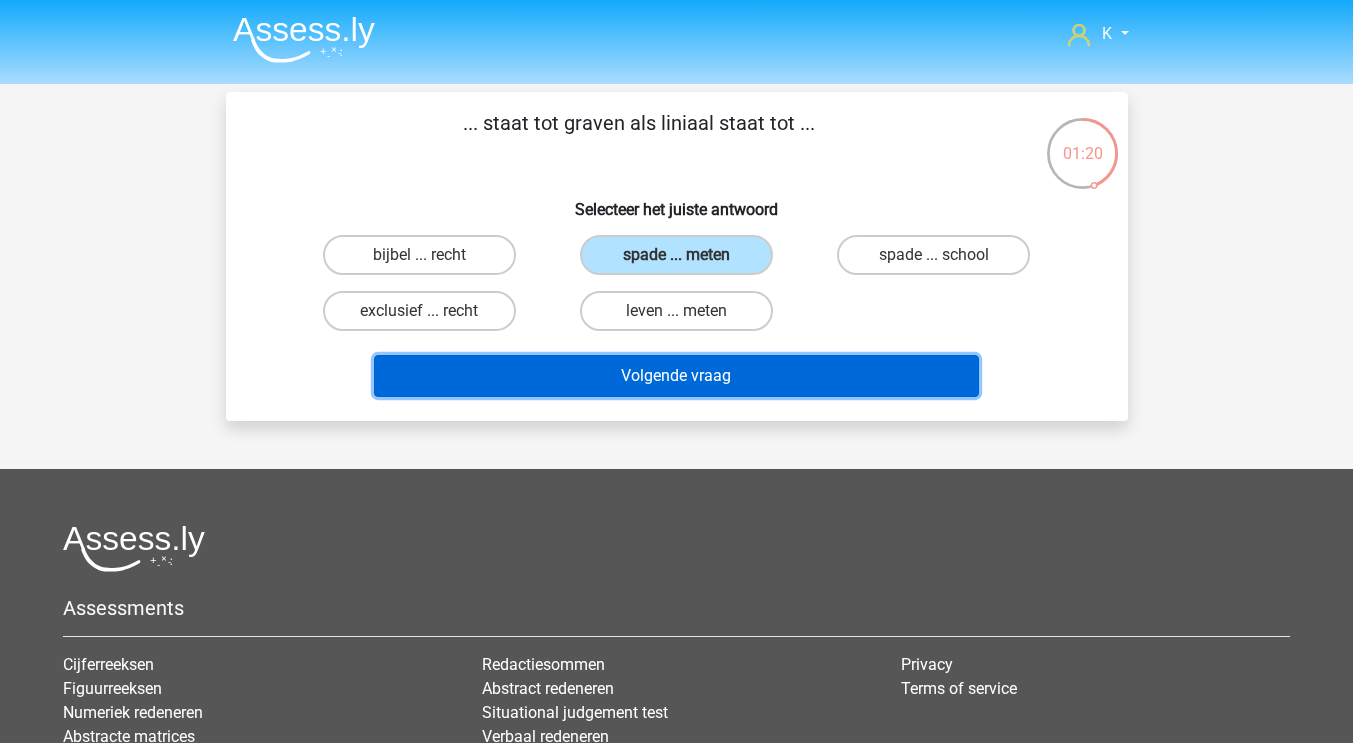 click on "Volgende vraag" at bounding box center [676, 376] 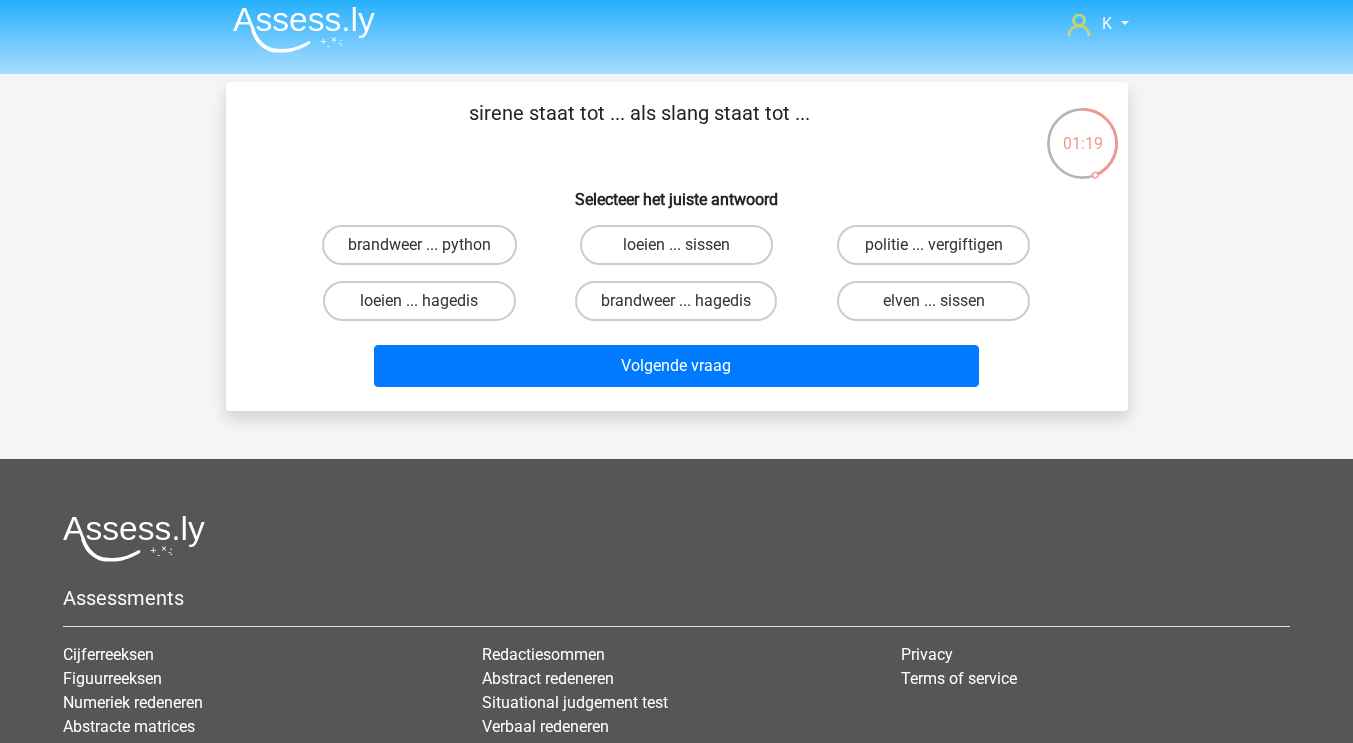 scroll, scrollTop: 8, scrollLeft: 0, axis: vertical 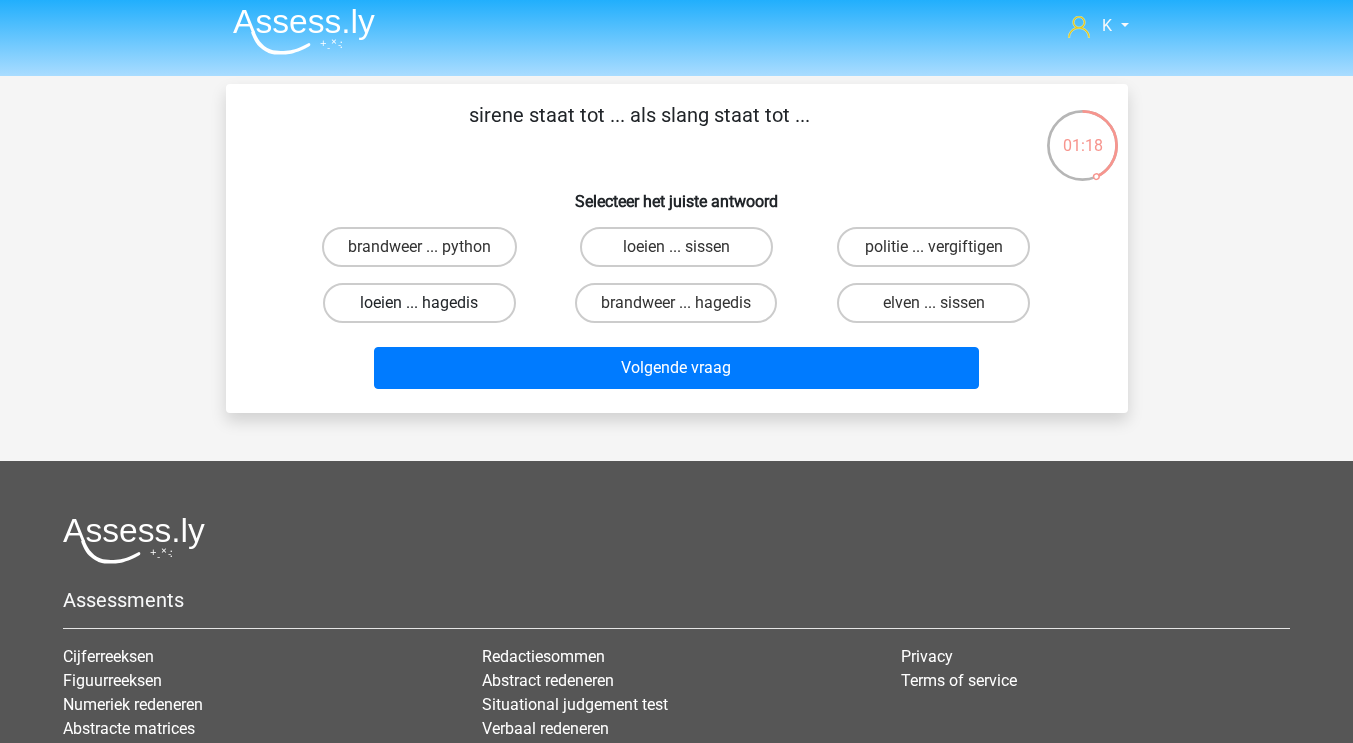 click on "loeien ... hagedis" at bounding box center (419, 303) 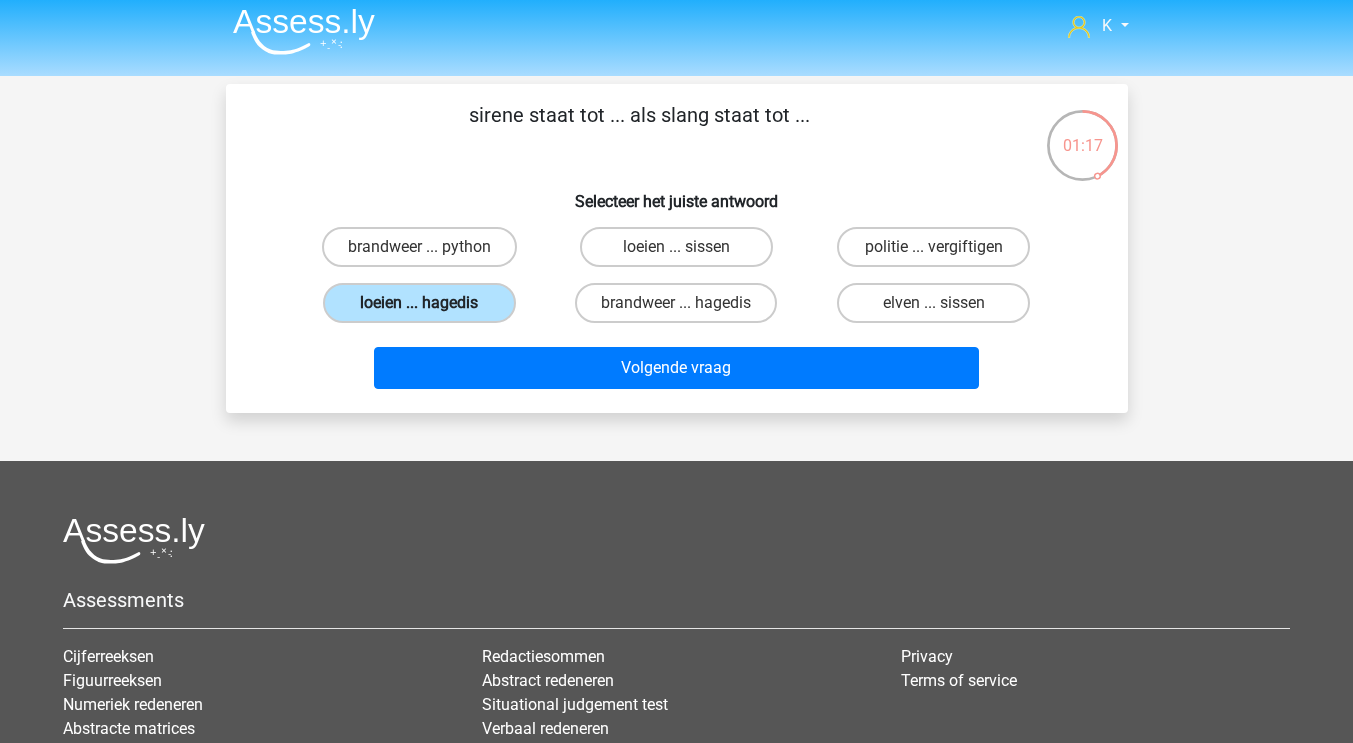 click on "loeien ... hagedis" at bounding box center [419, 303] 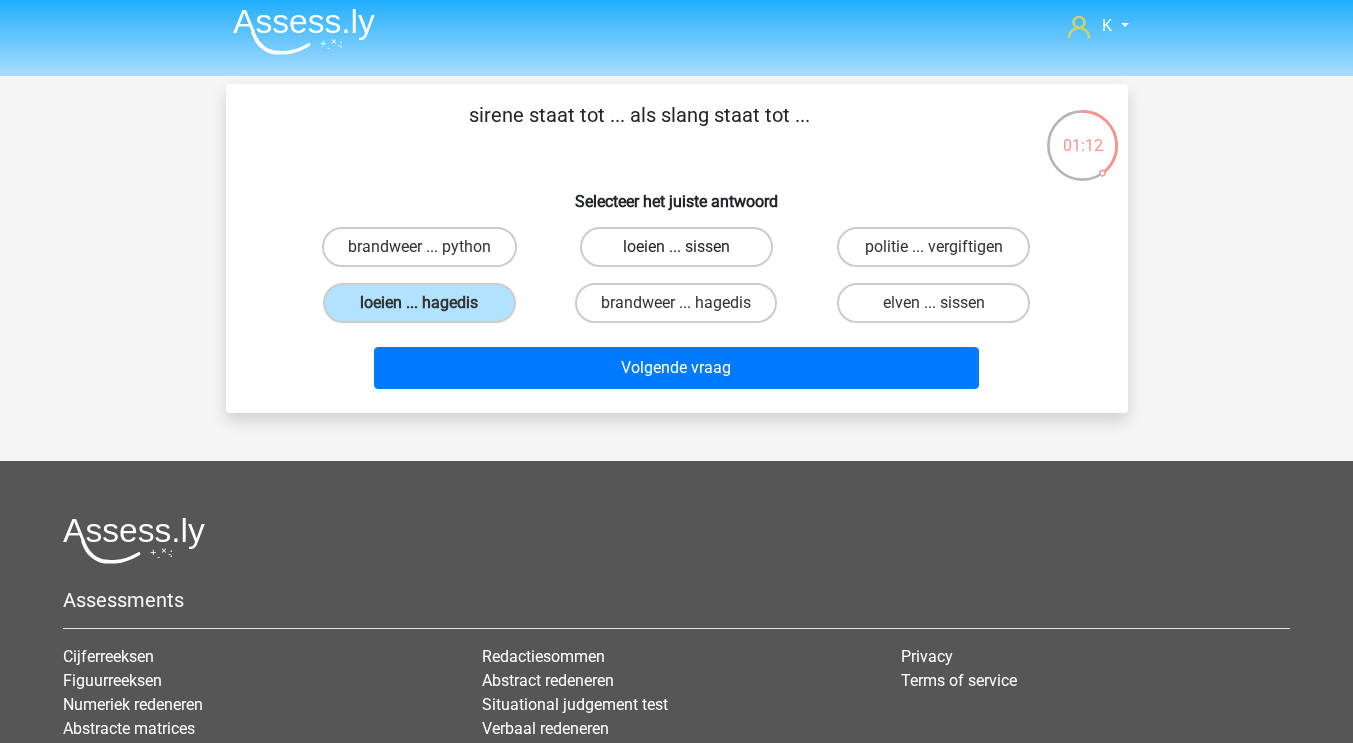 click on "loeien ... sissen" at bounding box center (676, 247) 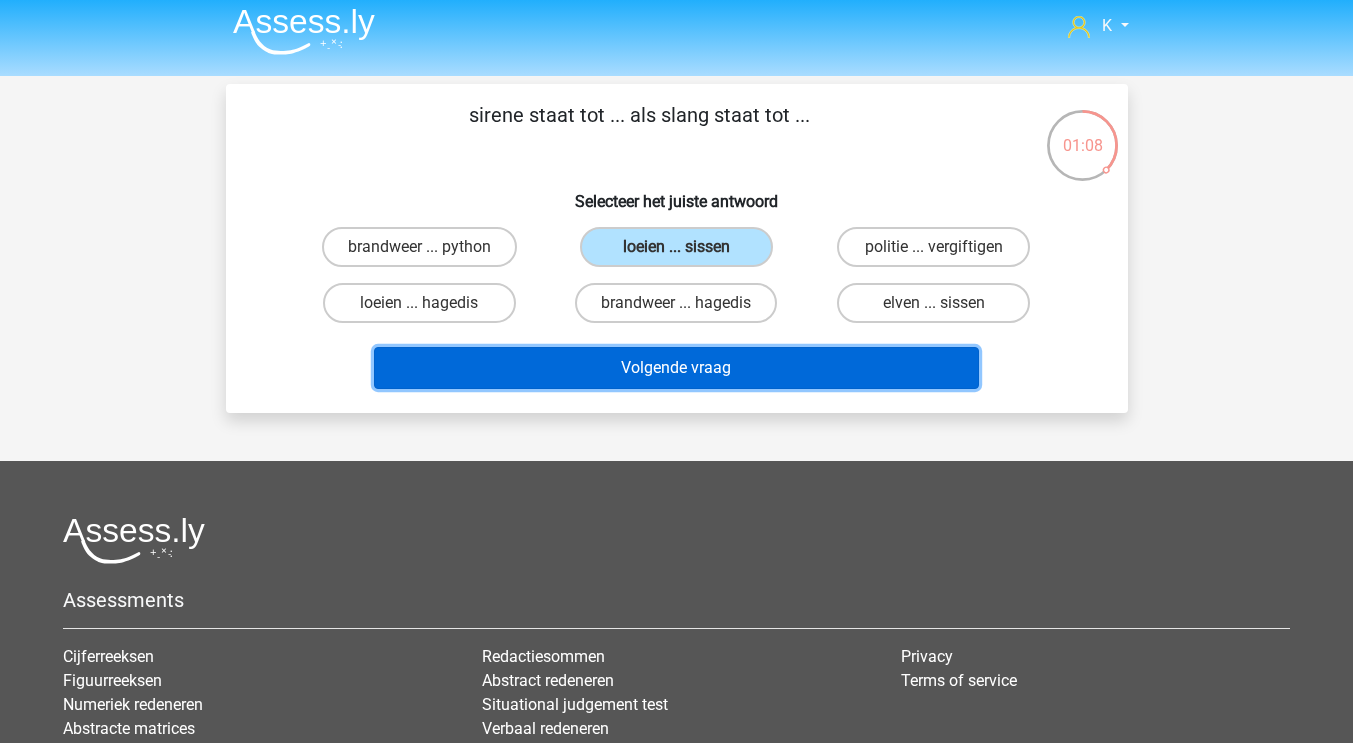 click on "Volgende vraag" at bounding box center (676, 368) 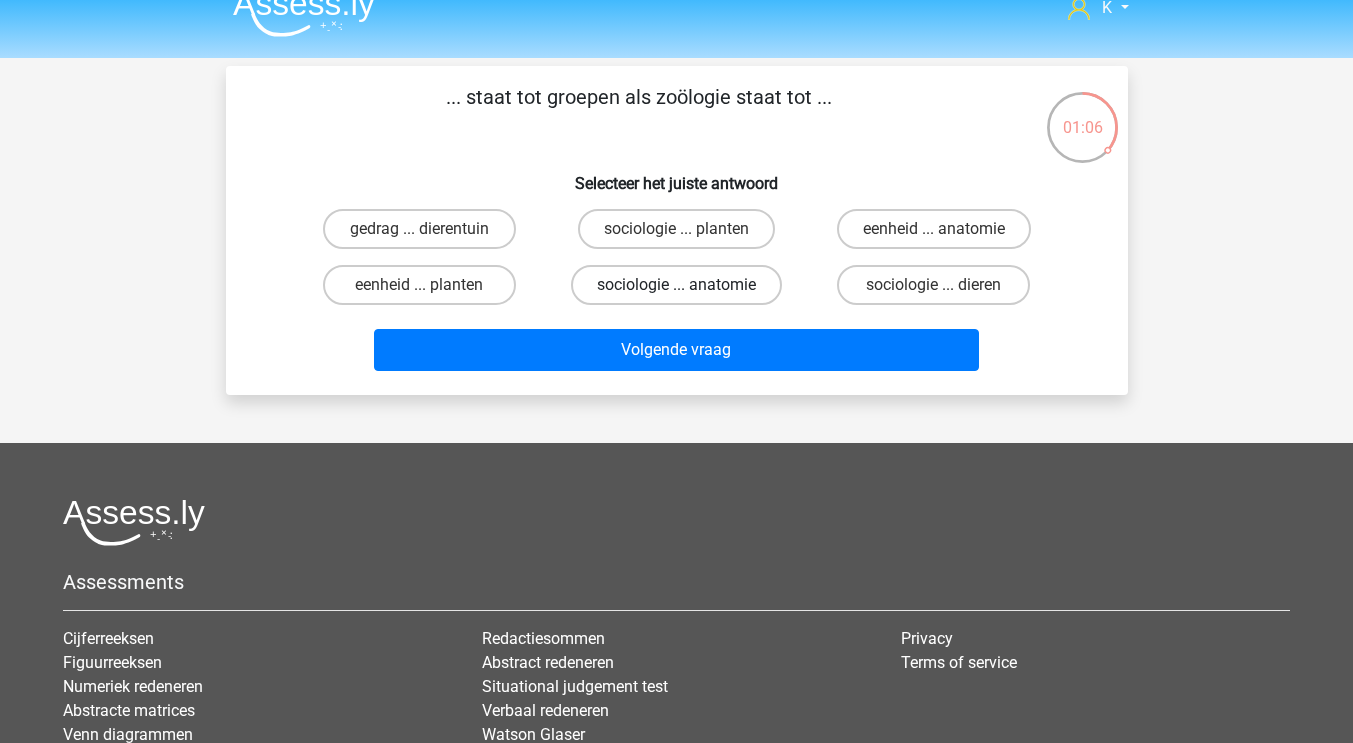 scroll, scrollTop: 0, scrollLeft: 0, axis: both 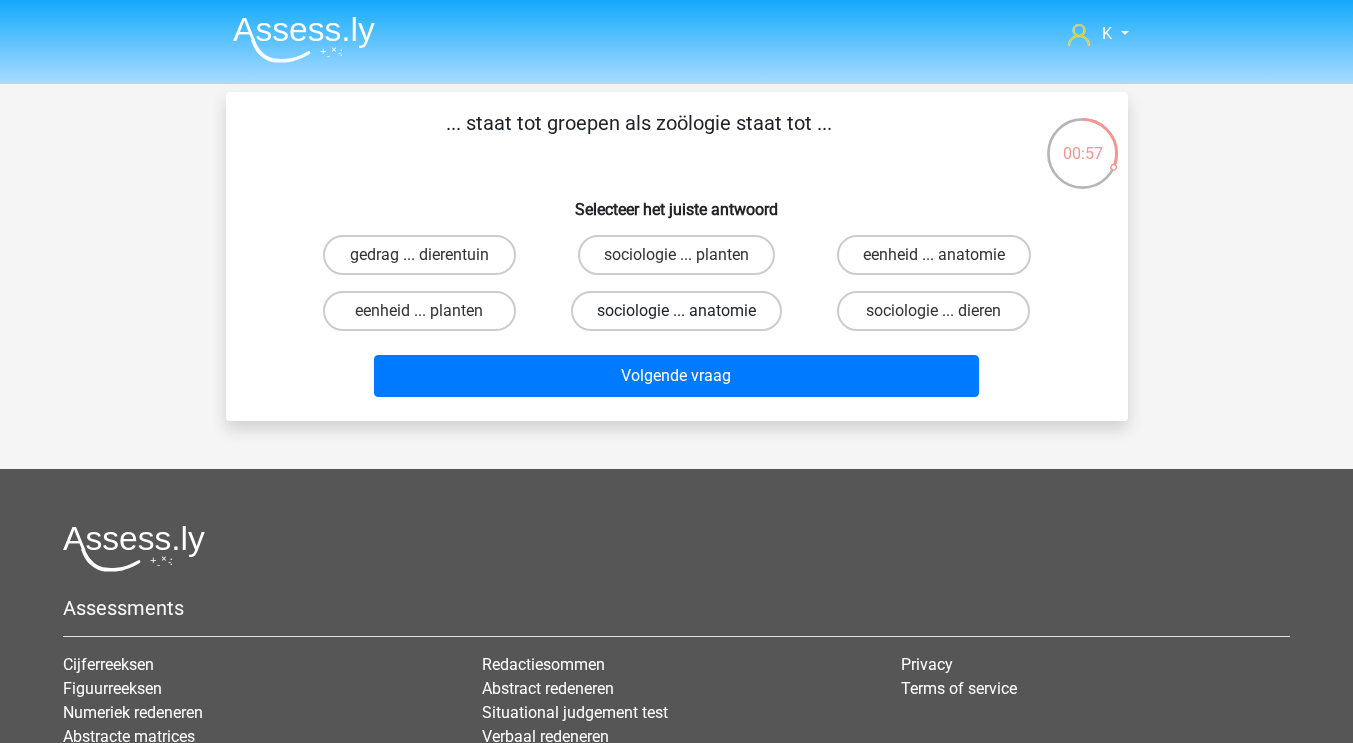 click on "sociologie ... anatomie" at bounding box center (676, 311) 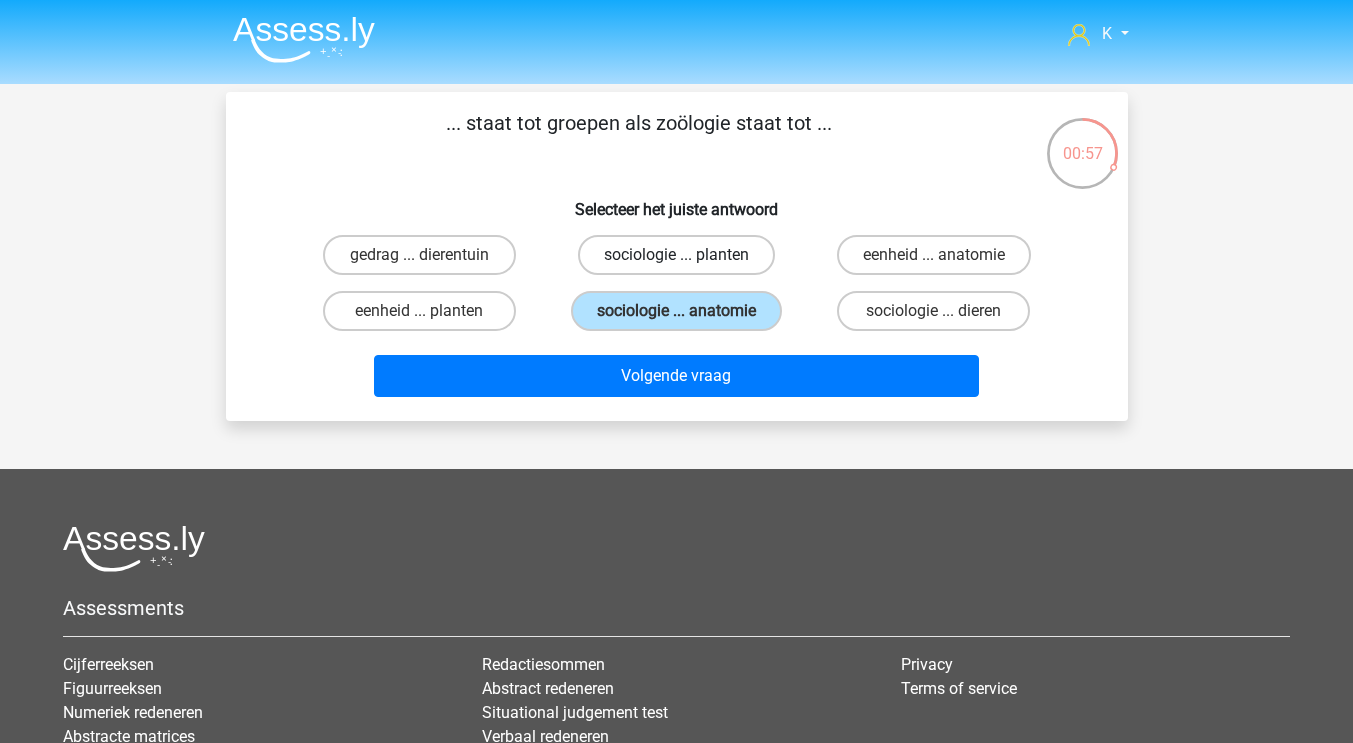 click on "sociologie ... planten" at bounding box center (676, 255) 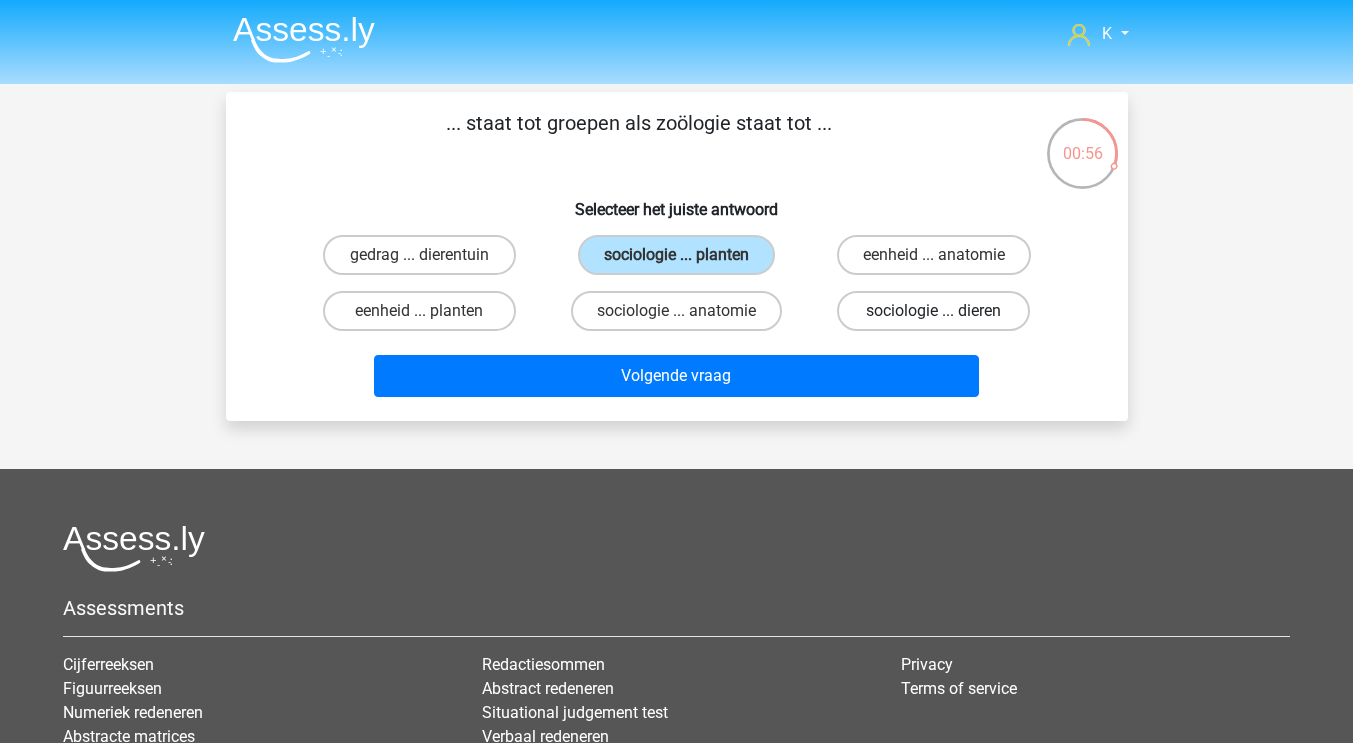 click on "sociologie ... dieren" at bounding box center (933, 311) 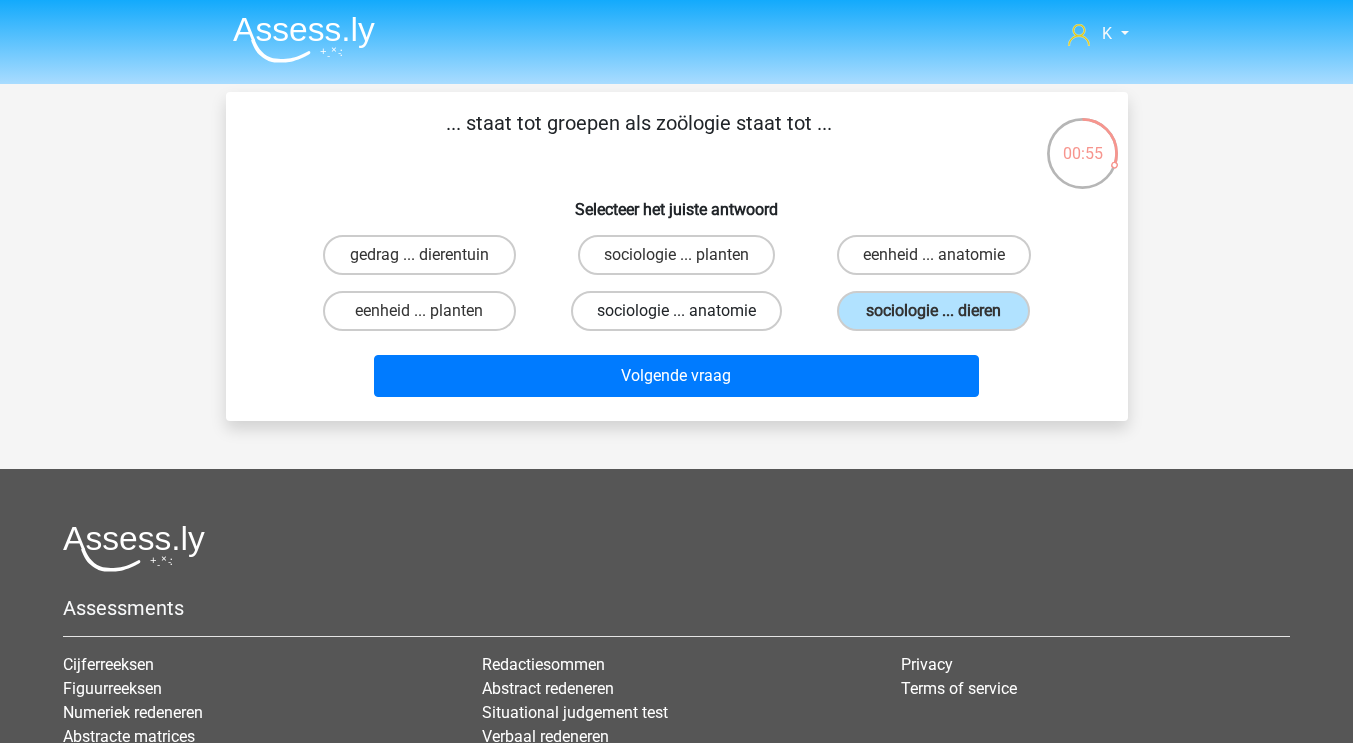 click on "sociologie ... anatomie" at bounding box center (676, 311) 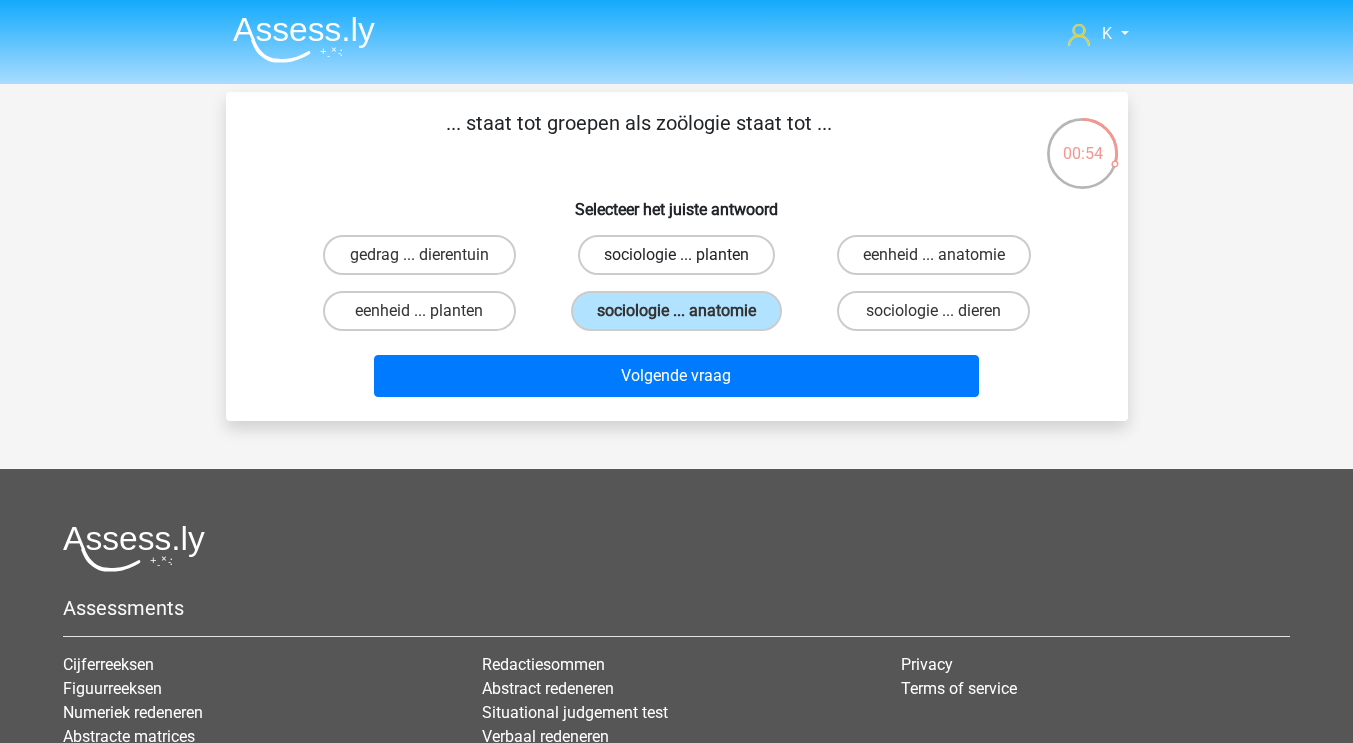 click on "sociologie ... planten" at bounding box center [676, 255] 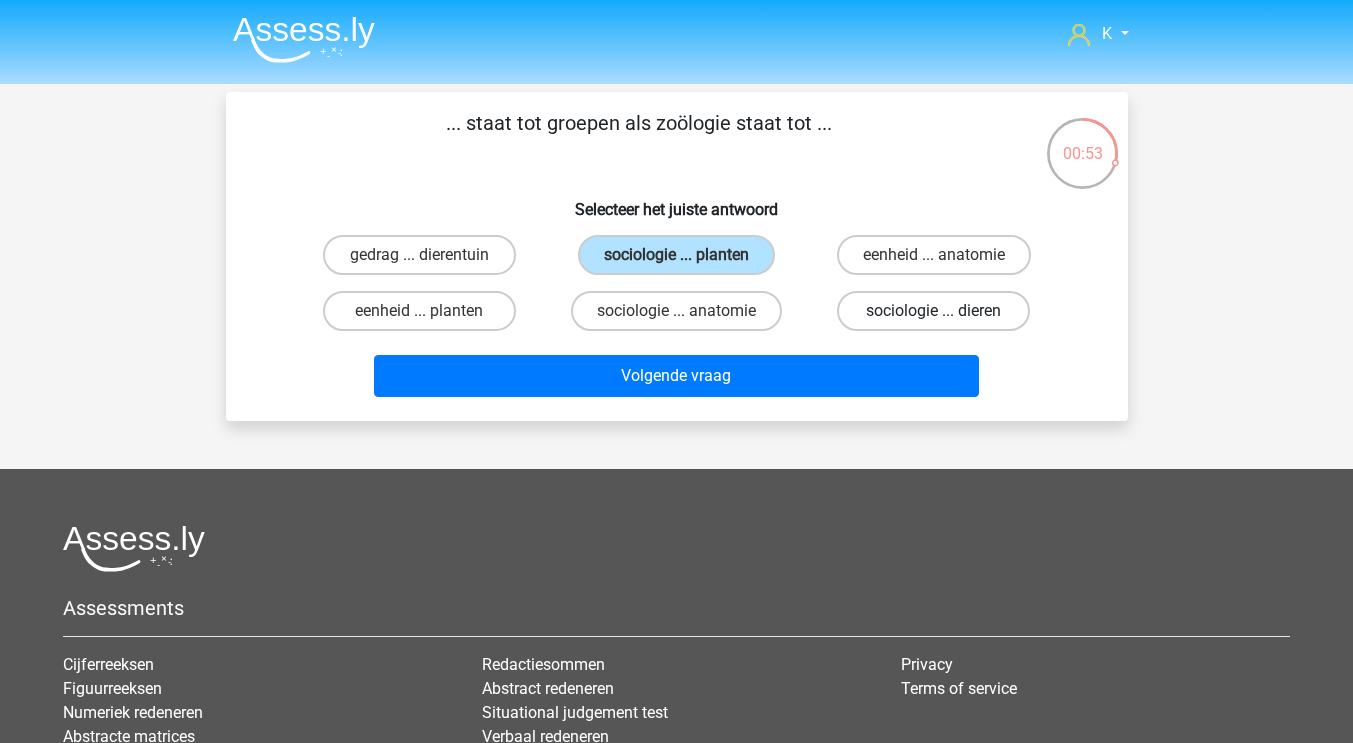 click on "sociologie ... dieren" at bounding box center [933, 311] 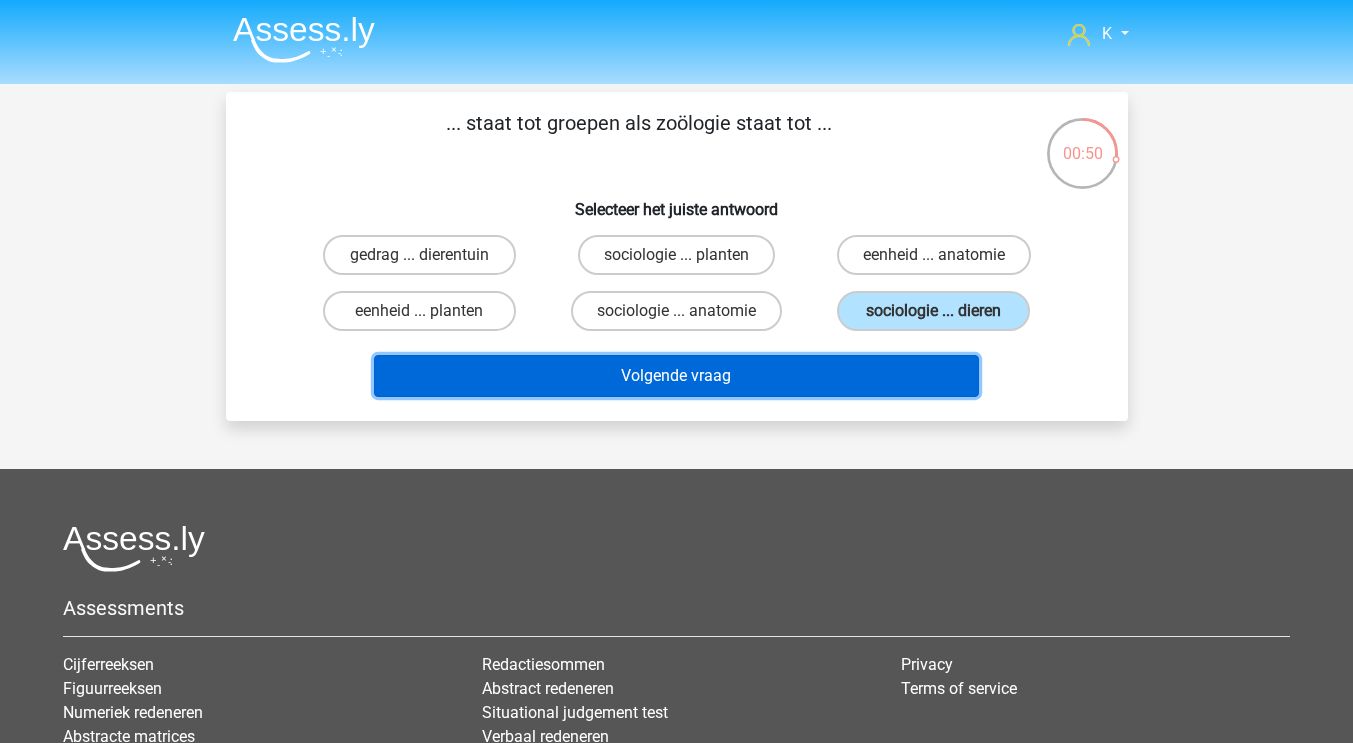 click on "Volgende vraag" at bounding box center [676, 376] 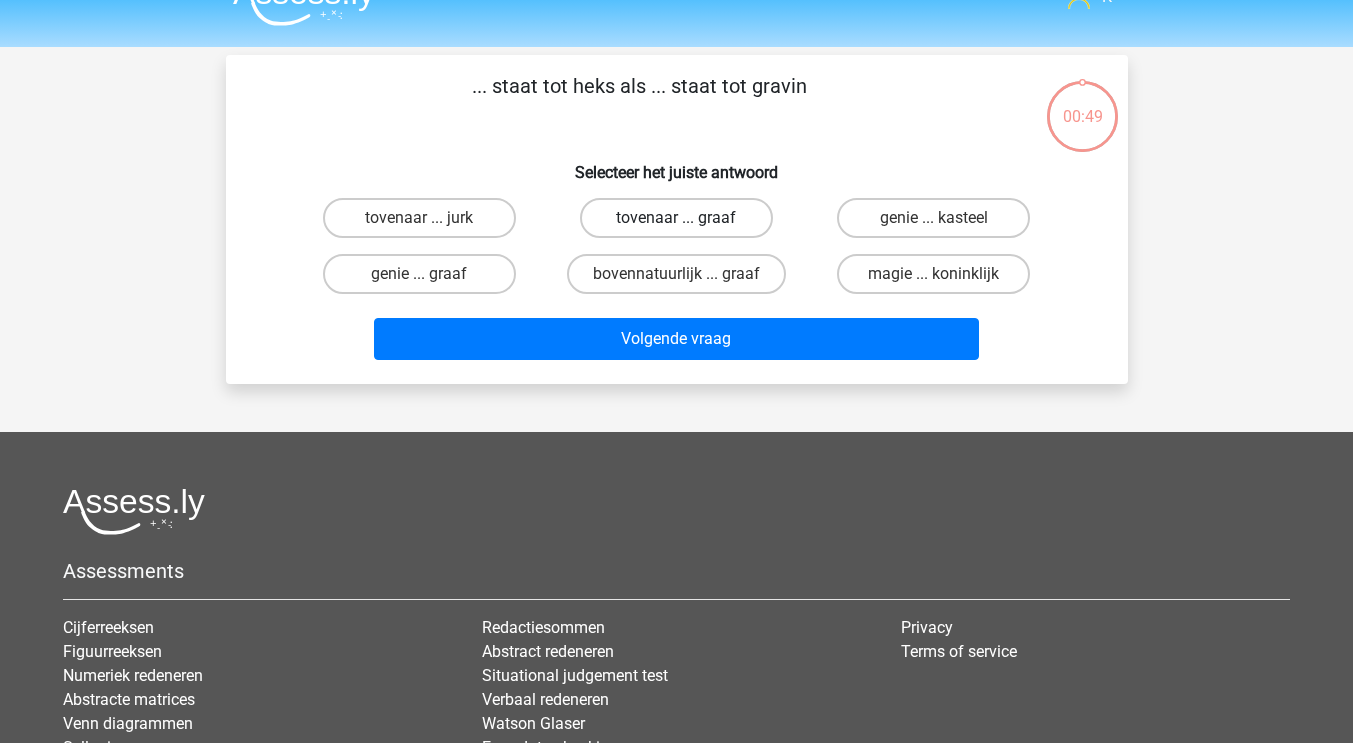 scroll, scrollTop: 33, scrollLeft: 0, axis: vertical 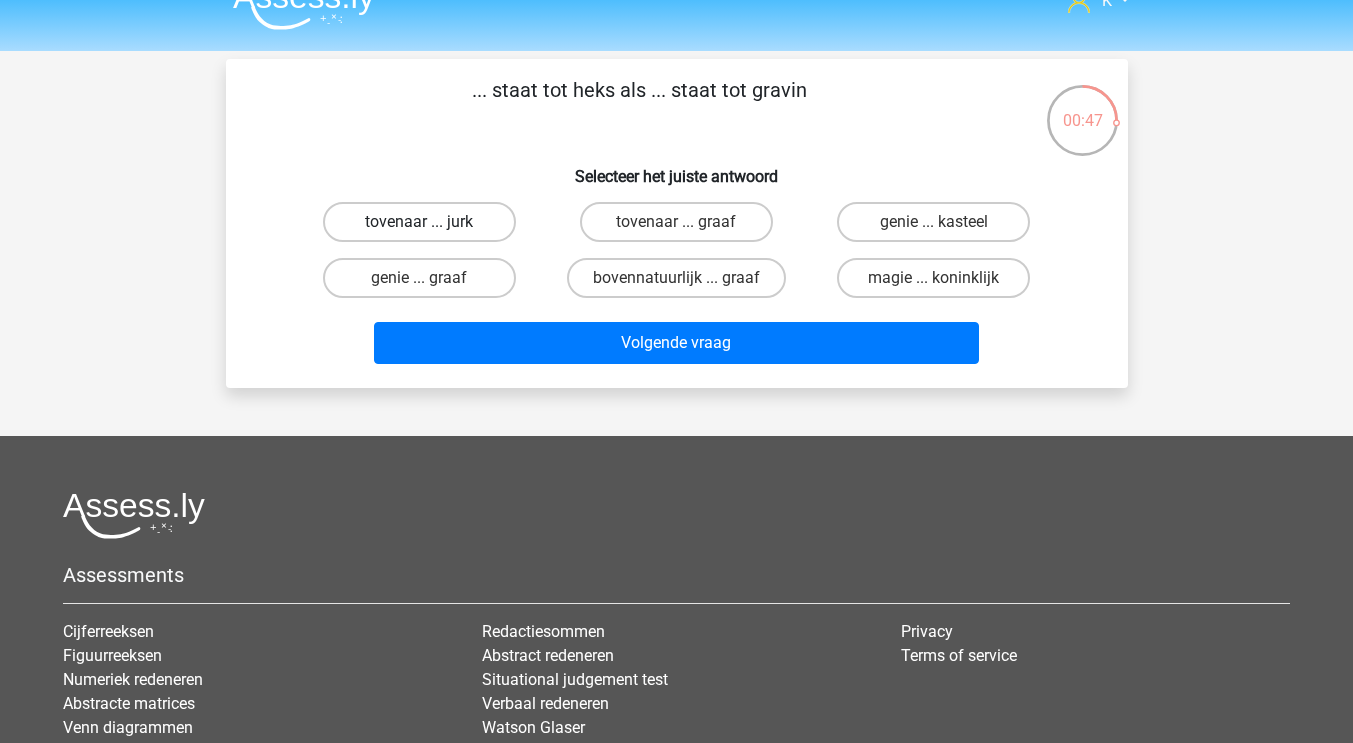 click on "tovenaar ... jurk" at bounding box center [419, 222] 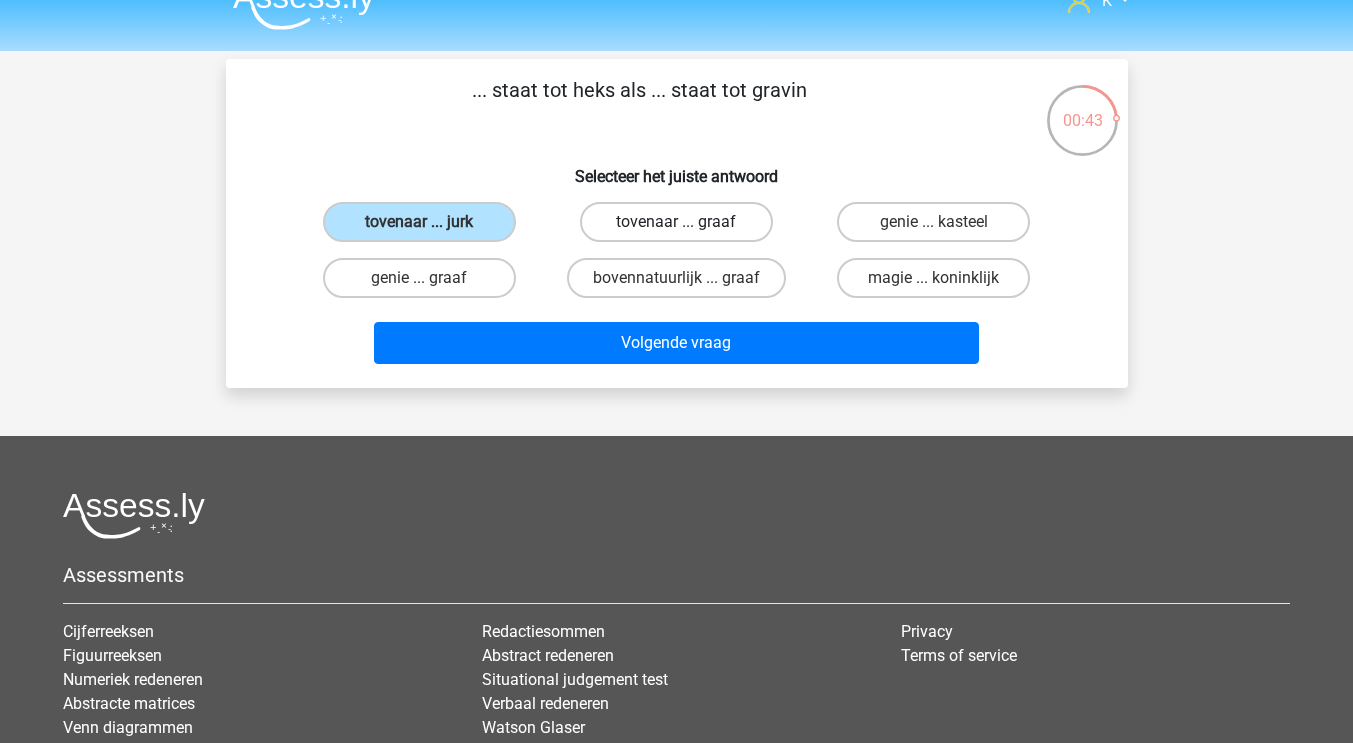 click on "tovenaar ... graaf" at bounding box center [676, 222] 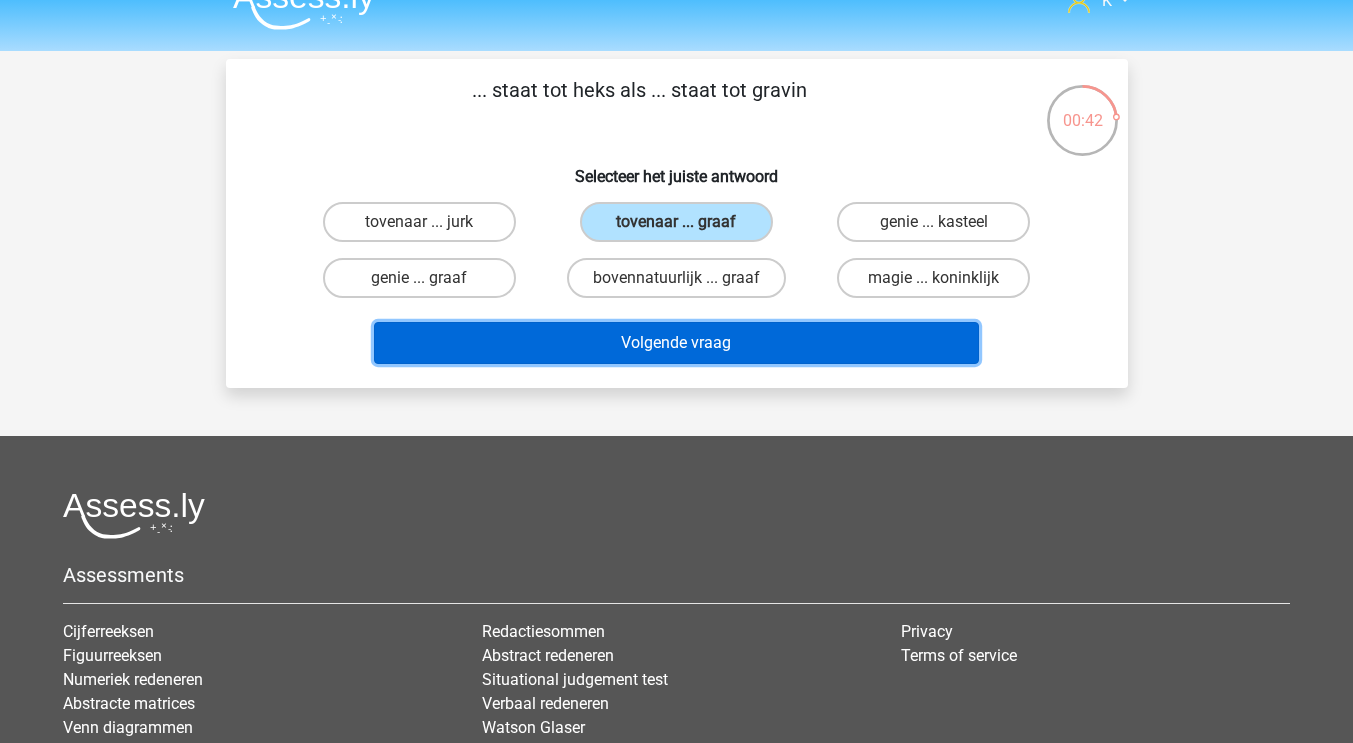 click on "Volgende vraag" at bounding box center [676, 343] 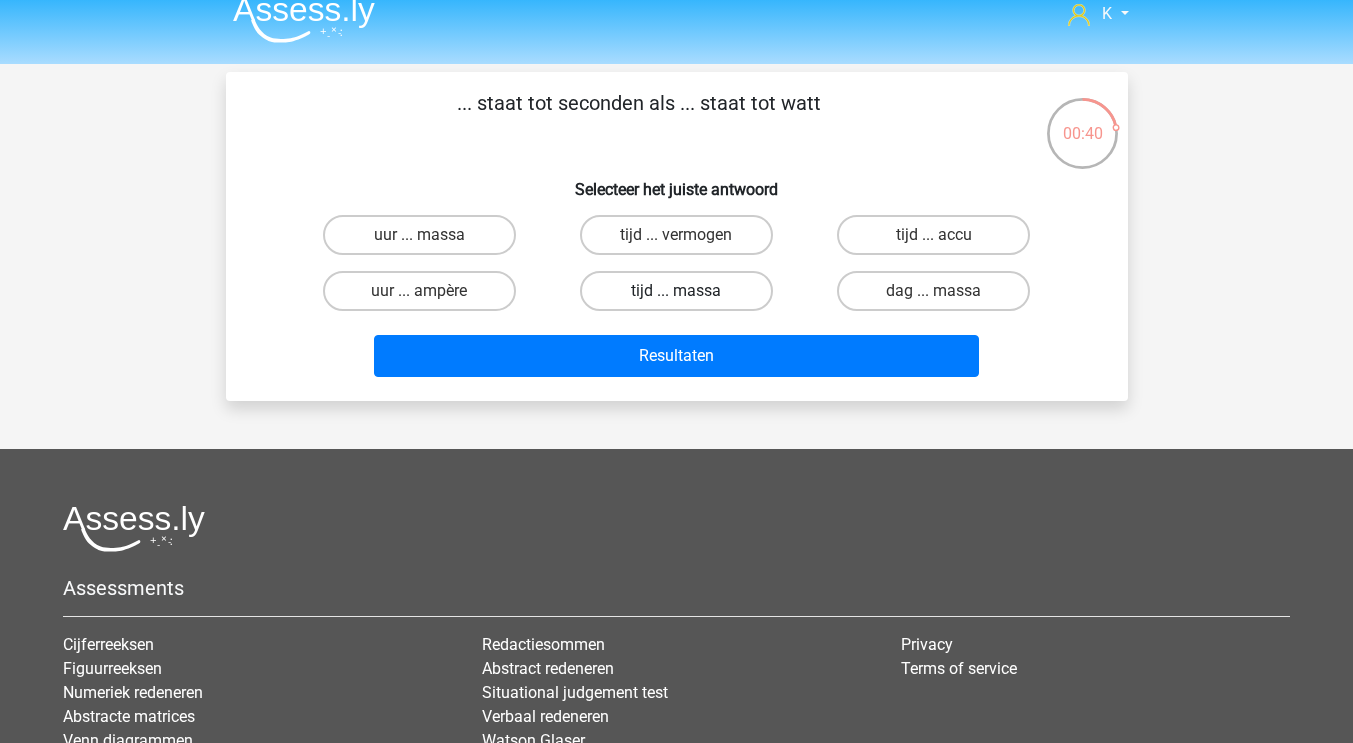 scroll, scrollTop: 17, scrollLeft: 0, axis: vertical 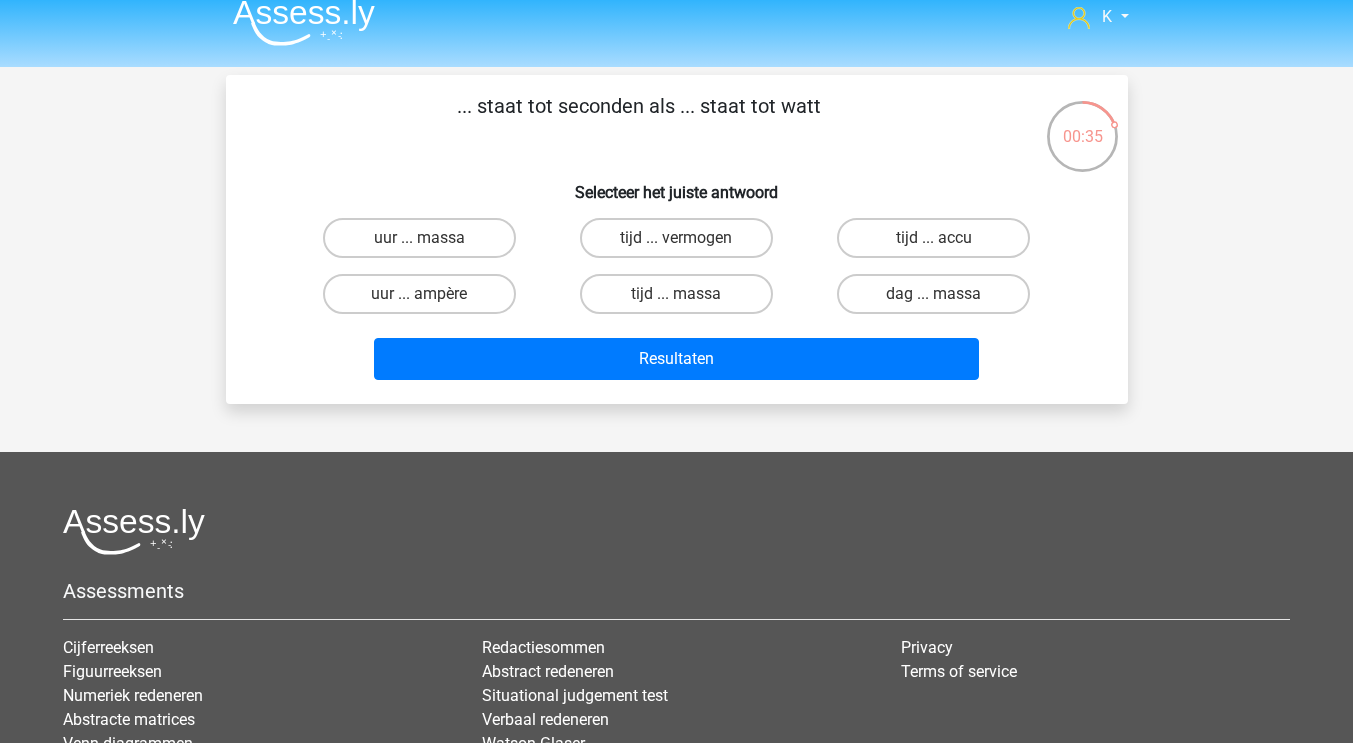 click on "tijd ... massa" at bounding box center (419, 238) 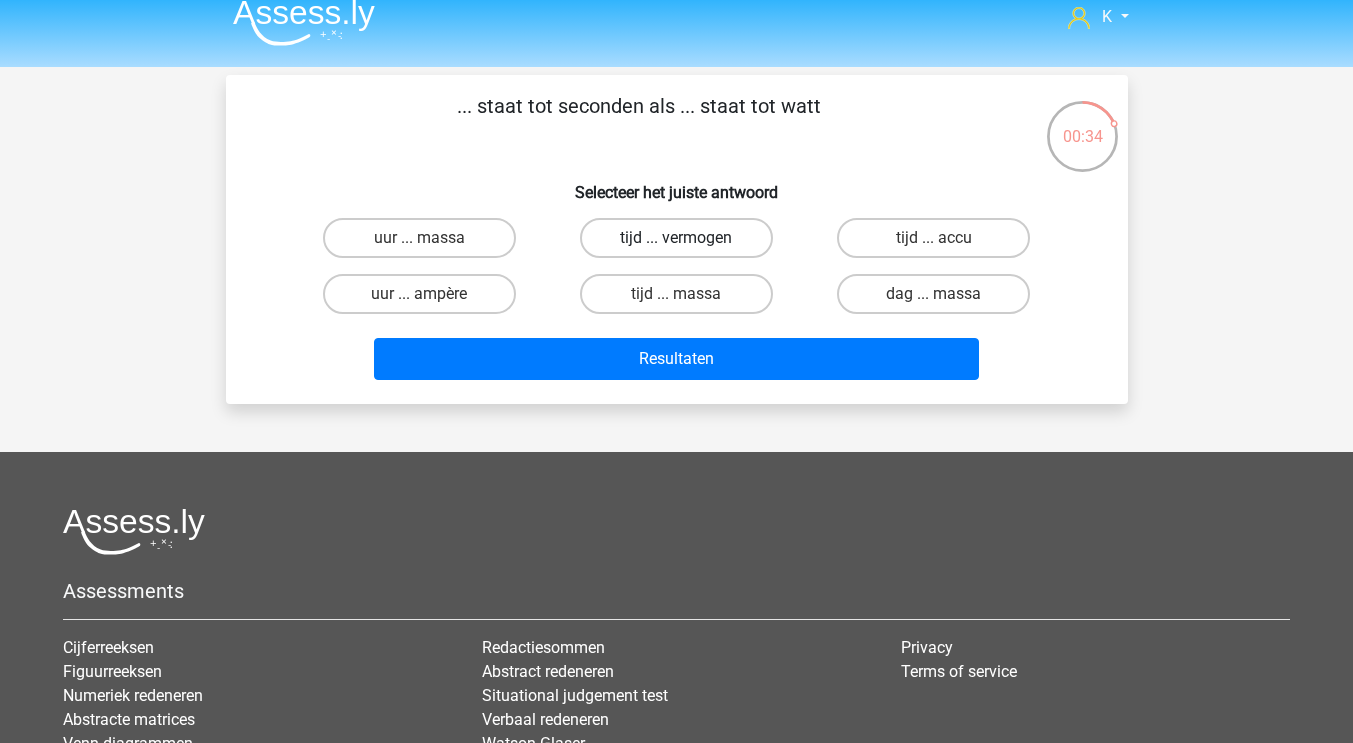 click on "tijd ... vermogen" at bounding box center (676, 238) 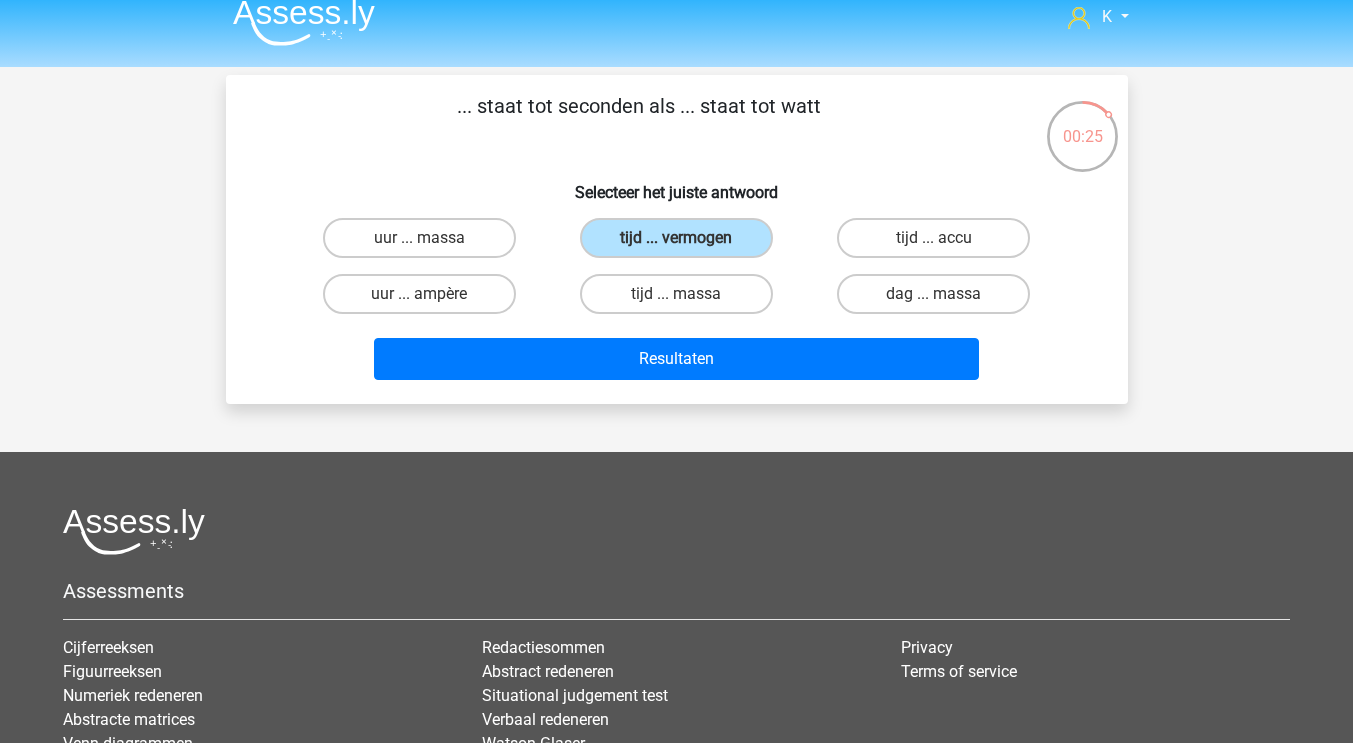 click on "Resultaten" at bounding box center [677, 355] 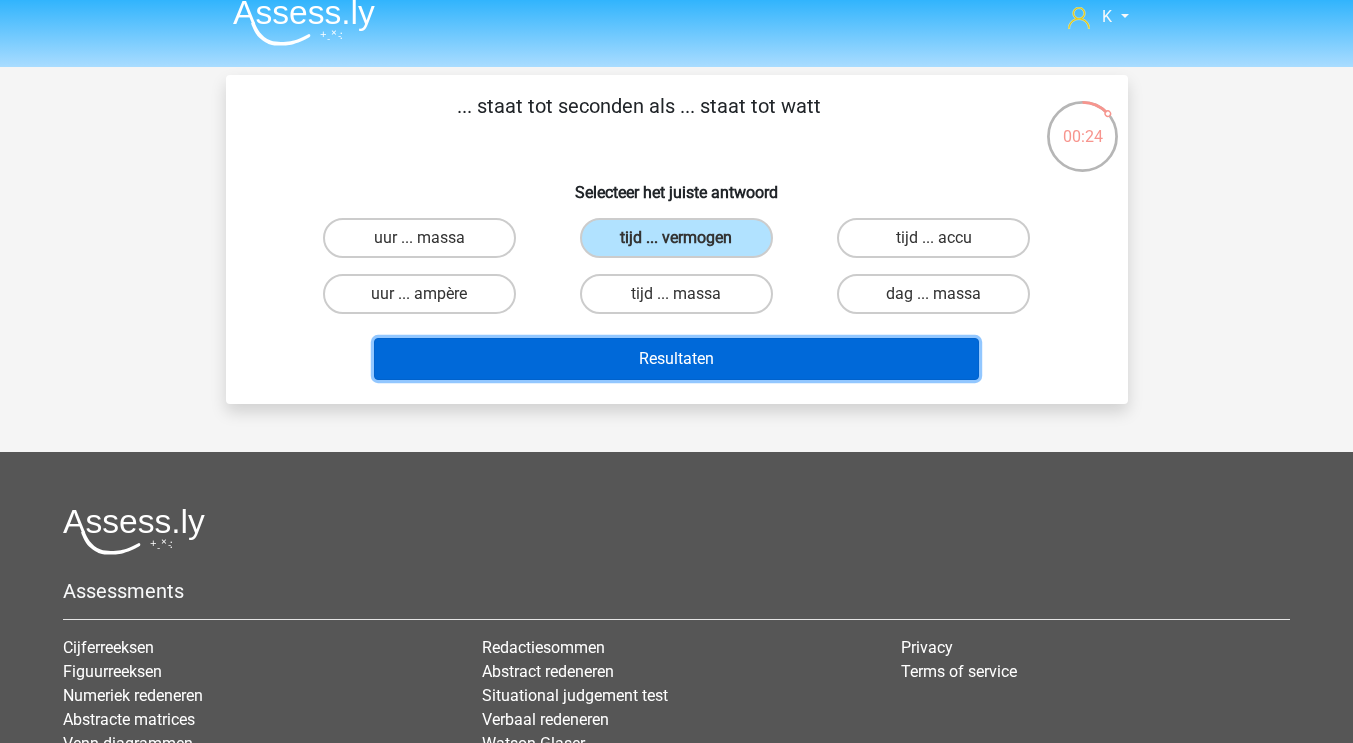 click on "Resultaten" at bounding box center [676, 359] 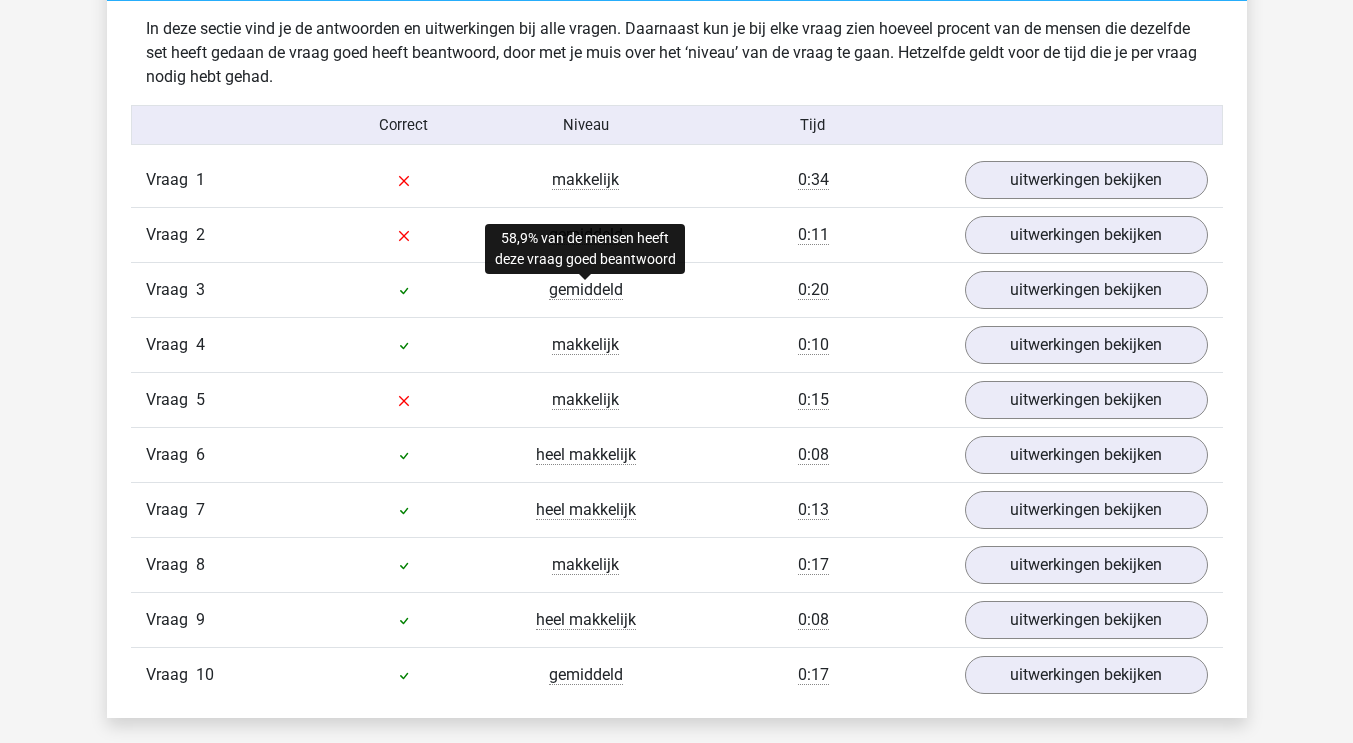 scroll, scrollTop: 1222, scrollLeft: 0, axis: vertical 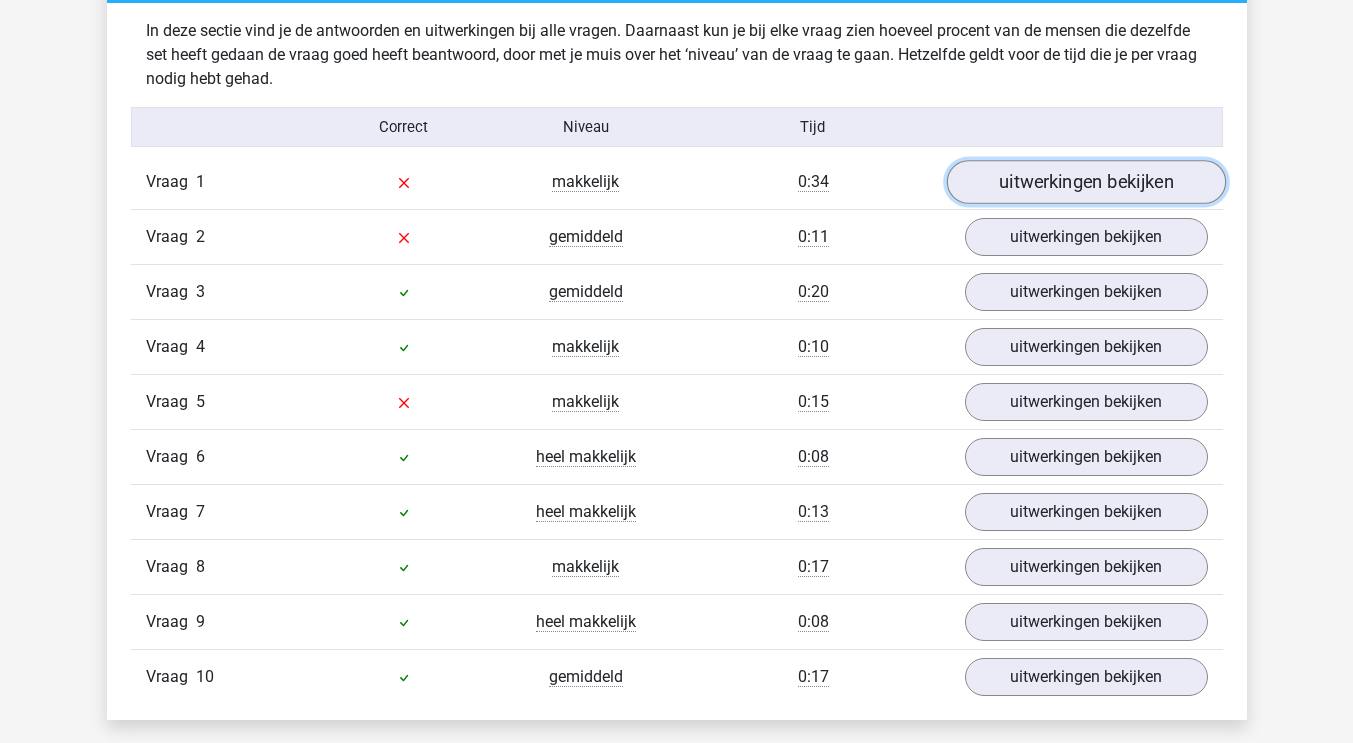 click on "uitwerkingen bekijken" at bounding box center [1085, 182] 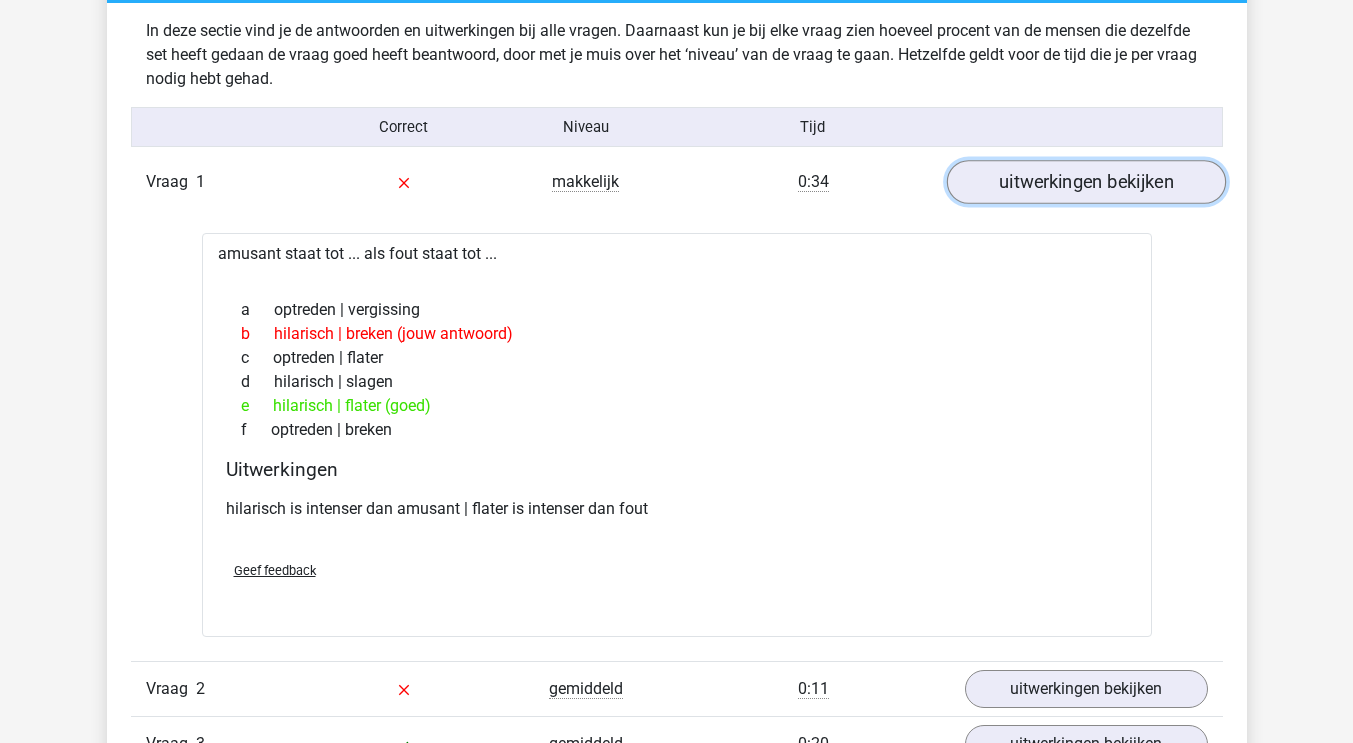 click on "uitwerkingen bekijken" at bounding box center [1085, 182] 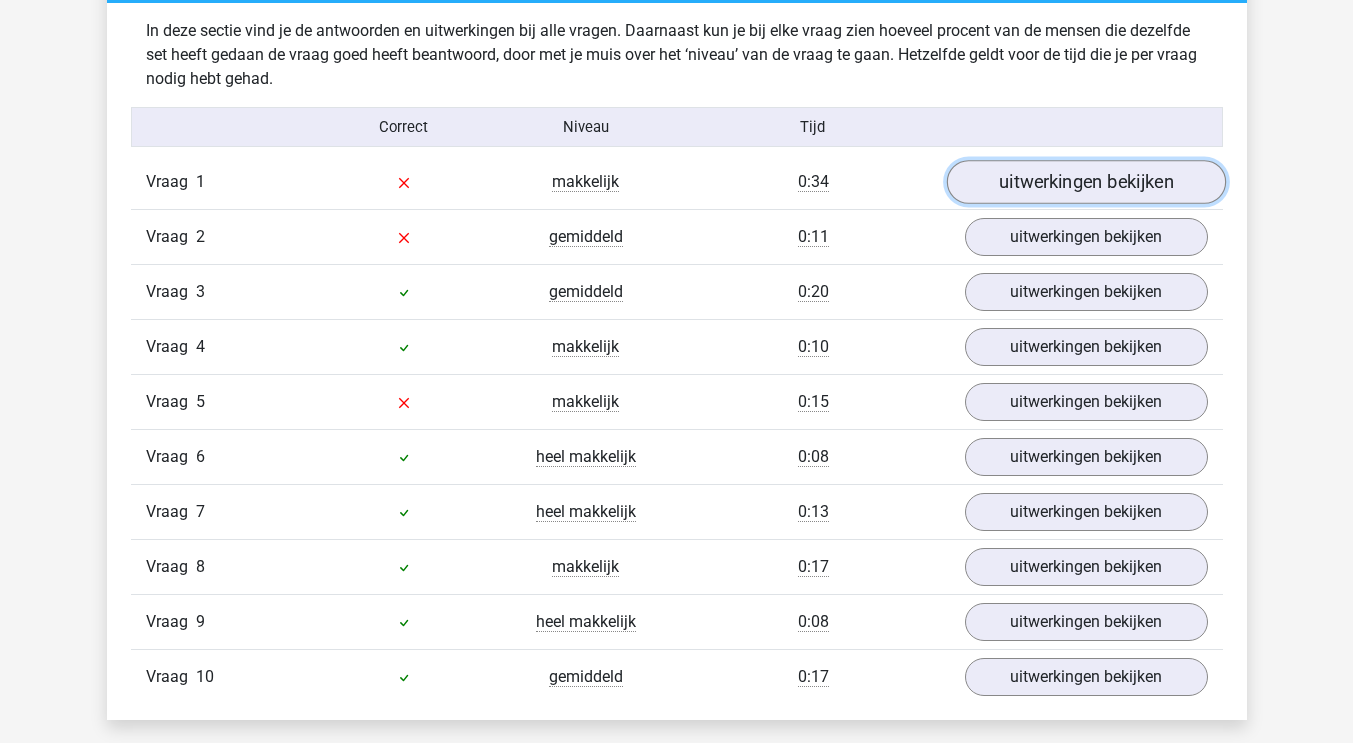 click on "uitwerkingen bekijken" at bounding box center [1085, 182] 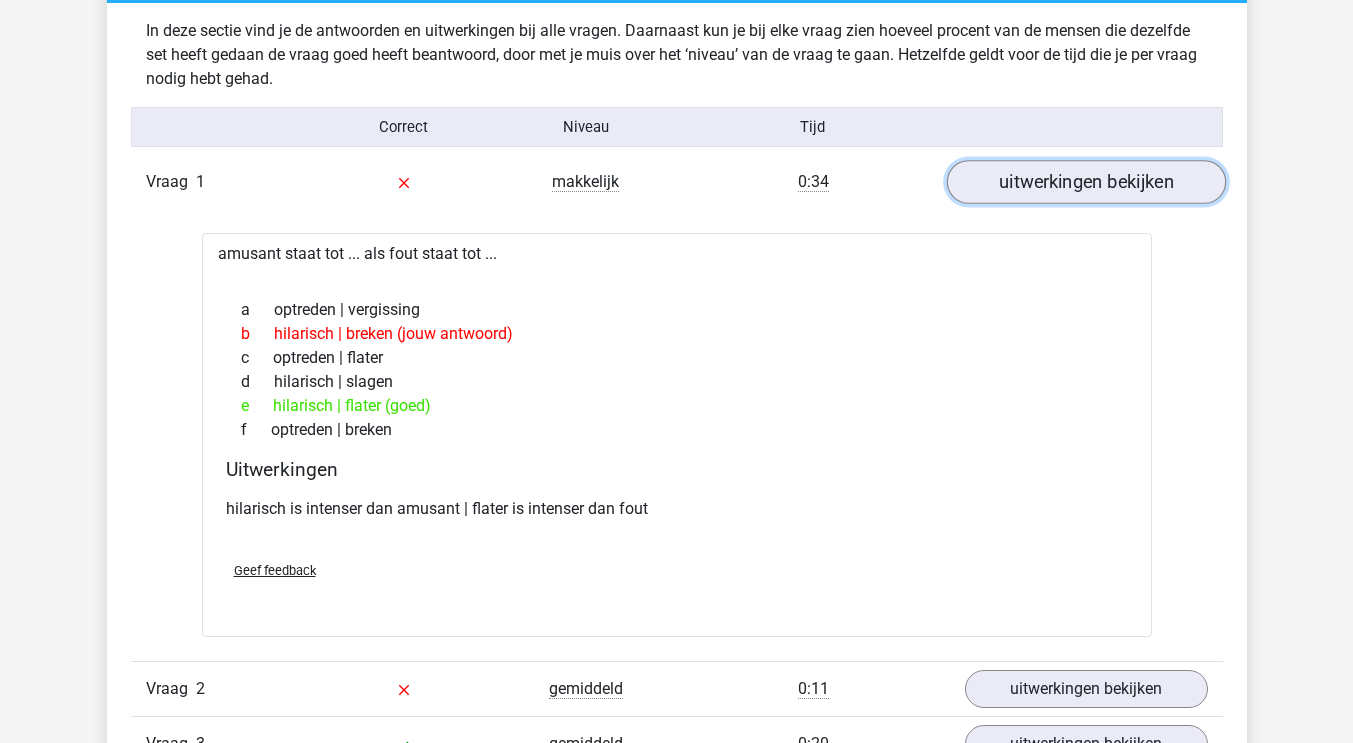 click on "uitwerkingen bekijken" at bounding box center (1085, 182) 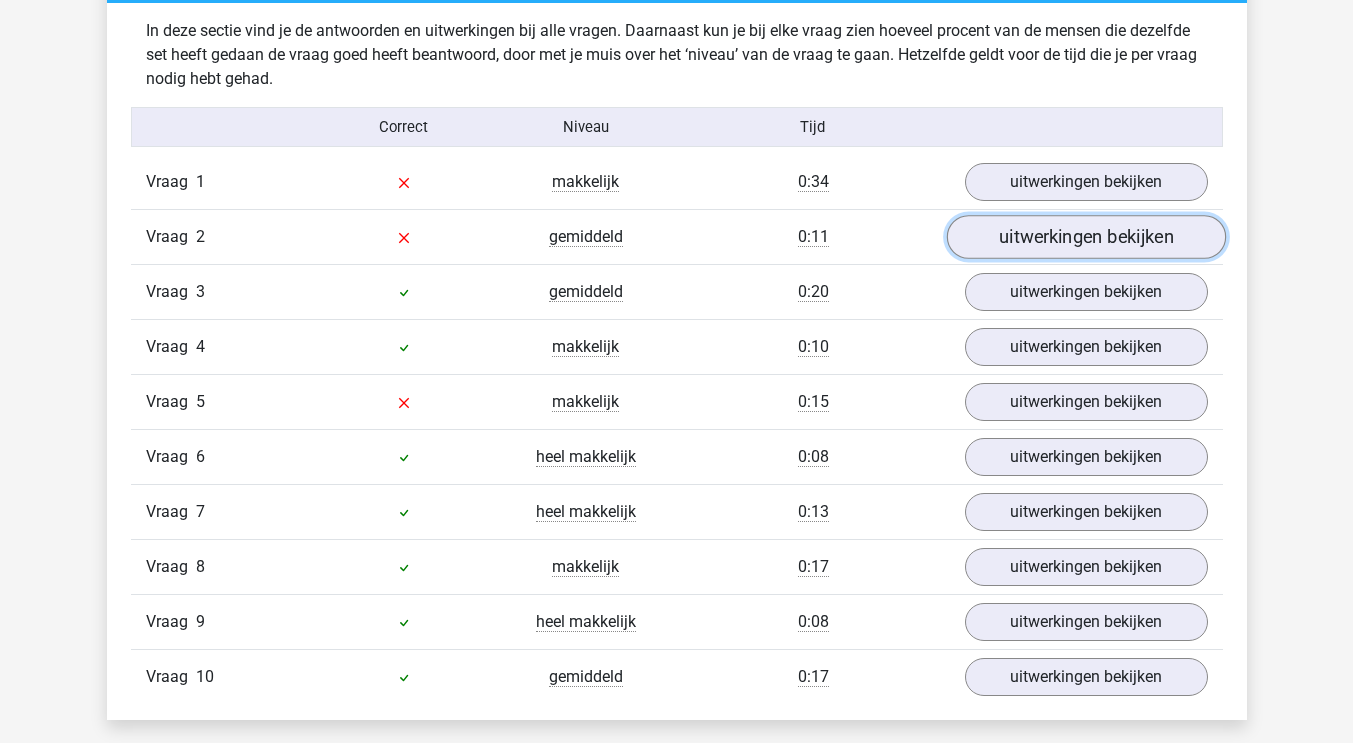 click on "uitwerkingen bekijken" at bounding box center [1085, 237] 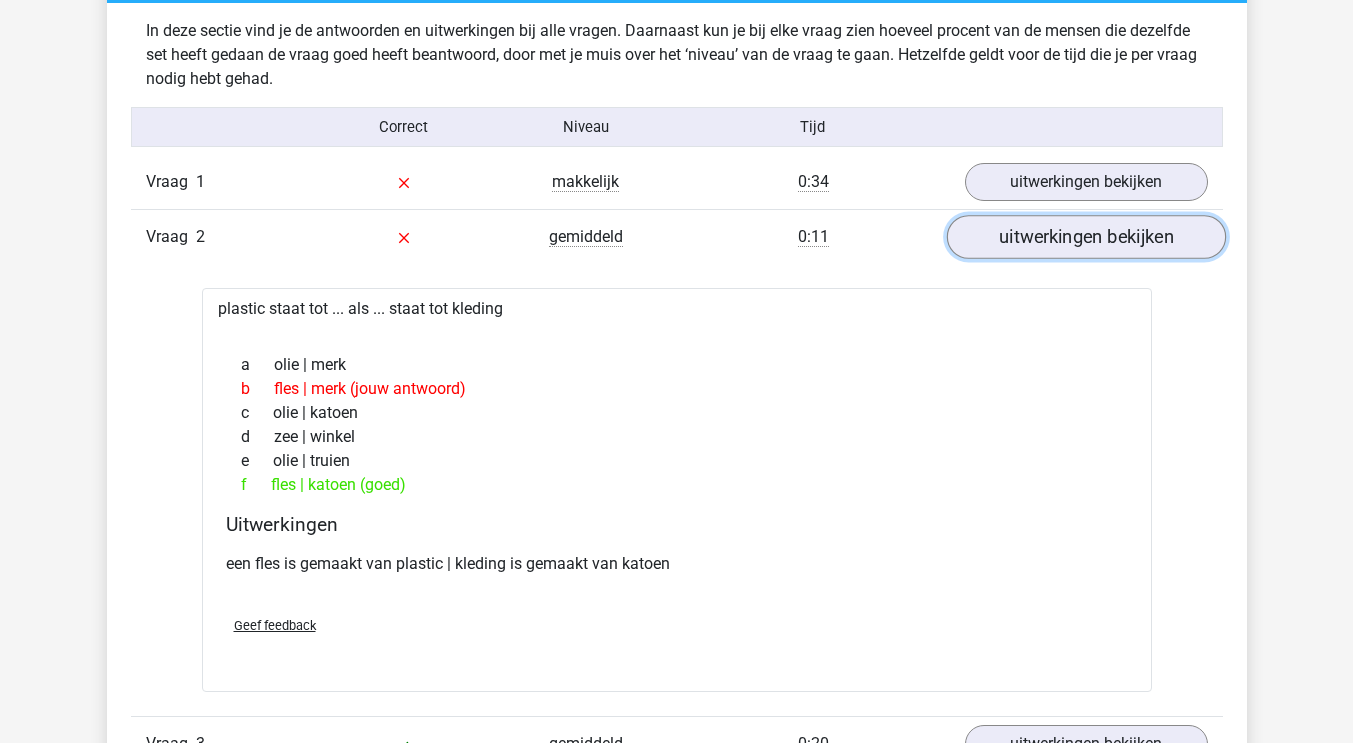click on "uitwerkingen bekijken" at bounding box center (1085, 237) 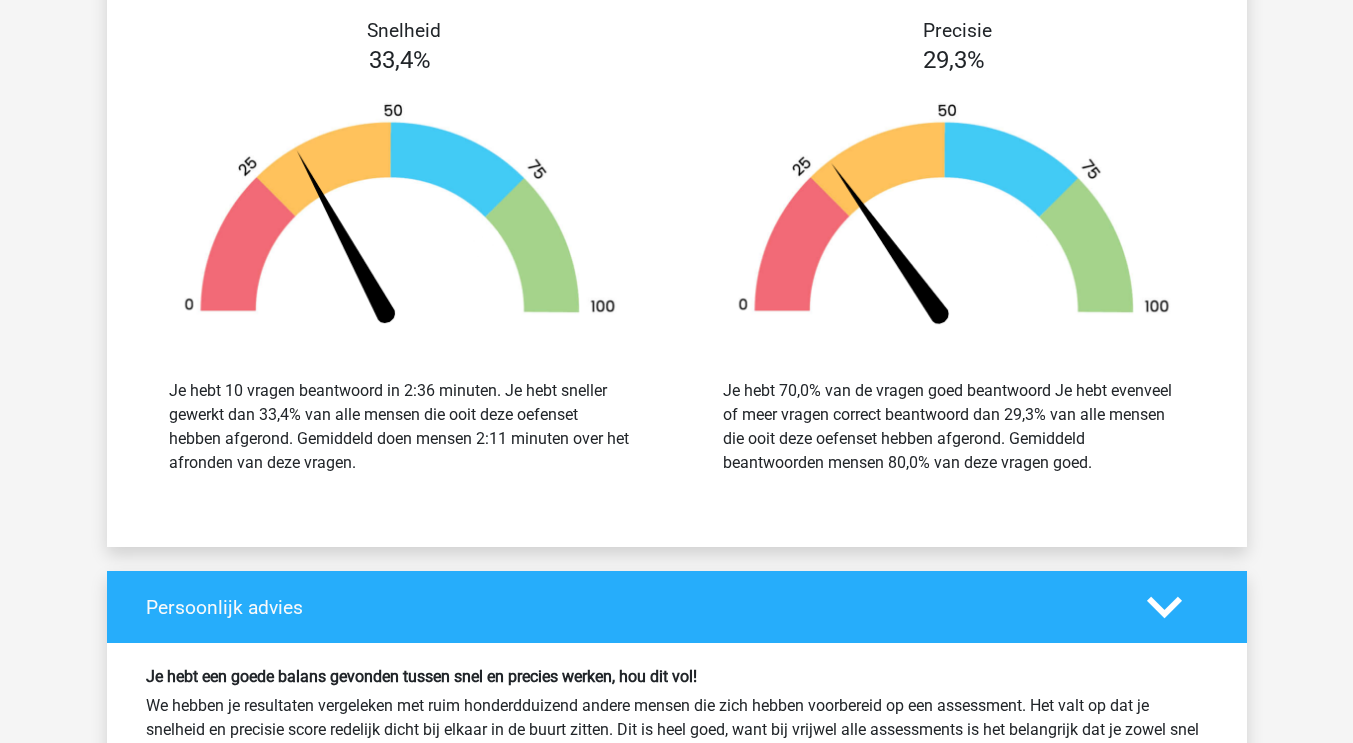 scroll, scrollTop: 2088, scrollLeft: 0, axis: vertical 